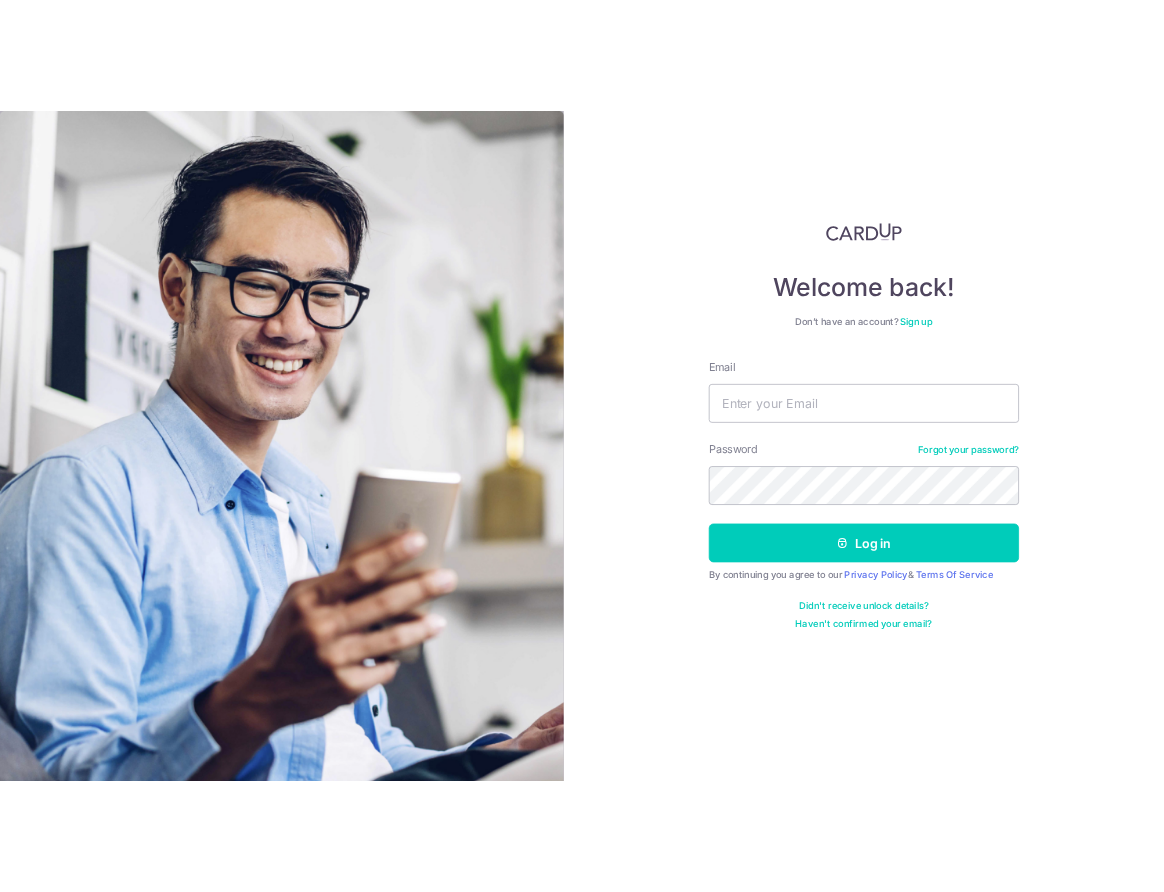 scroll, scrollTop: 0, scrollLeft: 0, axis: both 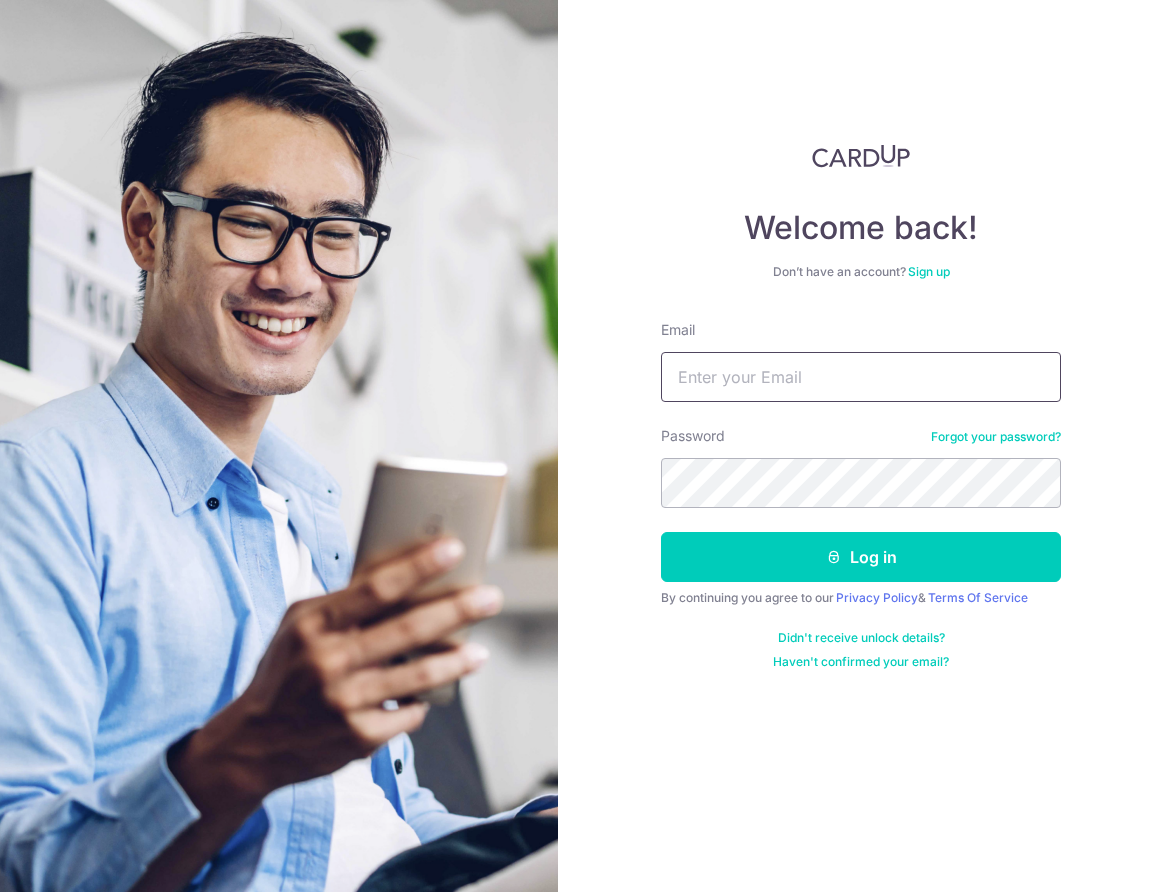 click on "Email" at bounding box center (861, 377) 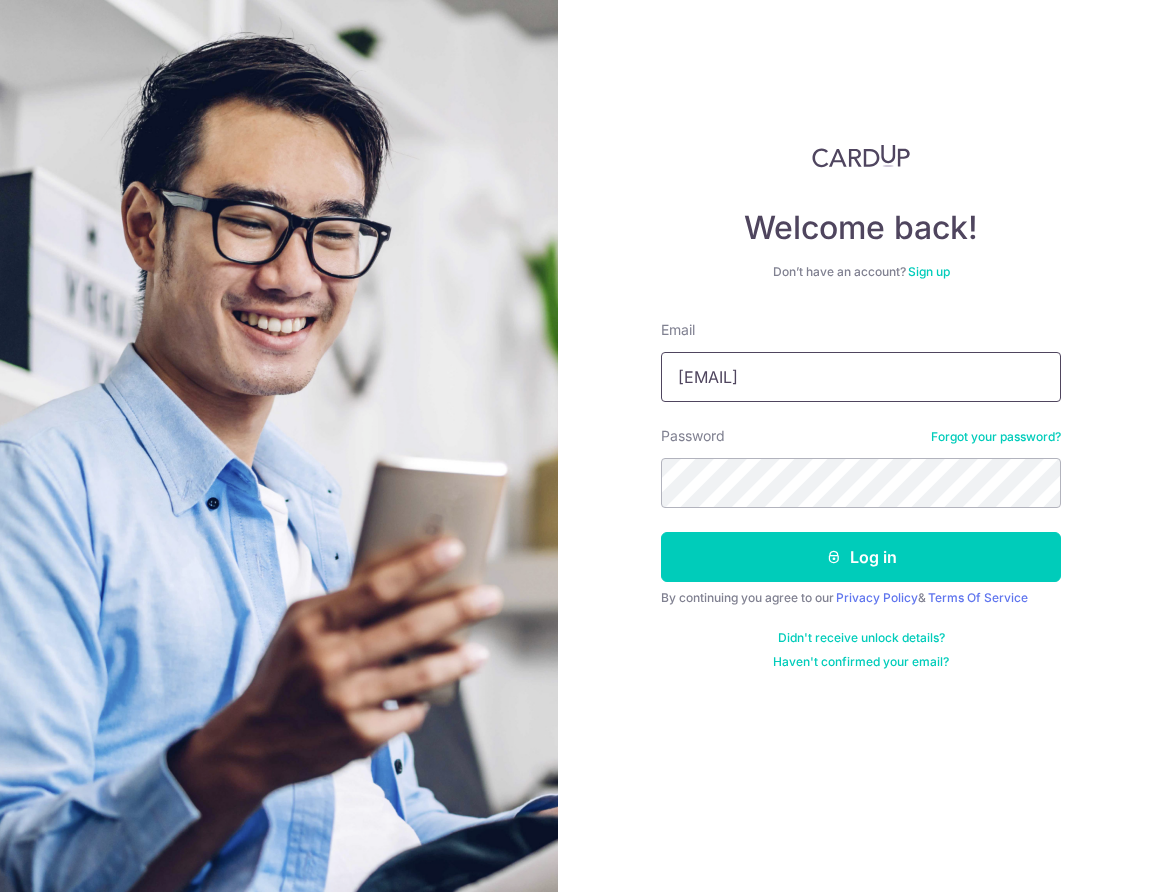 type on "[EMAIL]" 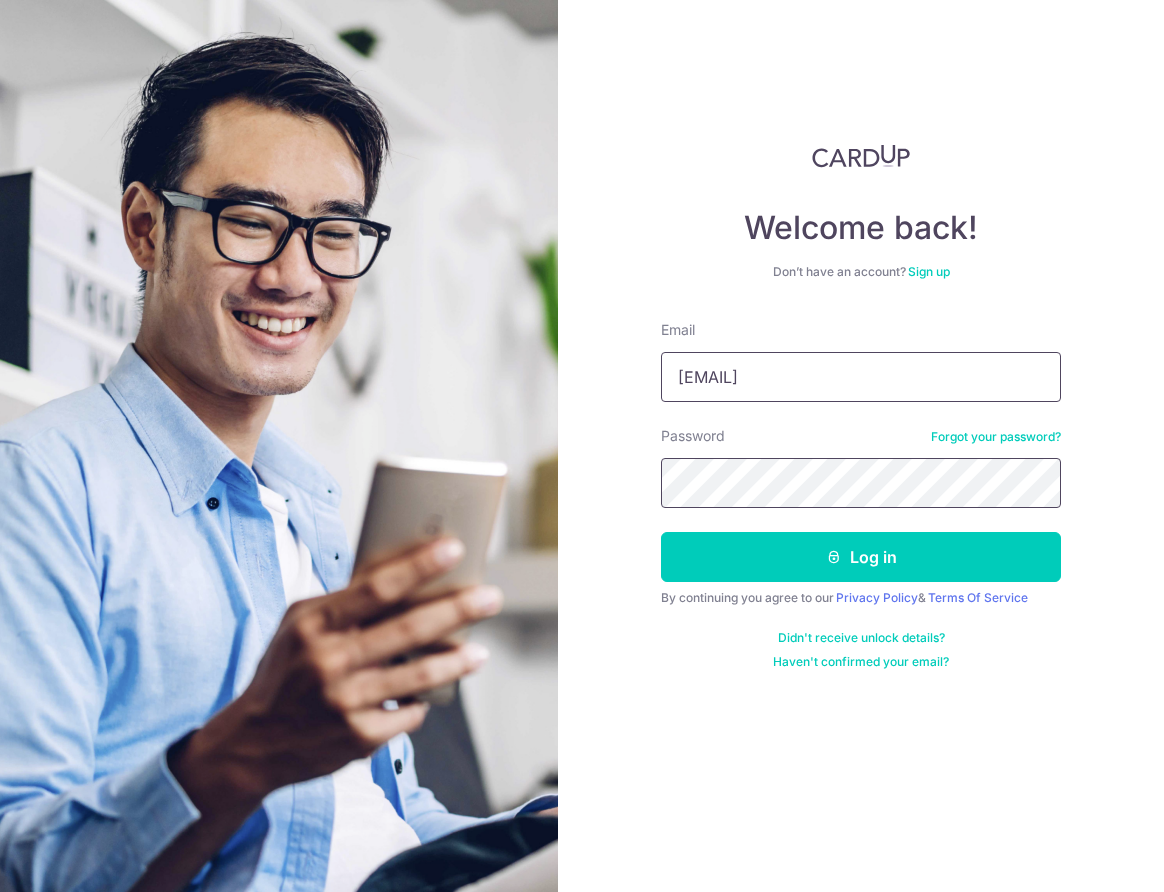 click on "Log in" at bounding box center [861, 557] 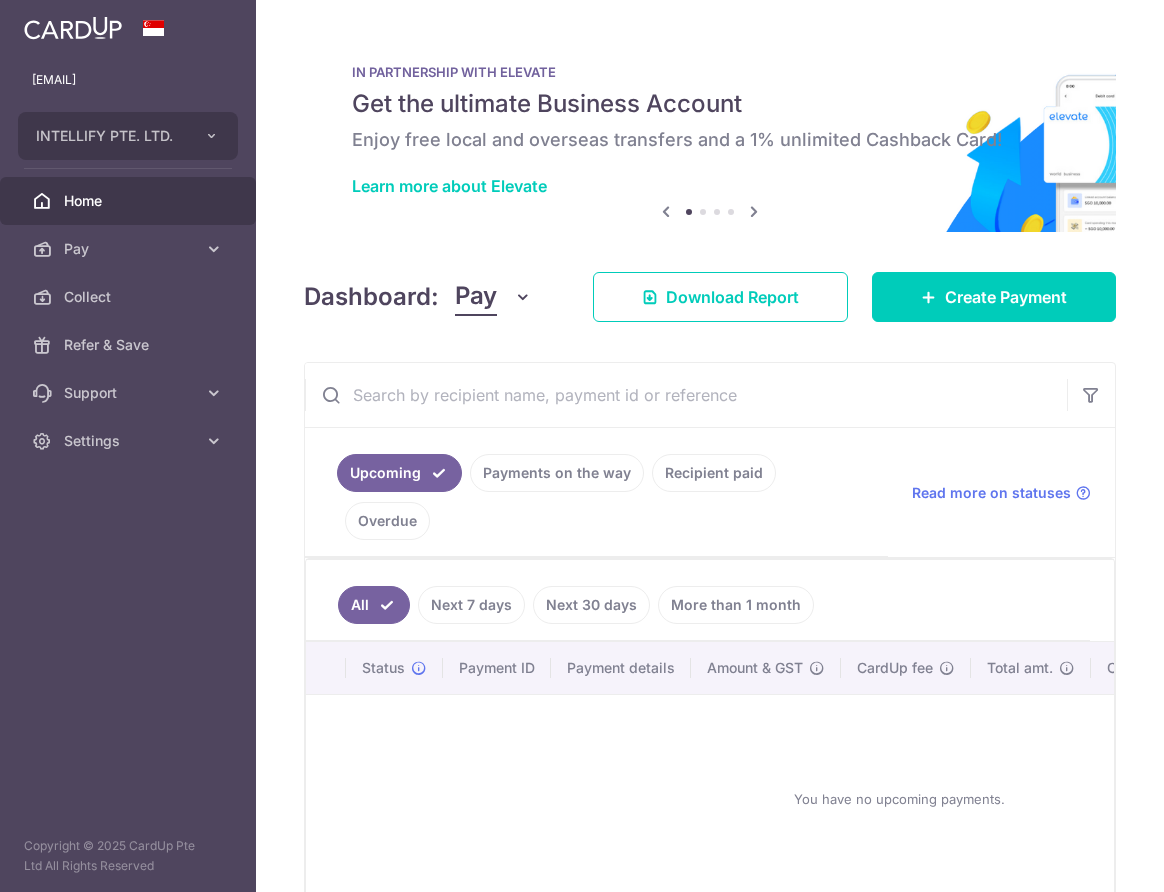 scroll, scrollTop: 0, scrollLeft: 0, axis: both 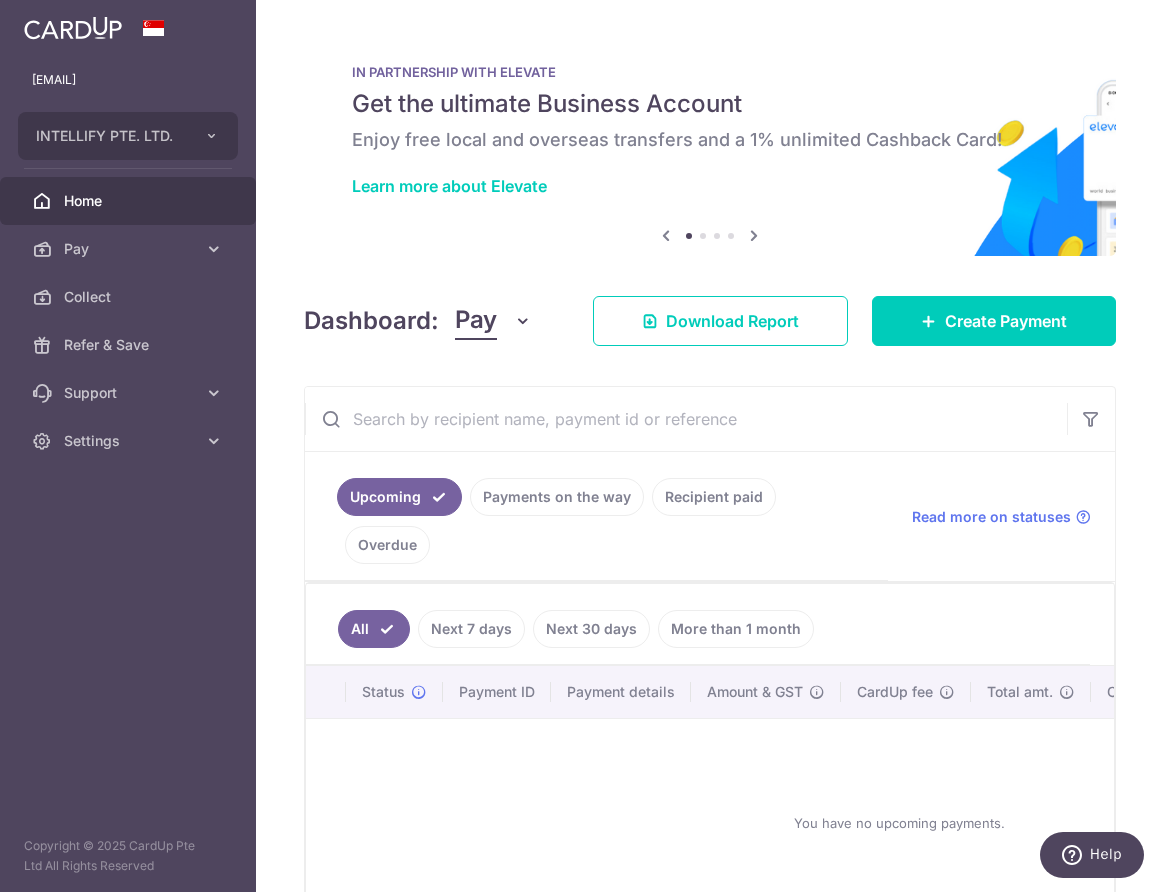 click on "Recipient paid" at bounding box center [714, 497] 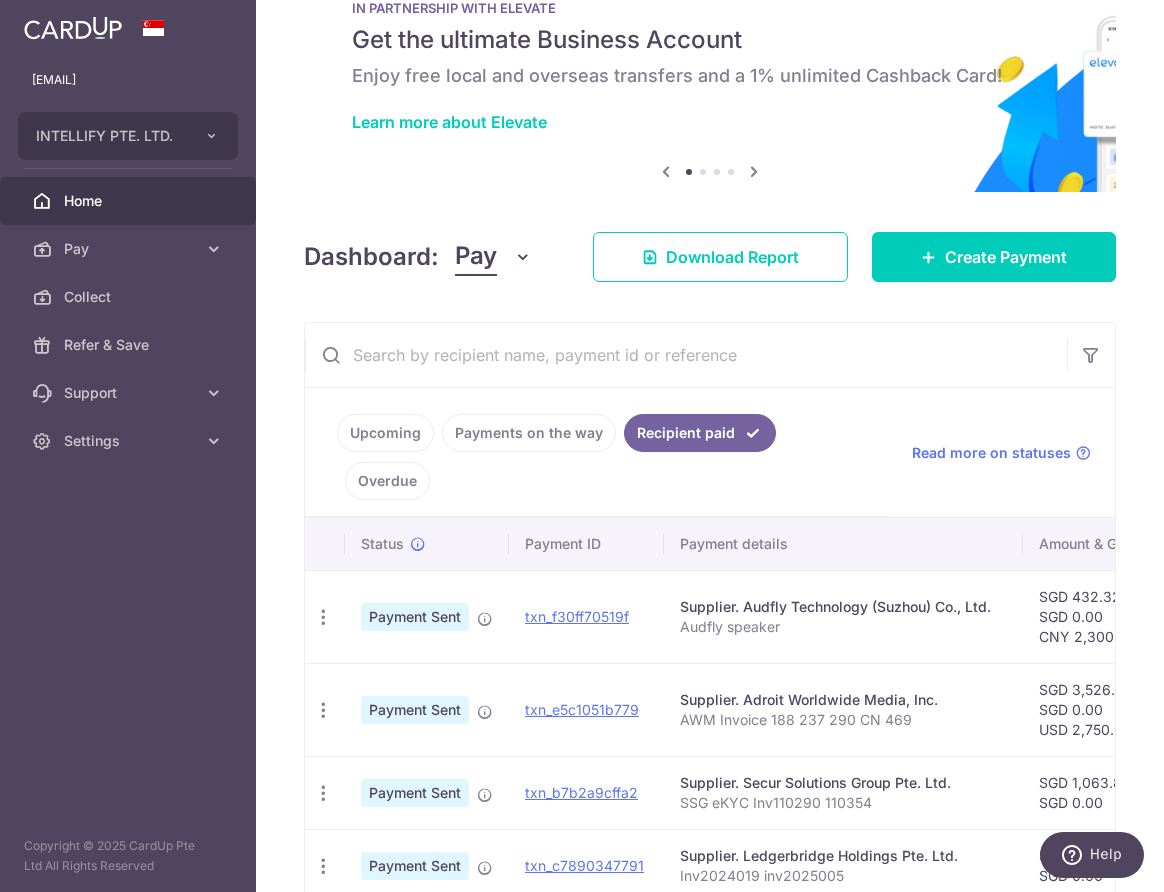 scroll, scrollTop: 102, scrollLeft: 0, axis: vertical 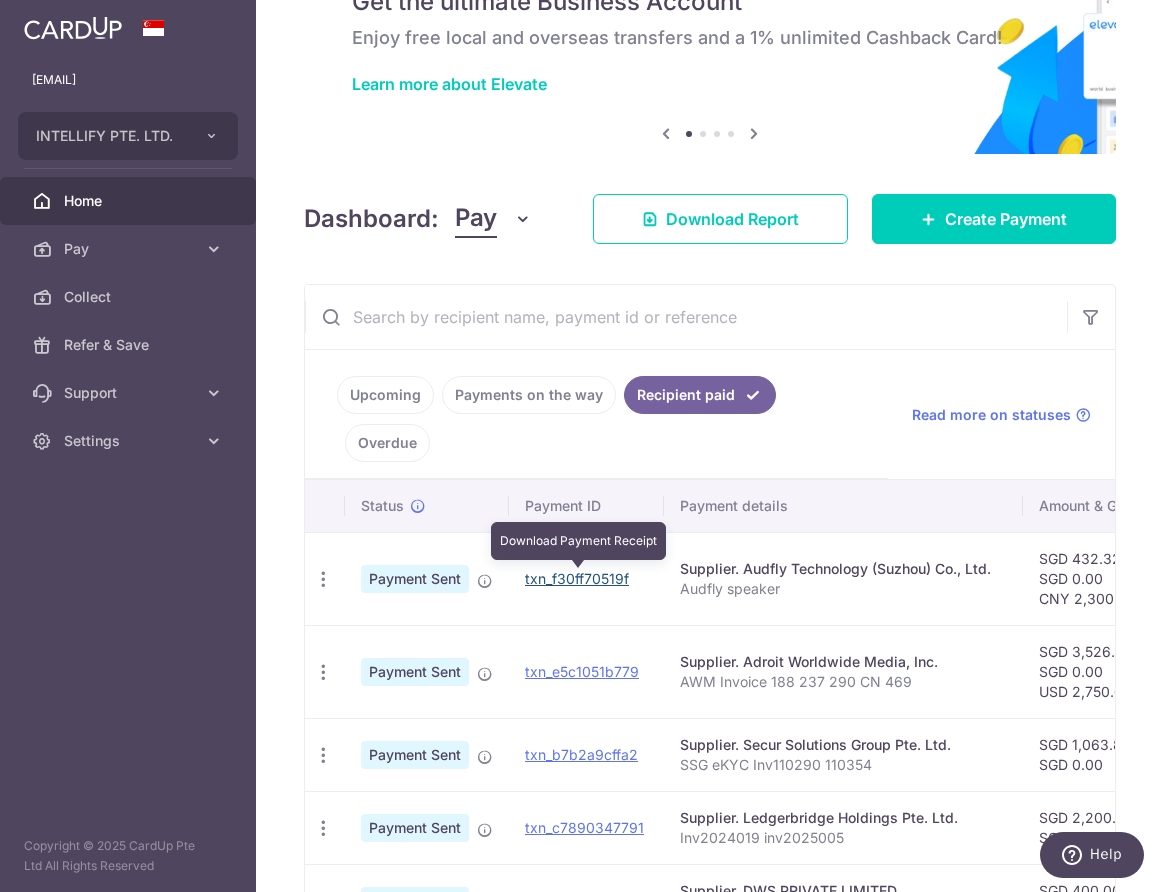 click on "txn_f30ff70519f" at bounding box center [577, 578] 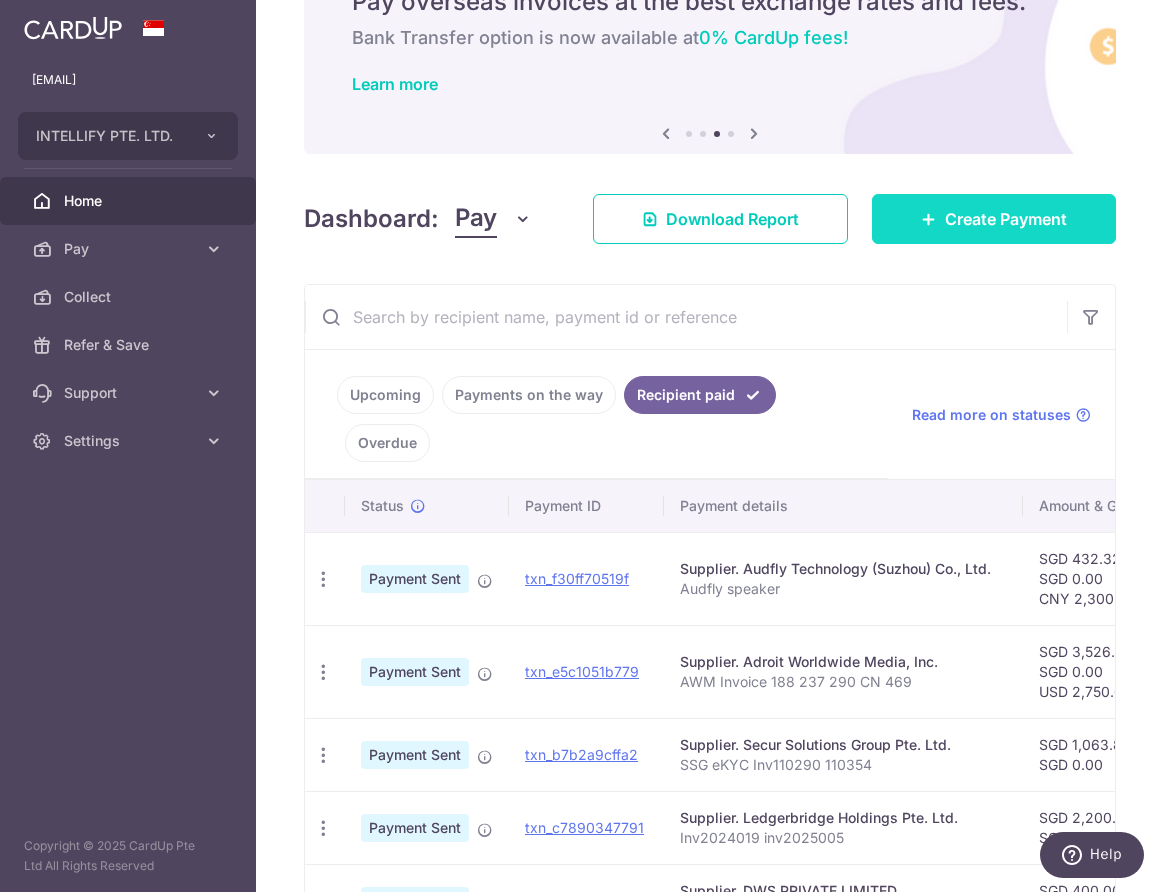 click on "Create Payment" at bounding box center (1006, 219) 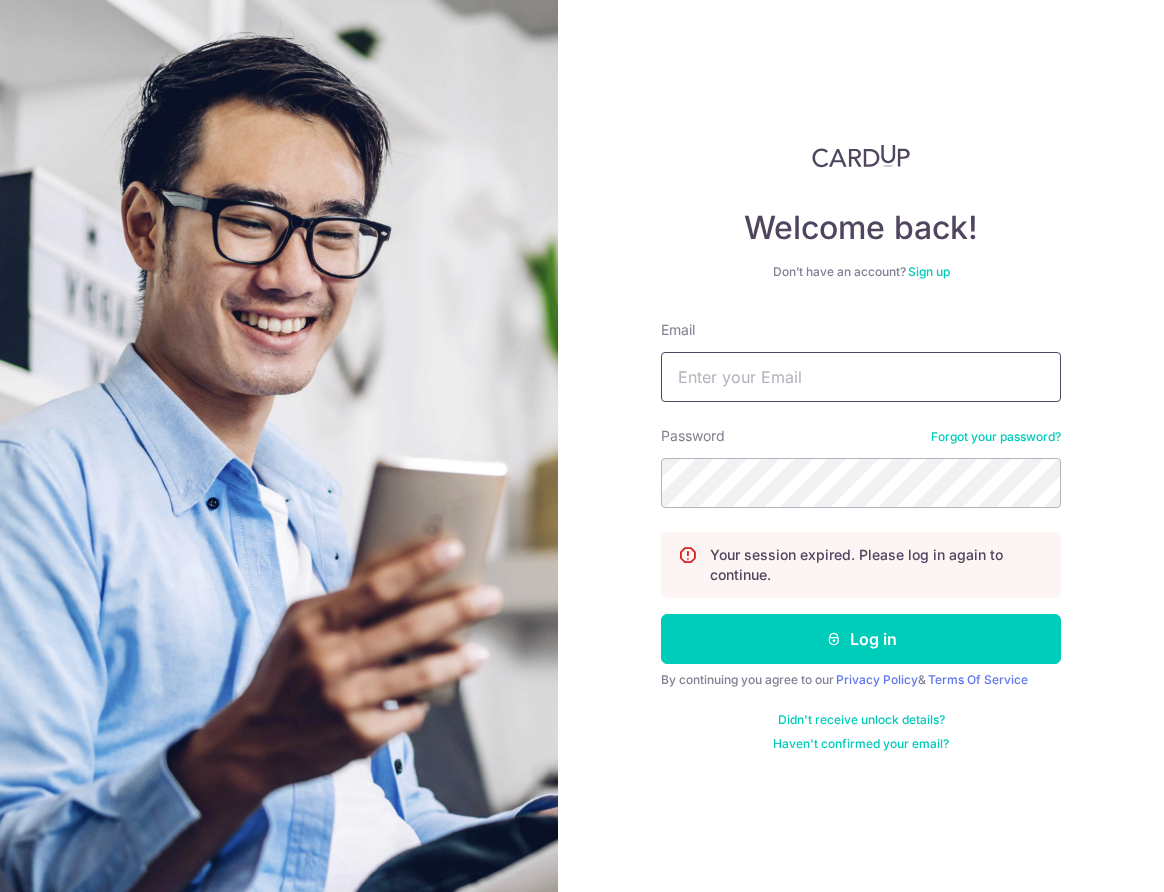 scroll, scrollTop: 0, scrollLeft: 0, axis: both 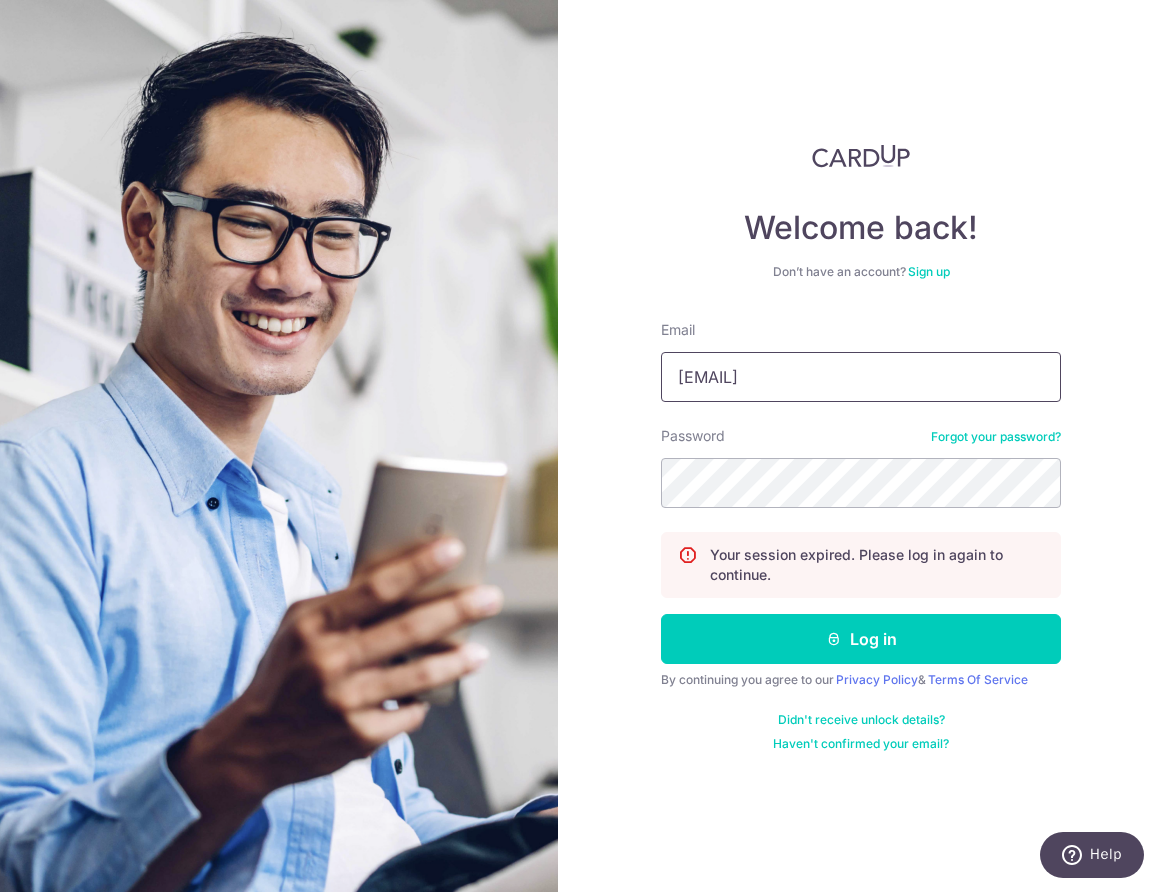 type on "alex@intellify.sg" 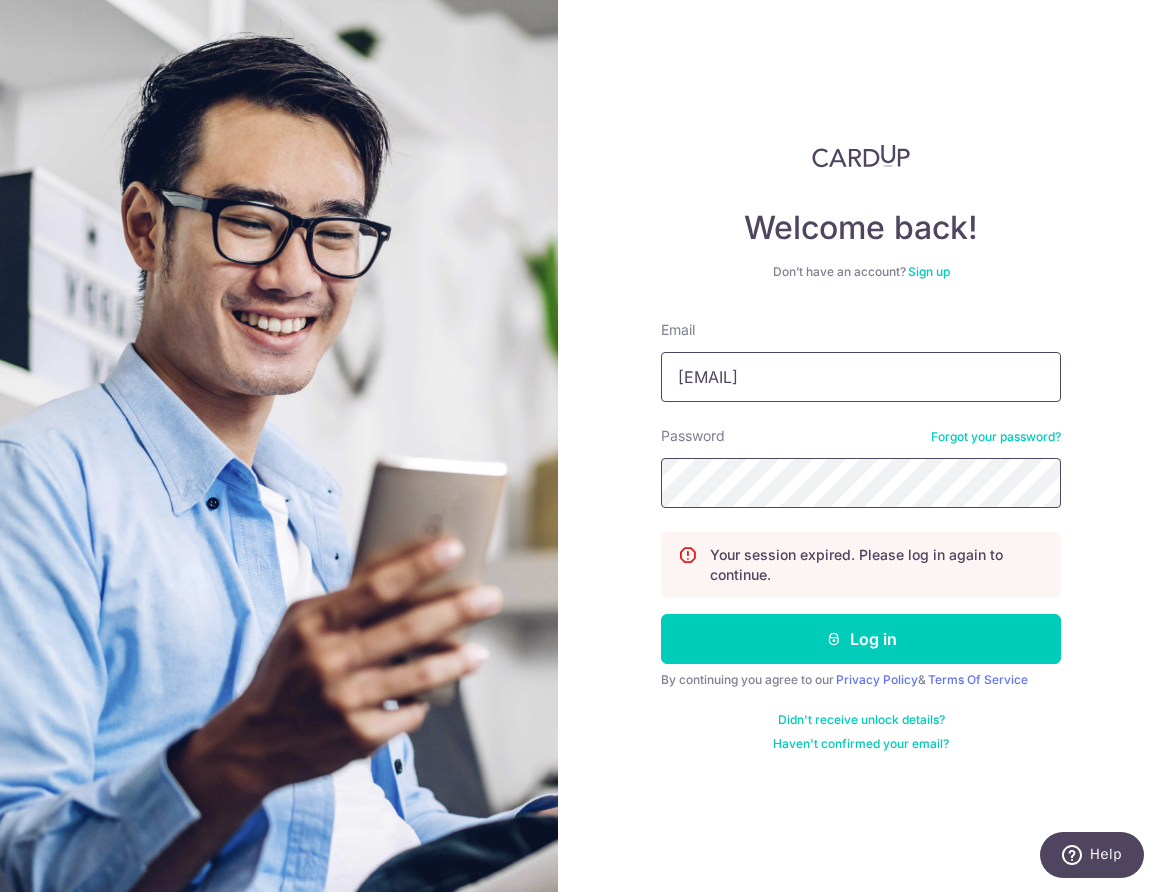 click on "Log in" at bounding box center [861, 639] 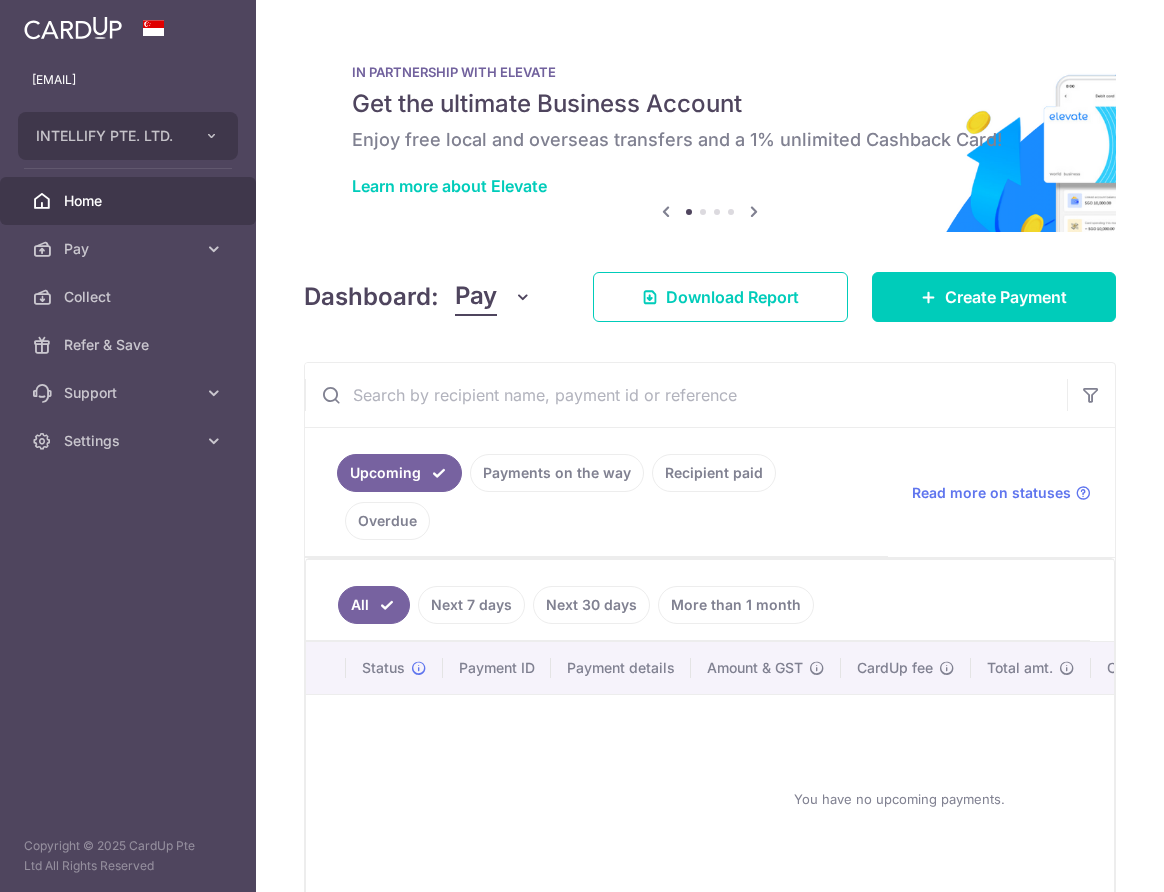 scroll, scrollTop: 0, scrollLeft: 0, axis: both 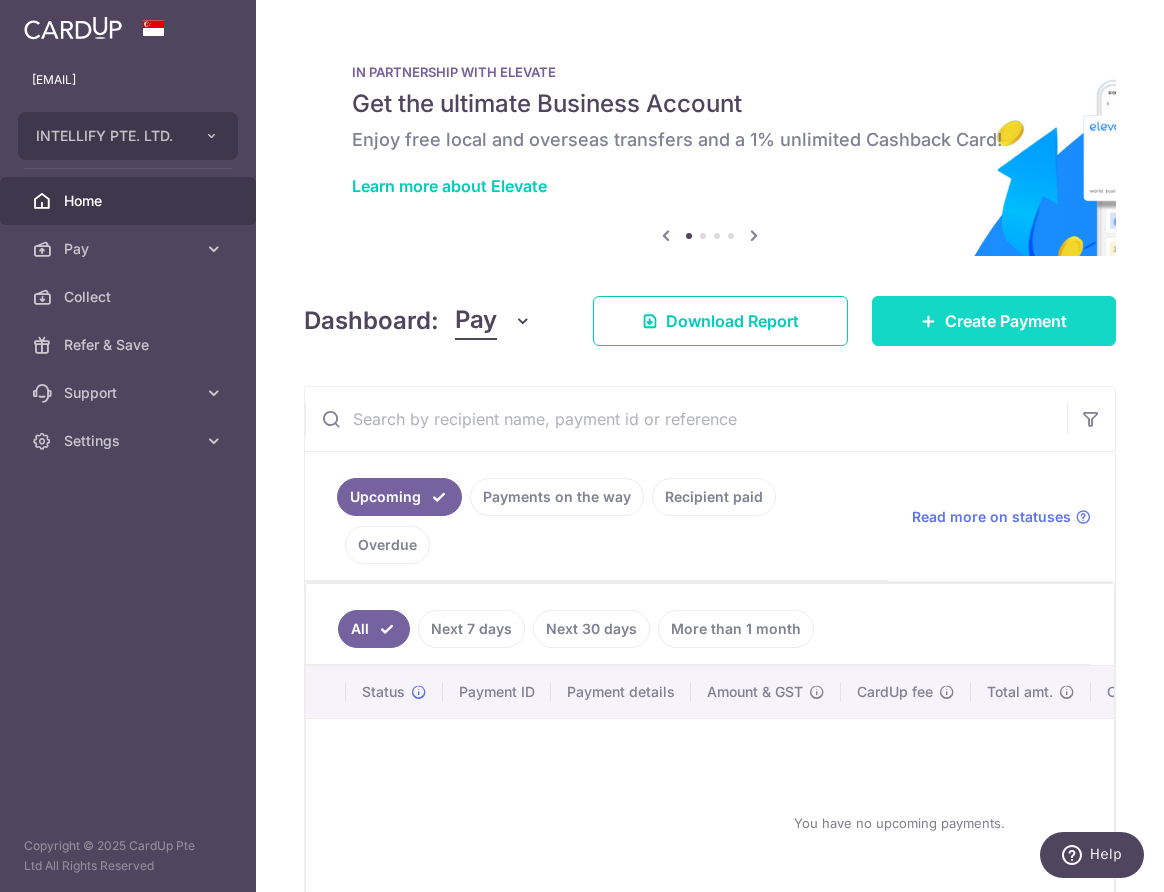 click on "Create Payment" at bounding box center [994, 321] 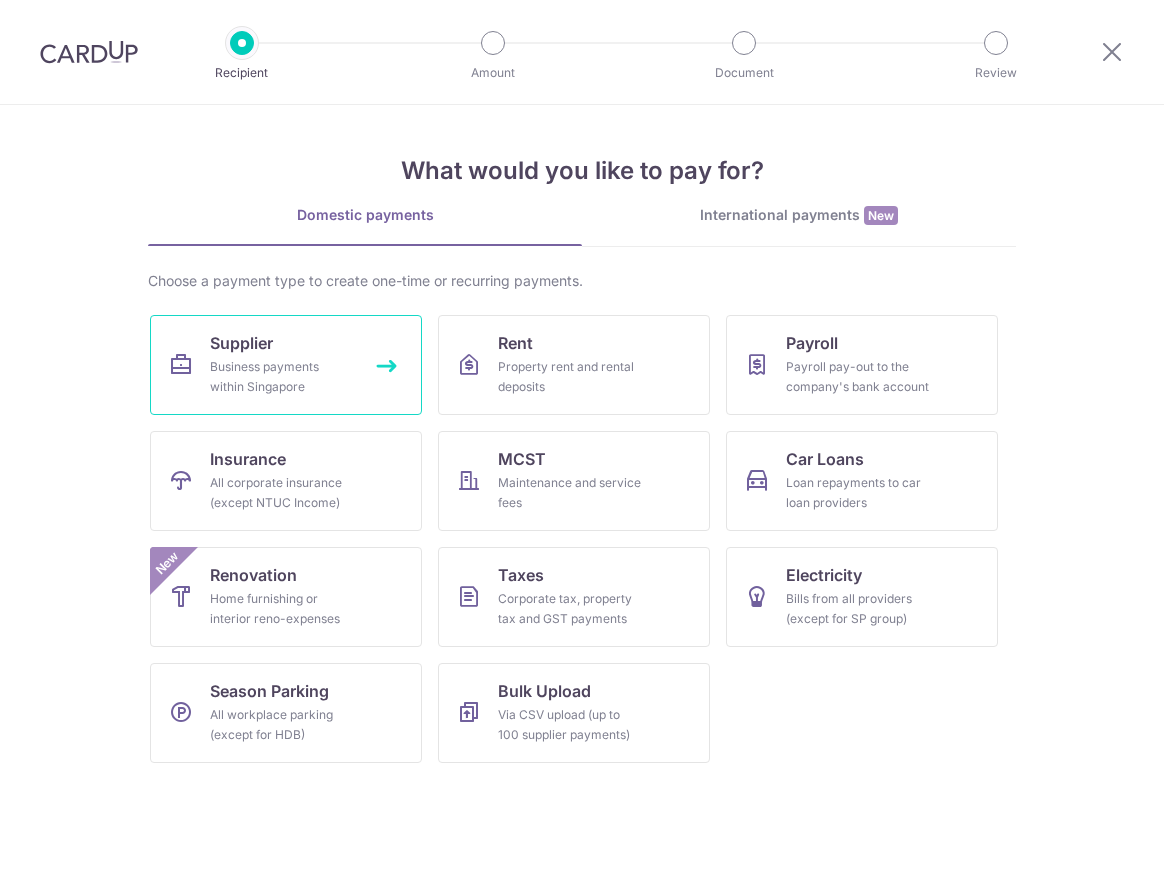 scroll, scrollTop: 0, scrollLeft: 0, axis: both 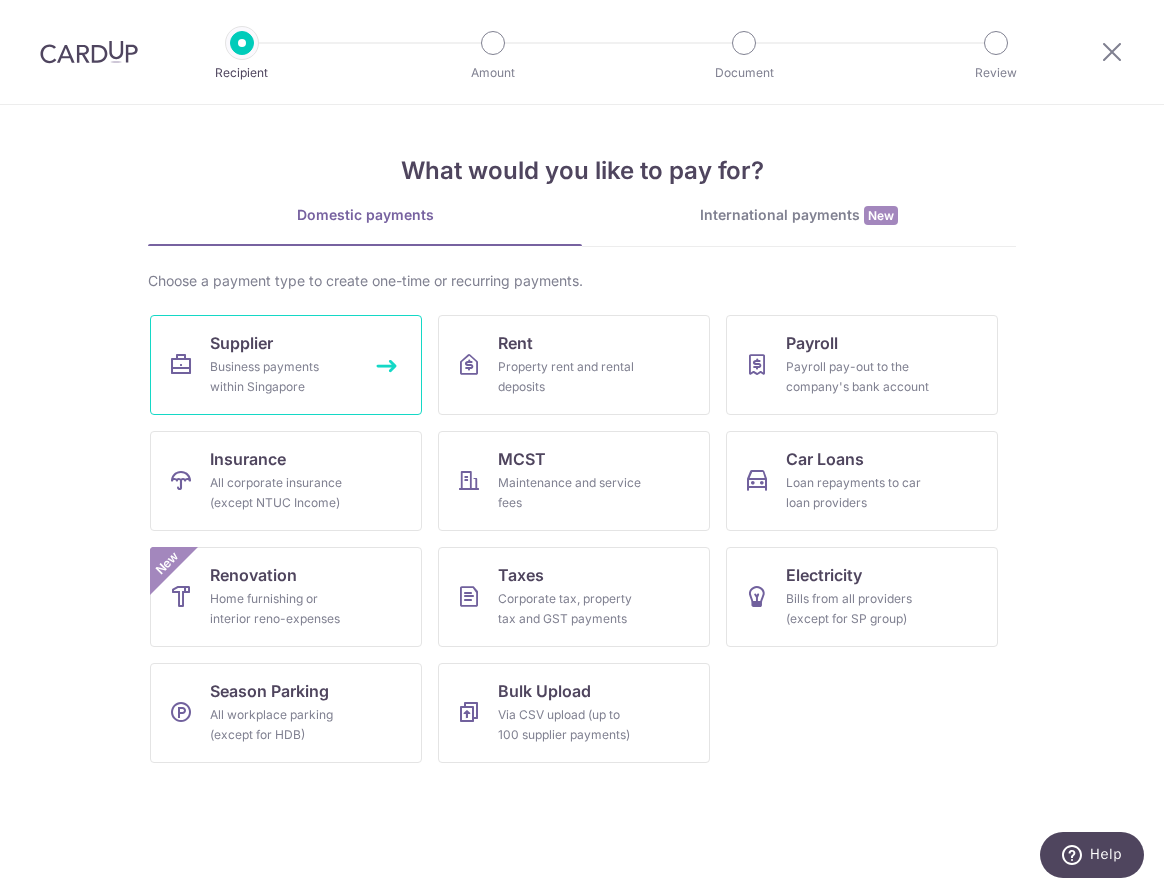 click on "Supplier" at bounding box center (241, 343) 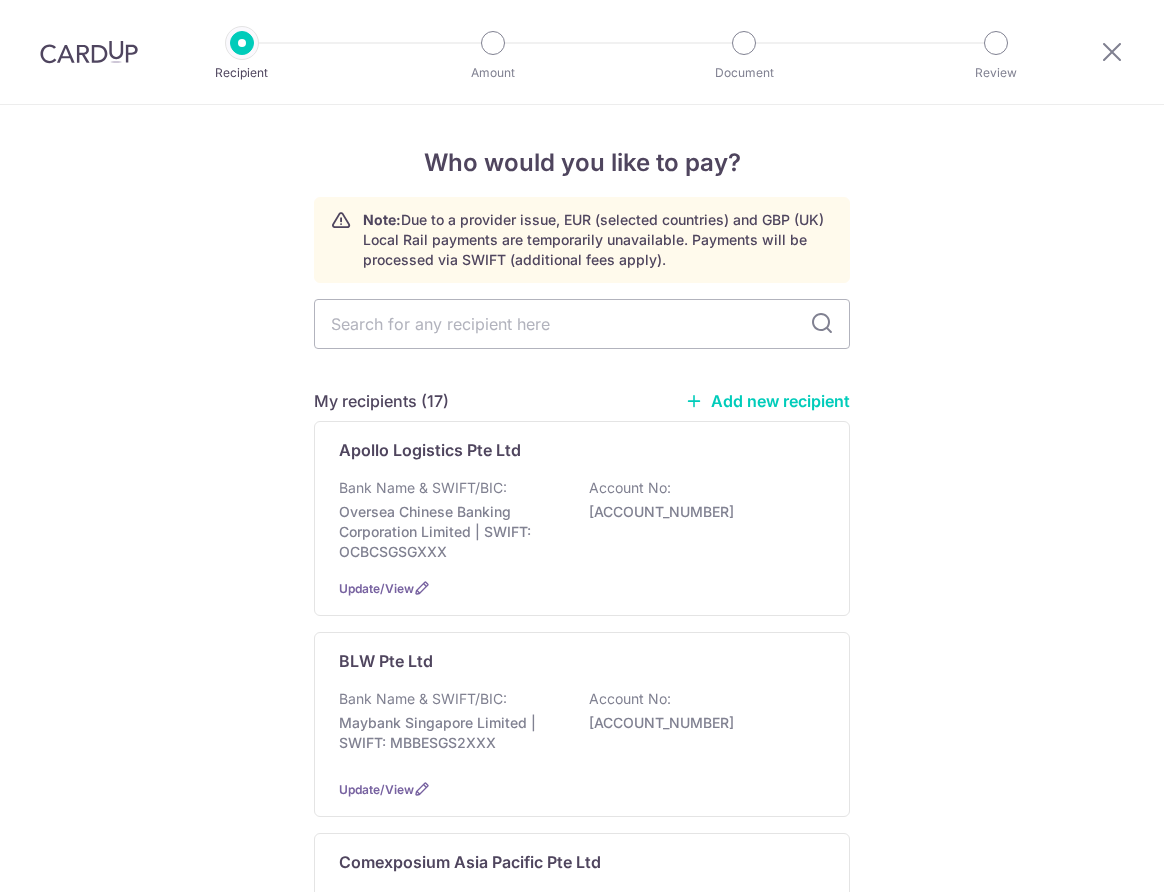 scroll, scrollTop: 0, scrollLeft: 0, axis: both 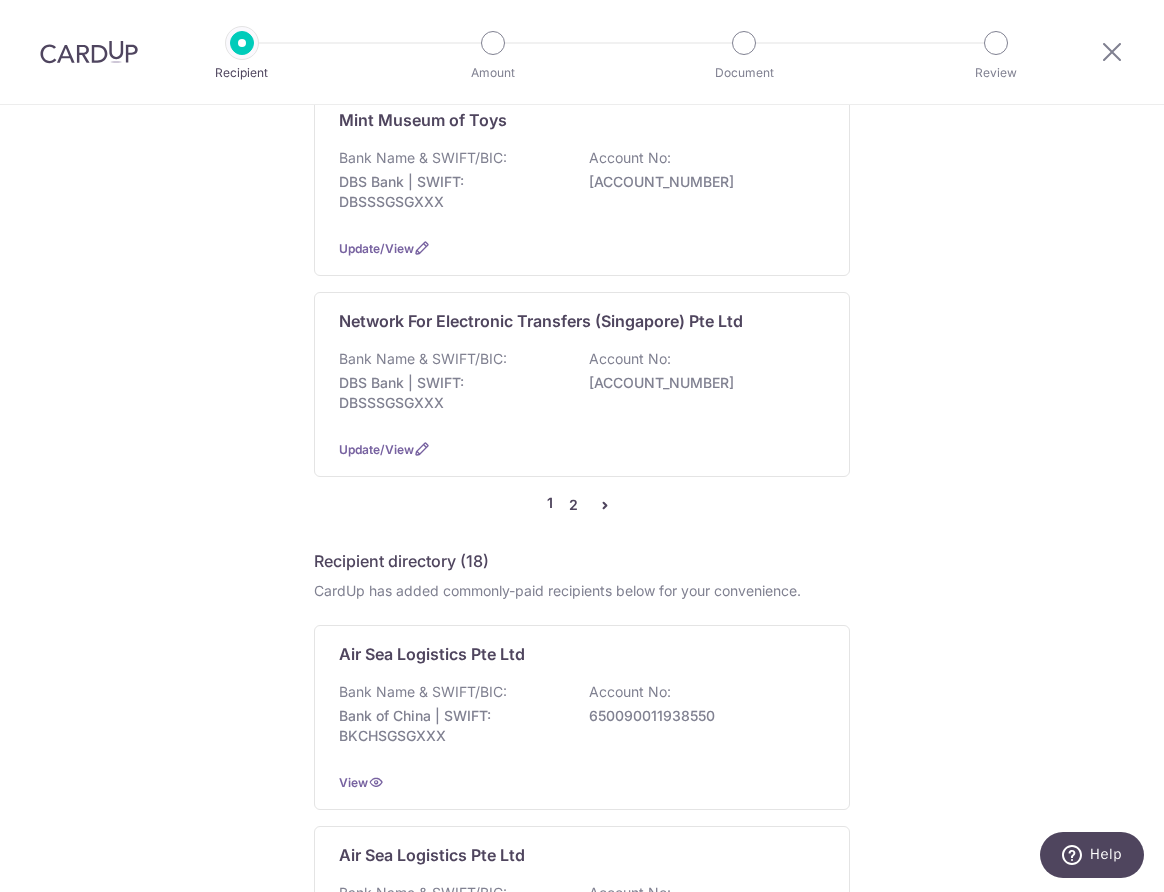 click on "2" at bounding box center [573, 505] 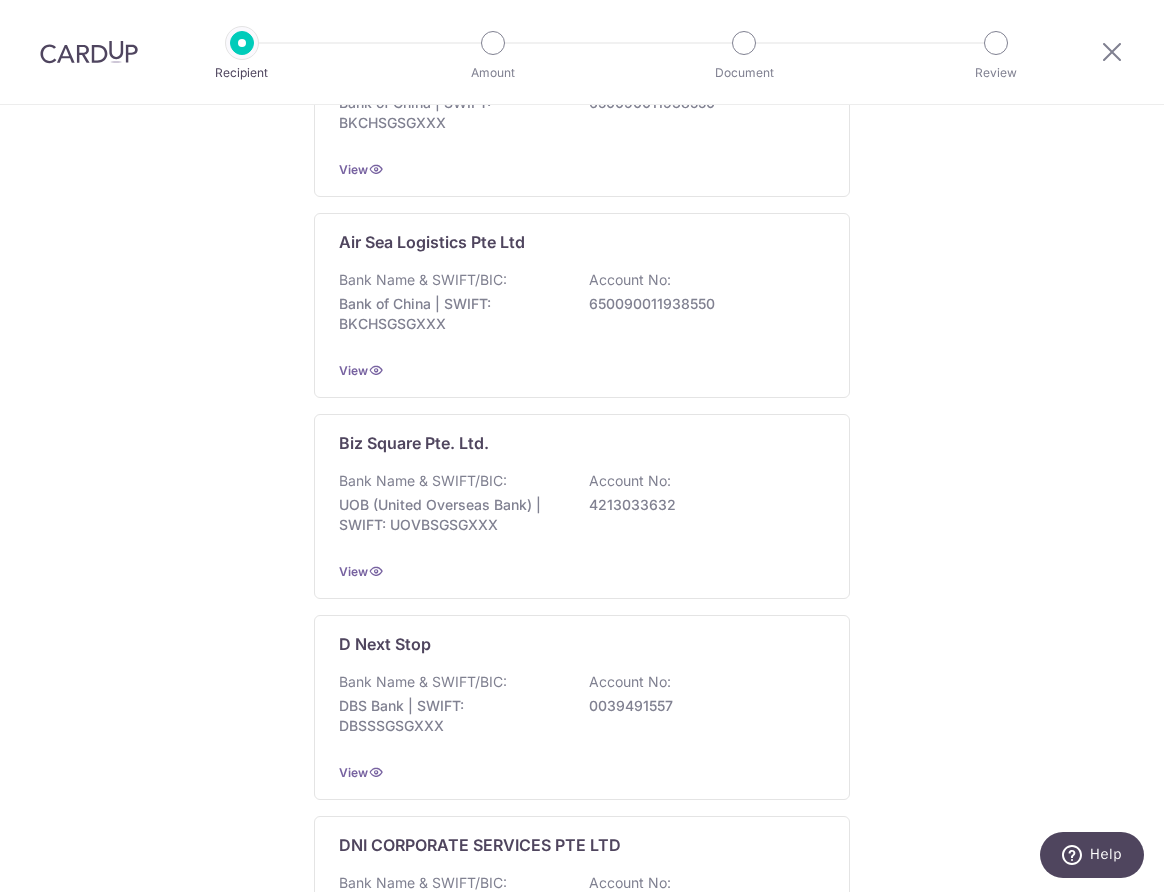 scroll, scrollTop: 0, scrollLeft: 0, axis: both 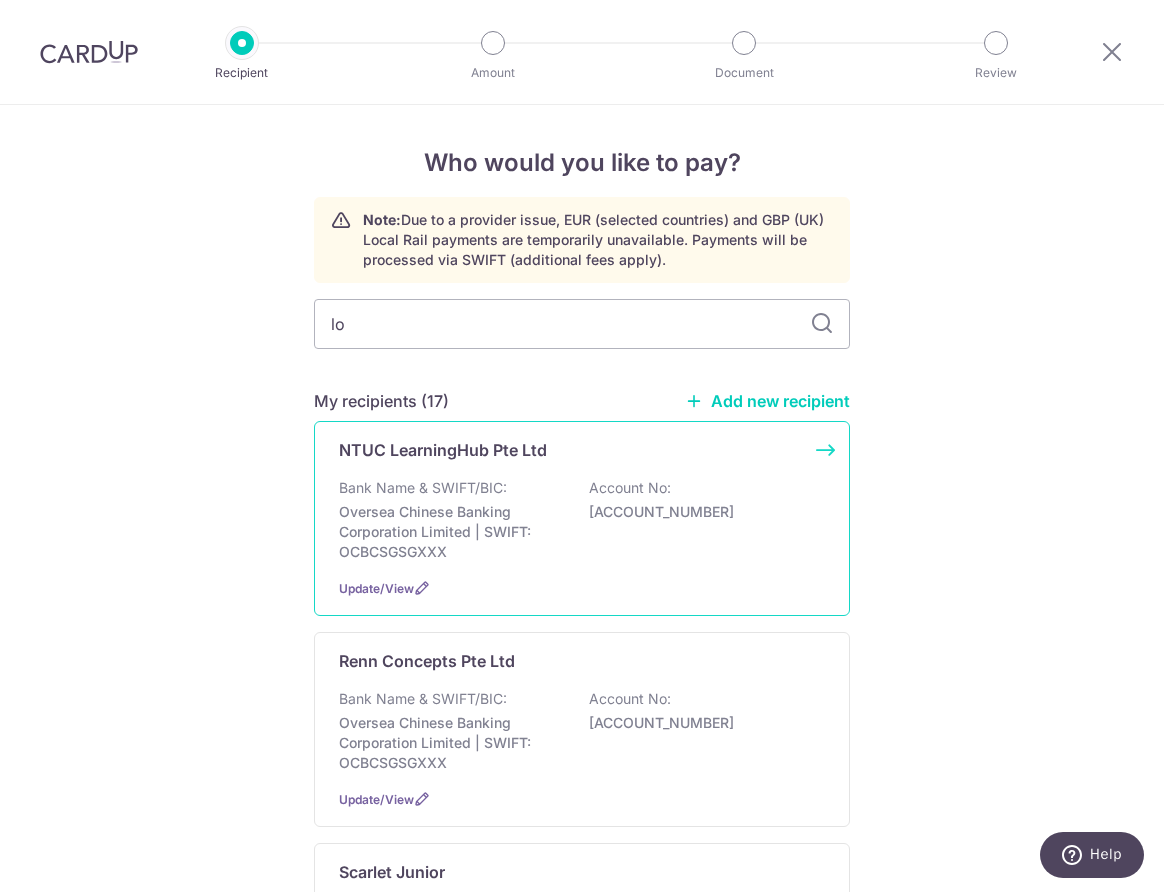 type on "log" 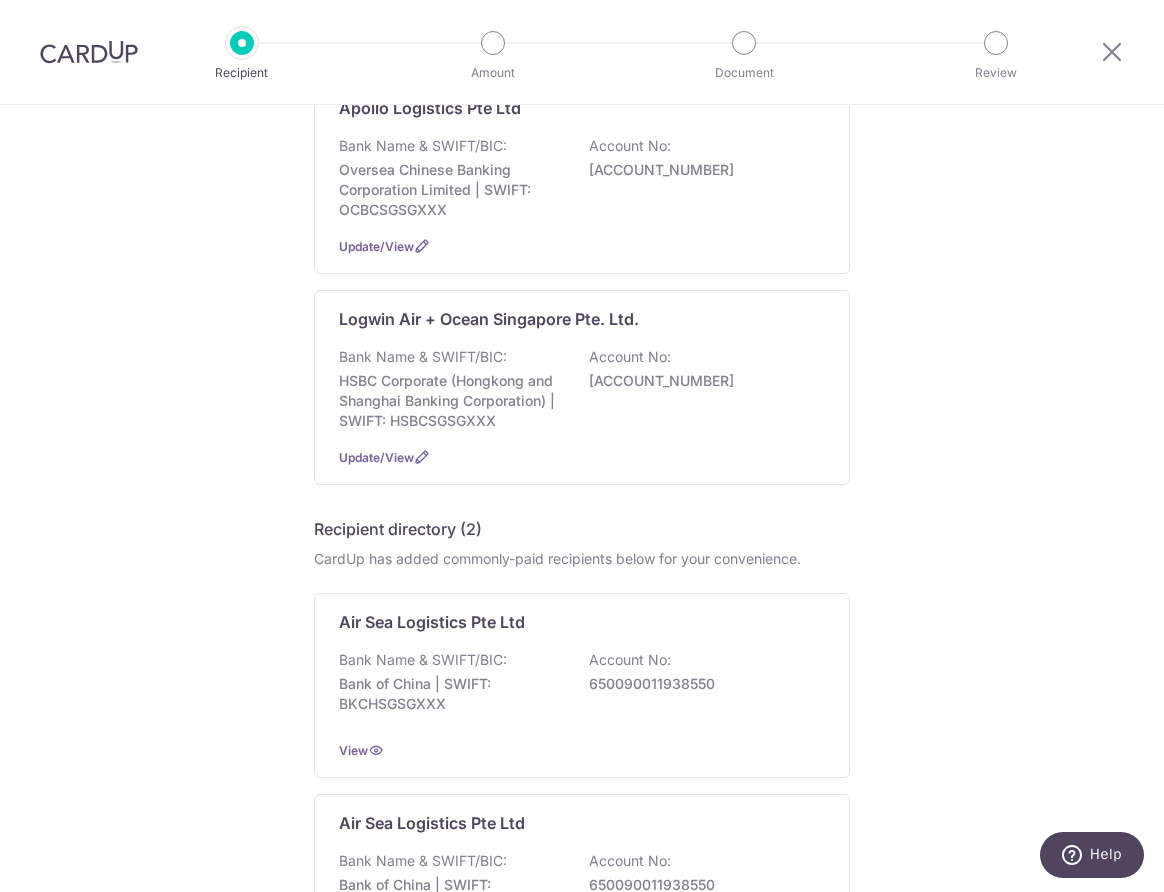scroll, scrollTop: 265, scrollLeft: 0, axis: vertical 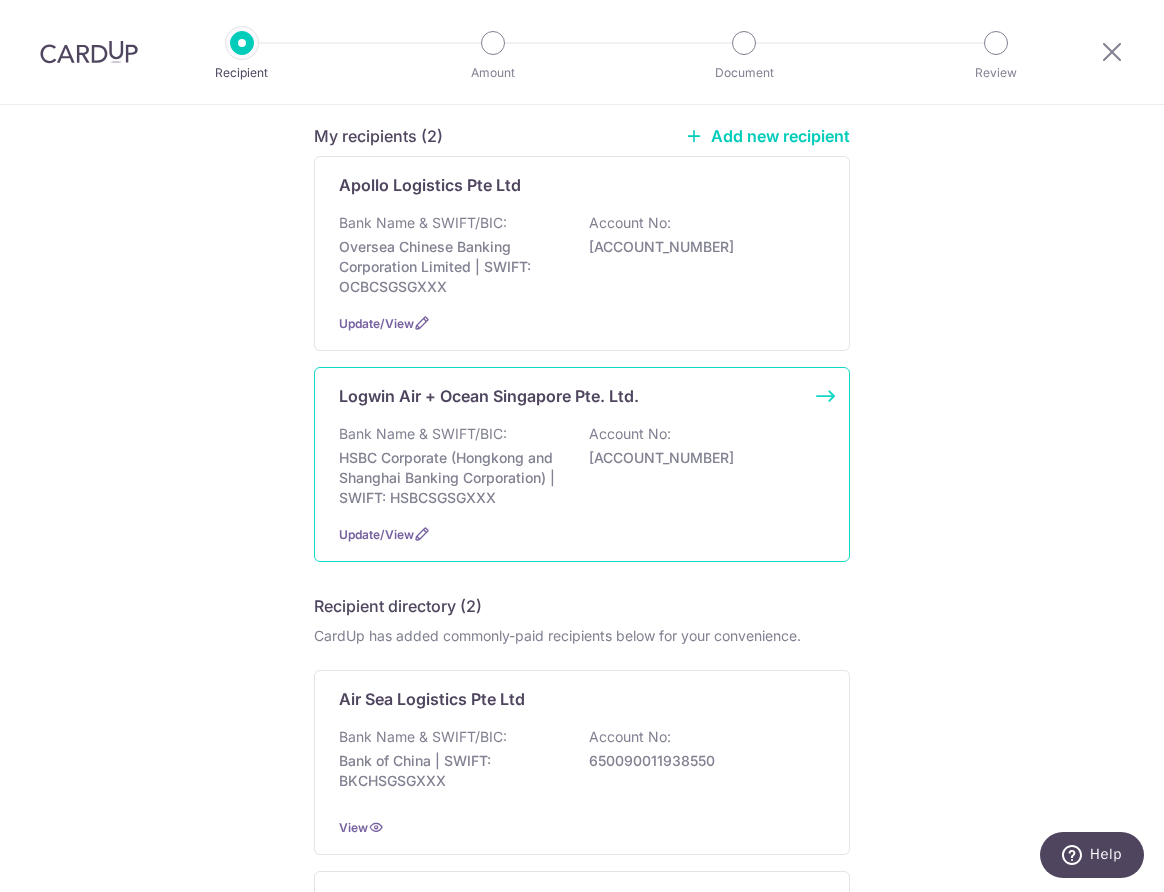 click on "Logwin Air + Ocean Singapore Pte. Ltd.
Bank Name & SWIFT/BIC:
HSBC Corporate (Hongkong and Shanghai Banking Corporation) | SWIFT: HSBCSGSGXXX
Account No:
141611707001
Update/View" at bounding box center [582, 464] 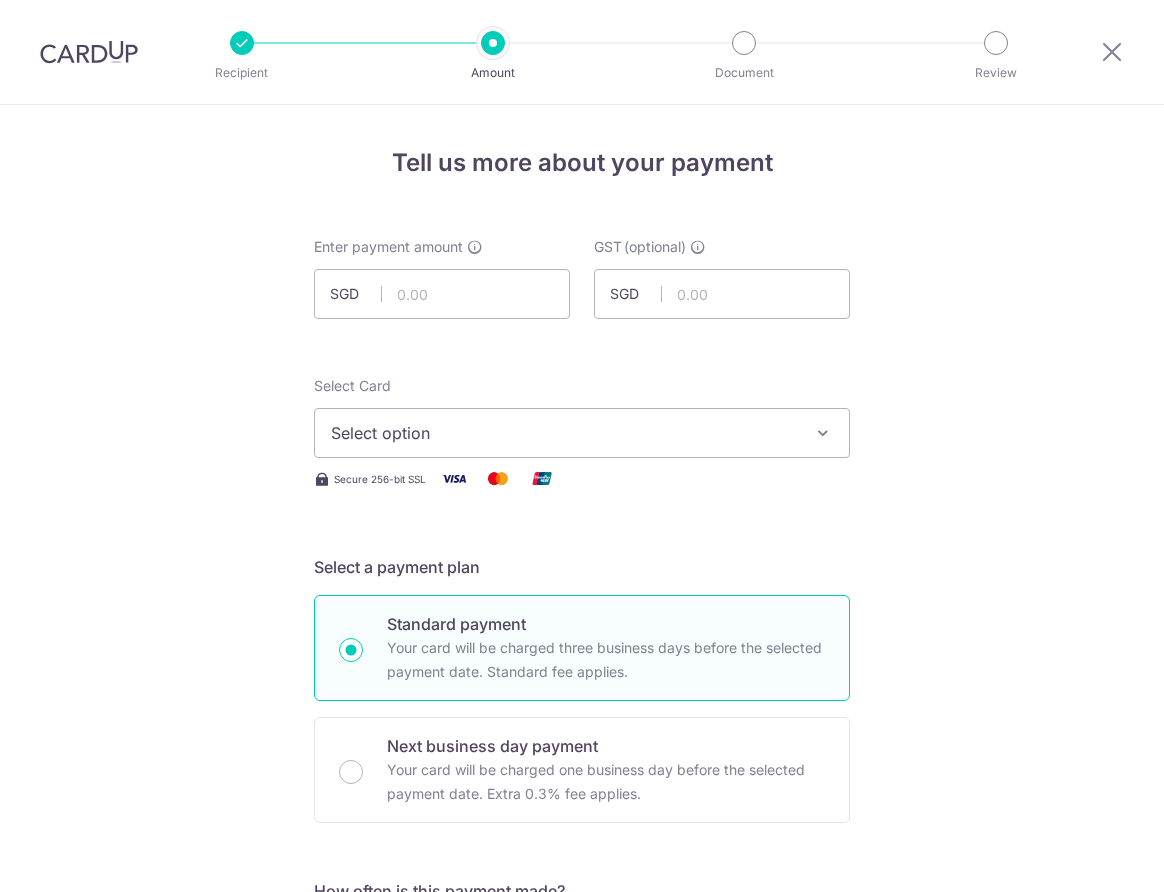 scroll, scrollTop: 0, scrollLeft: 0, axis: both 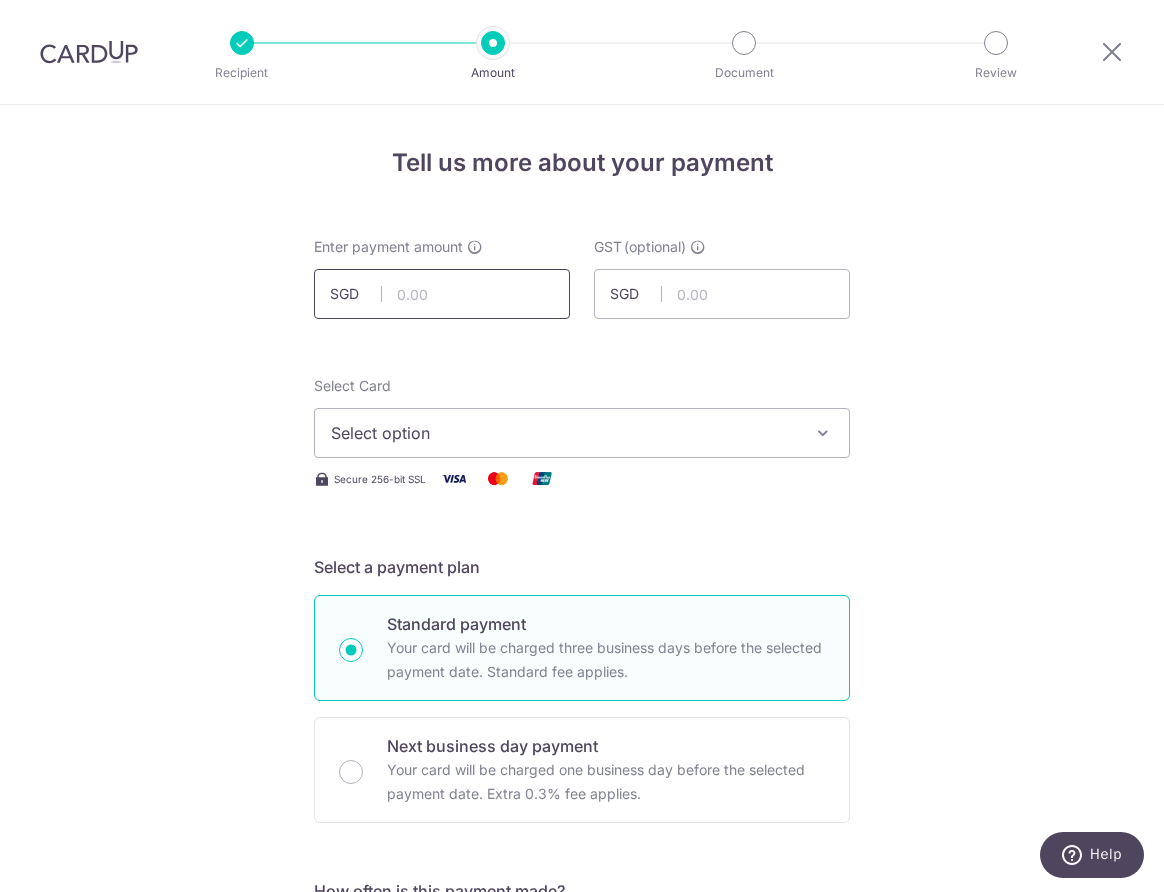 click at bounding box center [442, 294] 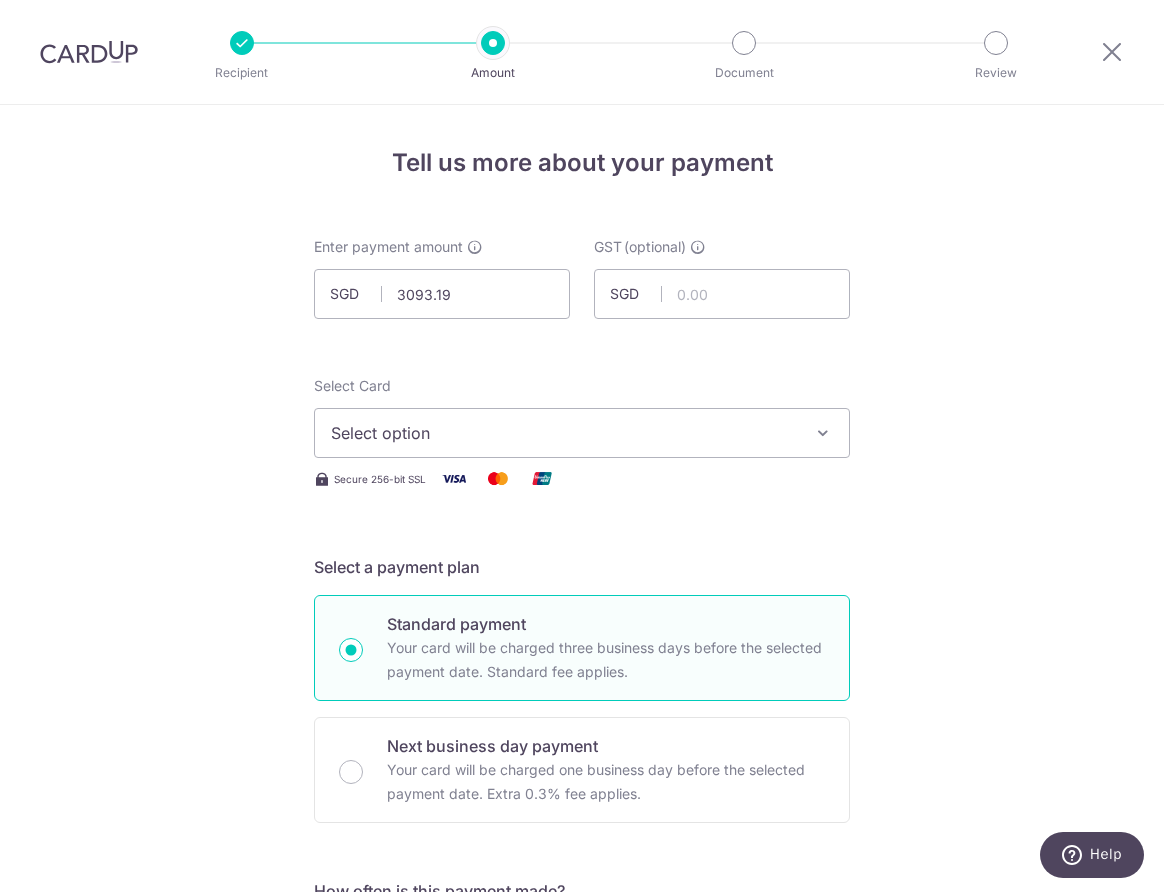 type on "3,093.19" 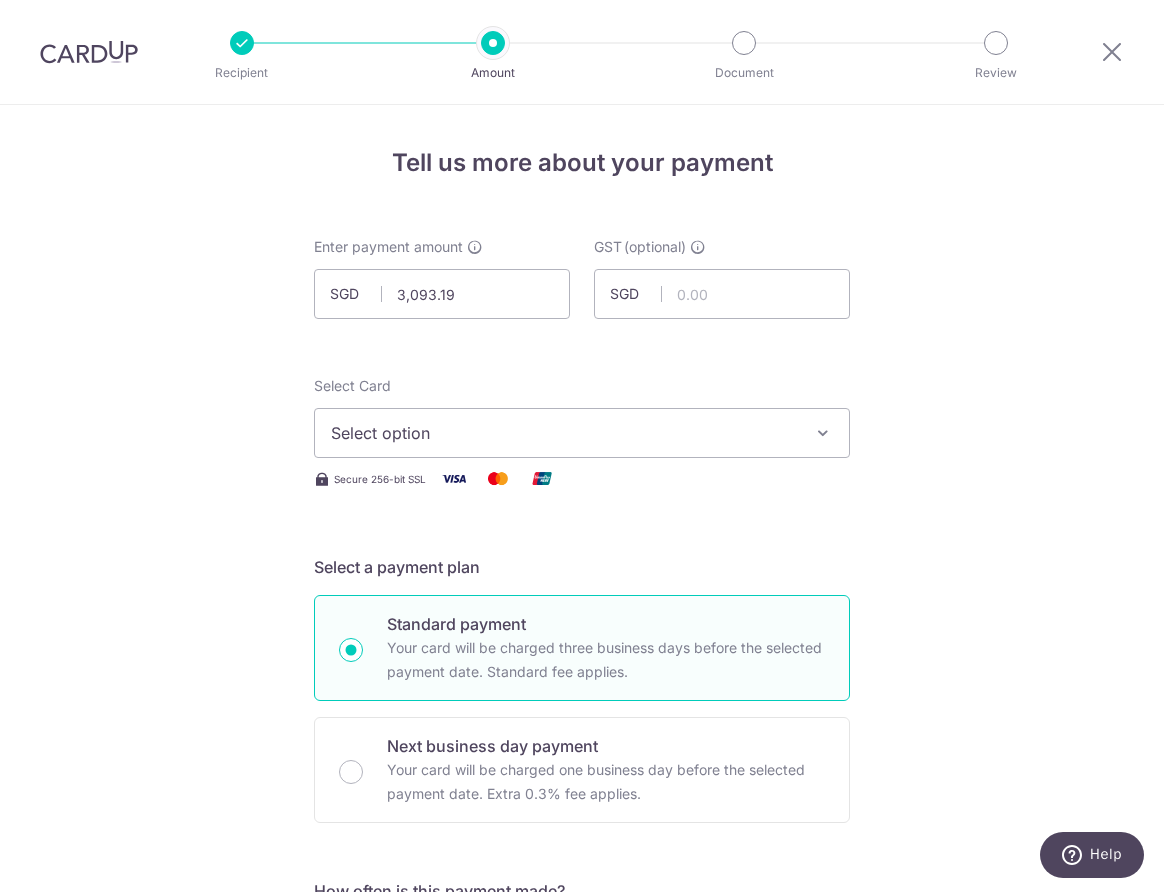 click on "Select option" at bounding box center [564, 433] 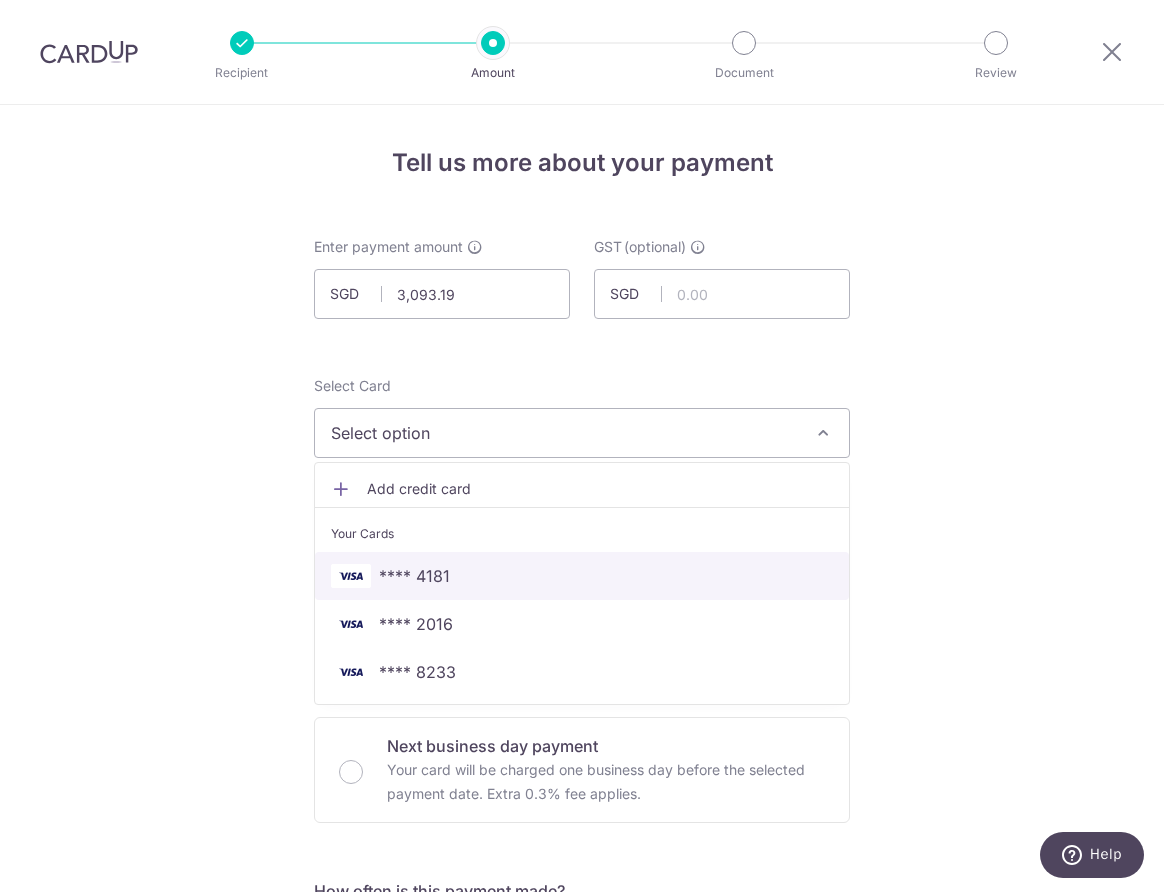 click on "**** 4181" at bounding box center (582, 576) 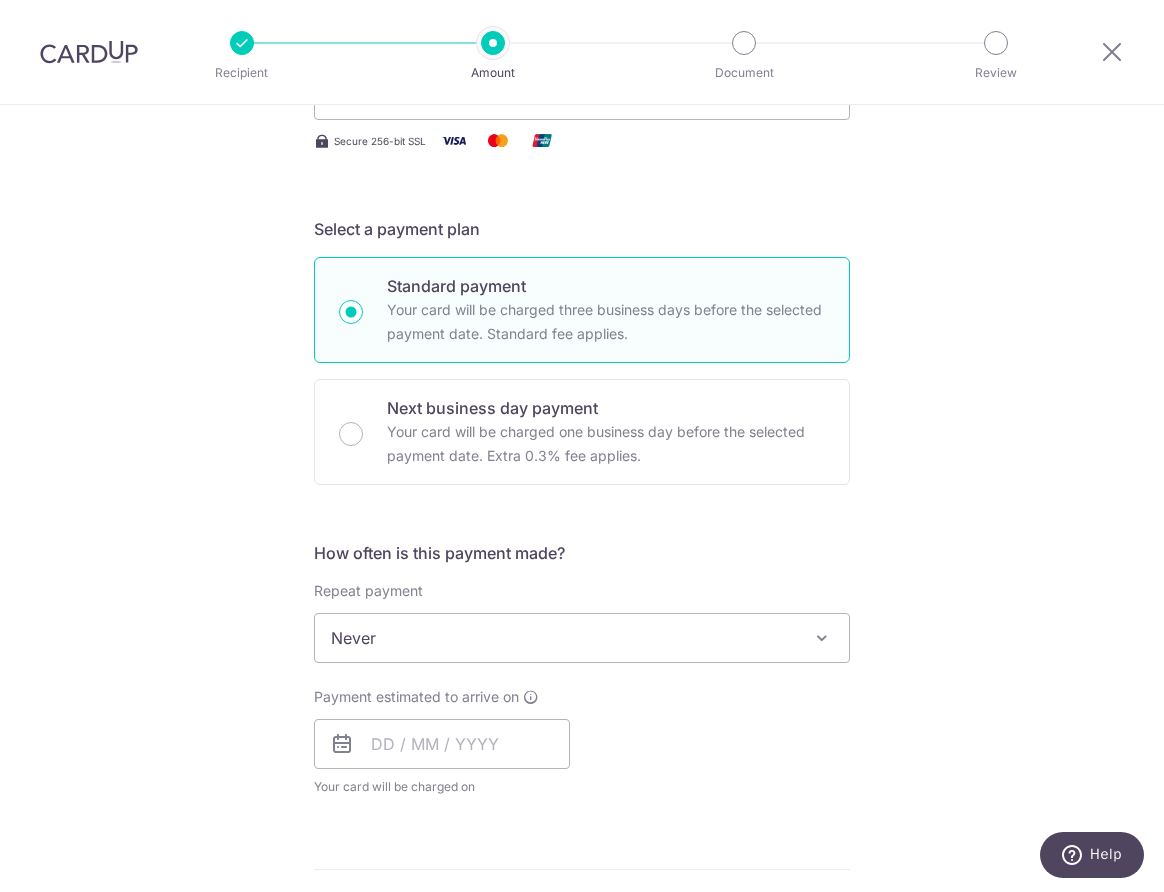 scroll, scrollTop: 471, scrollLeft: 0, axis: vertical 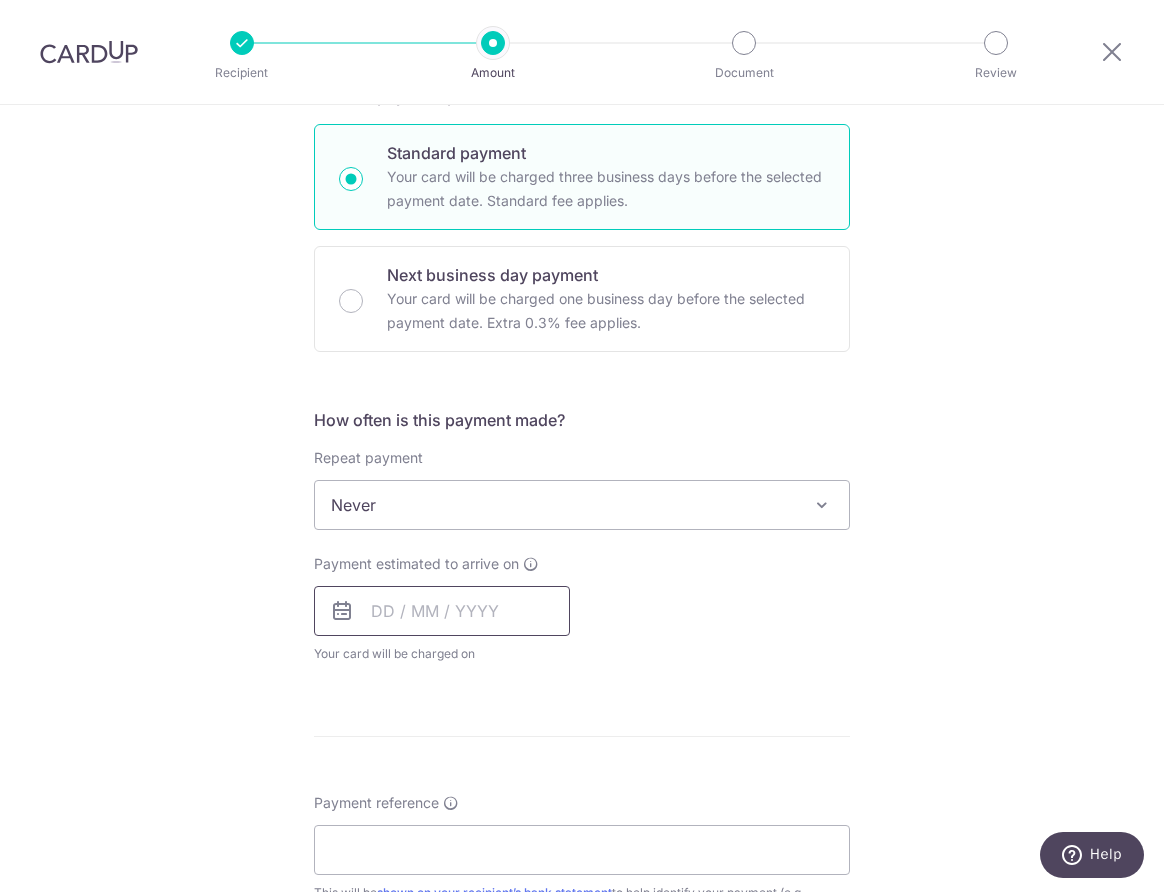 click at bounding box center [442, 611] 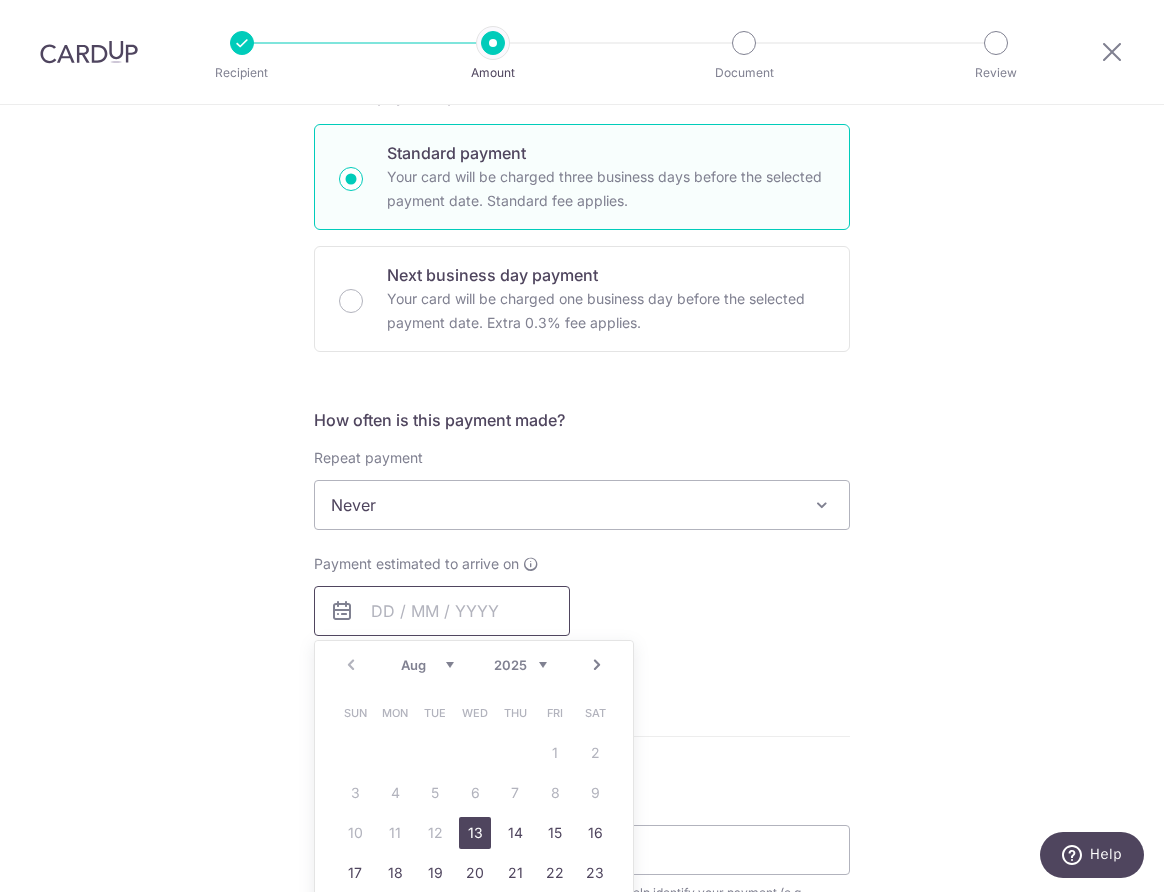 scroll, scrollTop: 539, scrollLeft: 0, axis: vertical 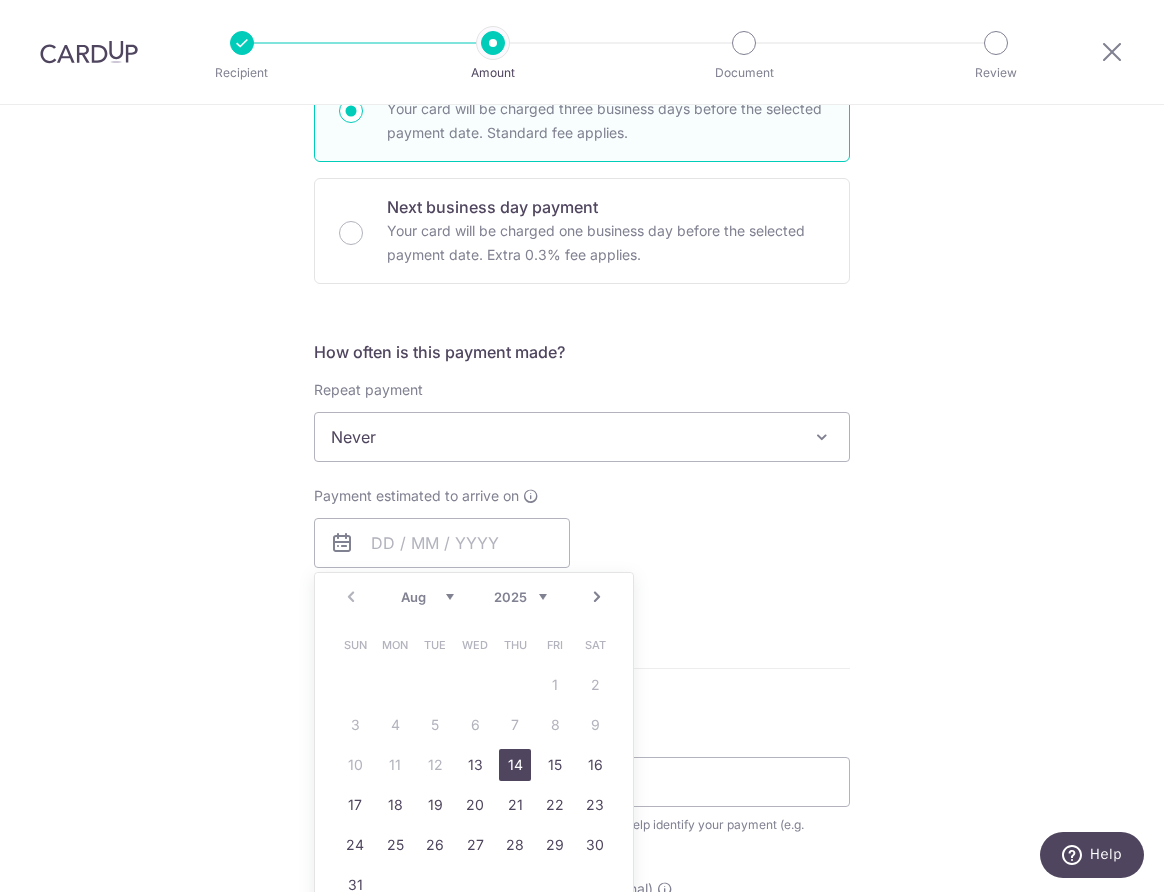 click on "14" at bounding box center [515, 765] 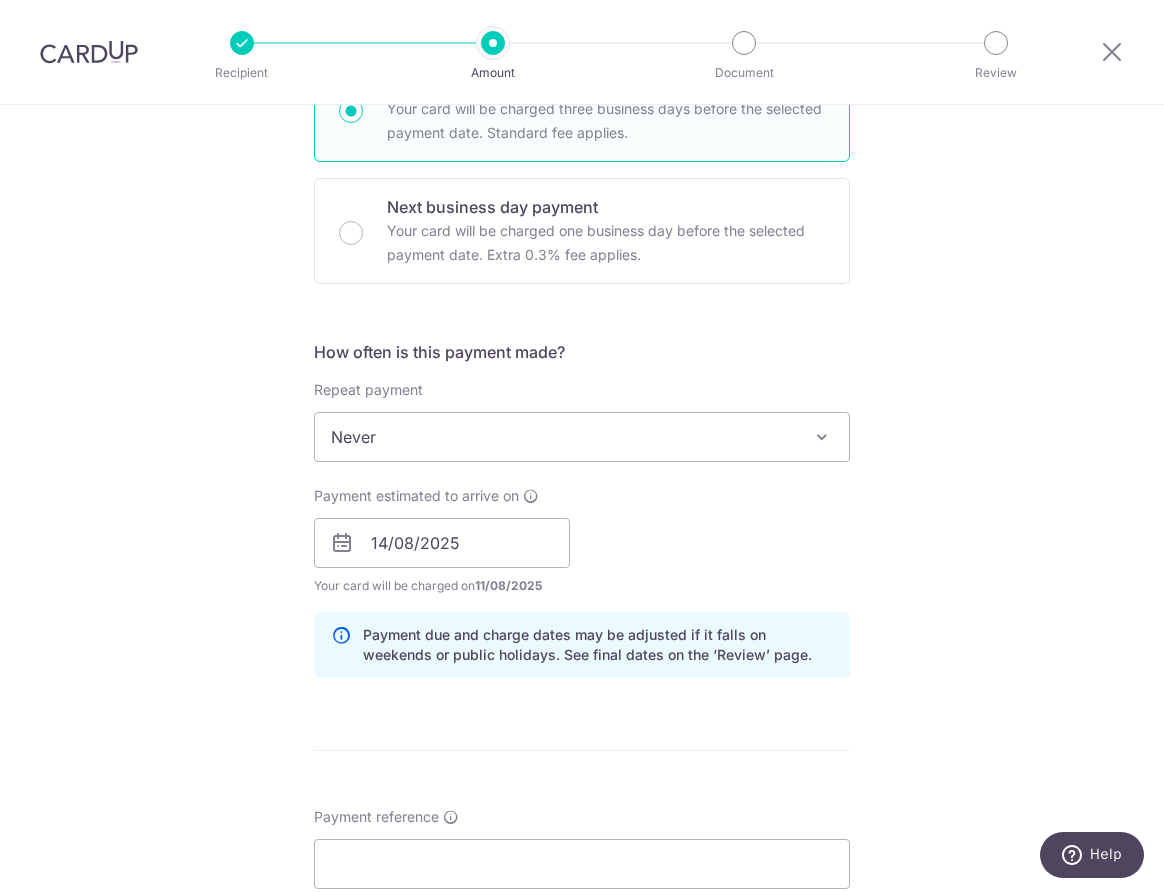 click on "Tell us more about your payment
Enter payment amount
SGD
3,093.19
3093.19
GST
(optional)
SGD
Select Card
**** 4181
Add credit card
Your Cards
**** 4181
**** 2016
**** 8233
Secure 256-bit SSL" at bounding box center [582, 578] 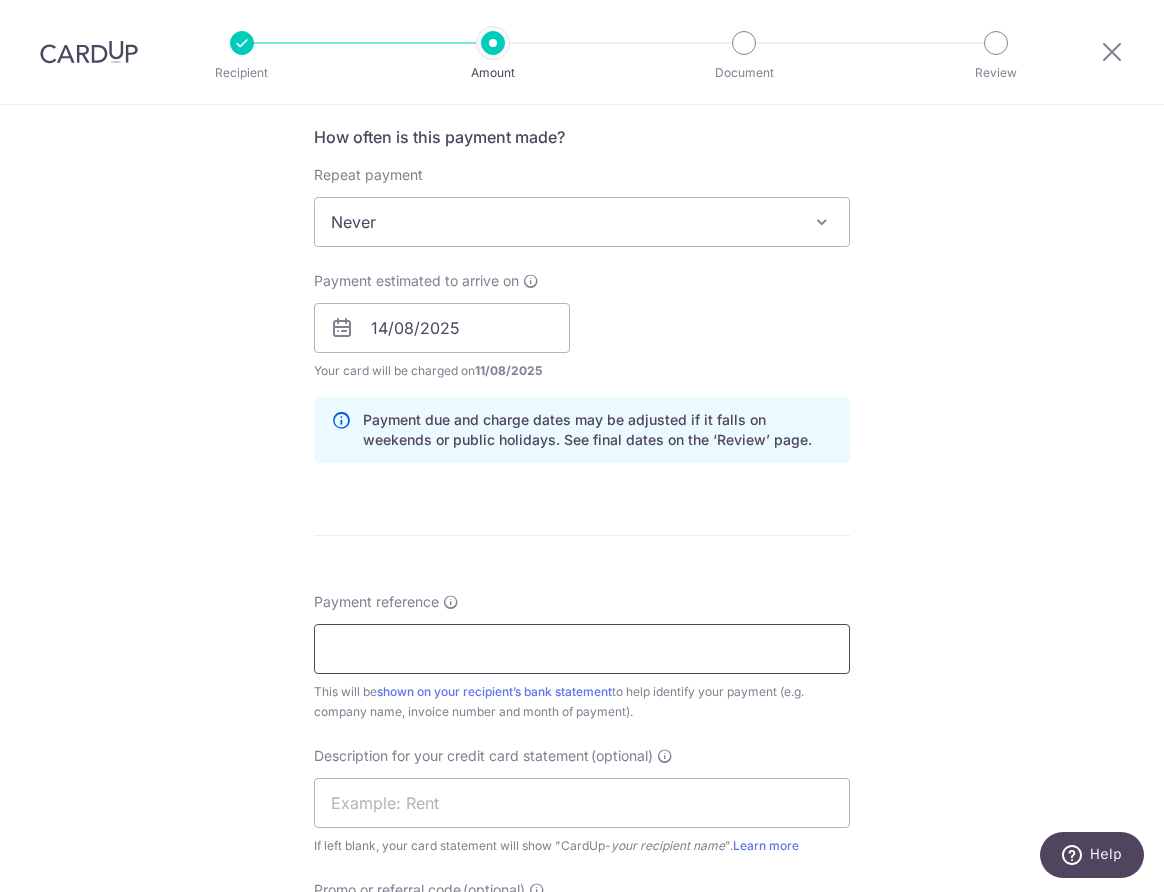 click on "Payment reference" at bounding box center [582, 649] 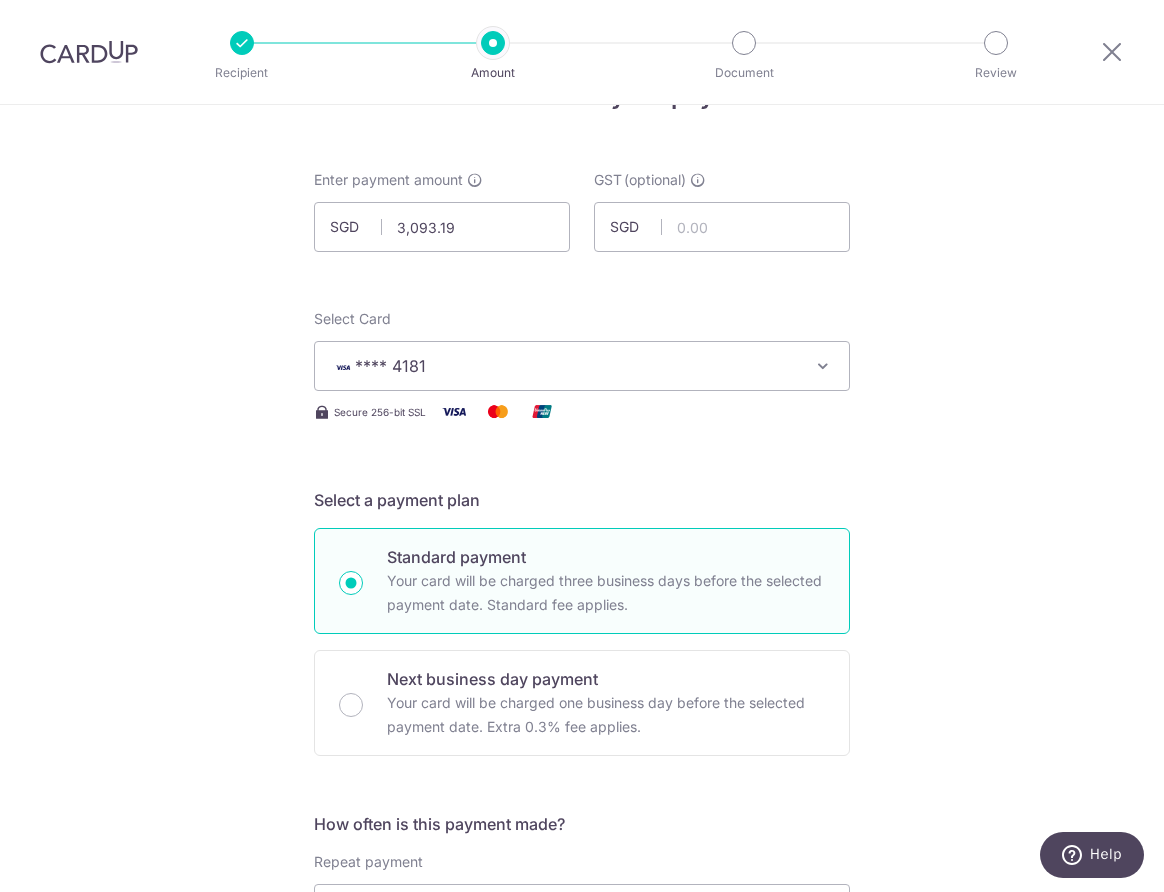 scroll, scrollTop: 0, scrollLeft: 0, axis: both 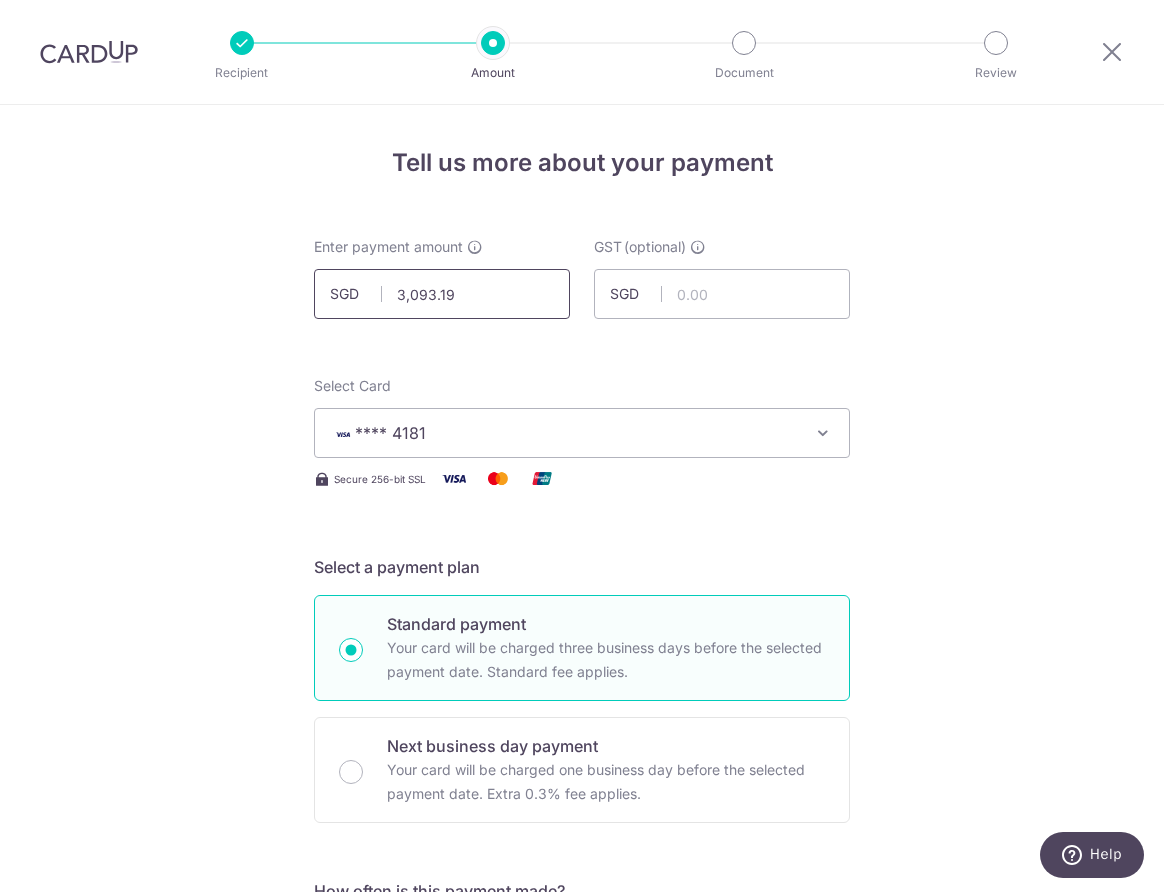 type on "SIN2509577" 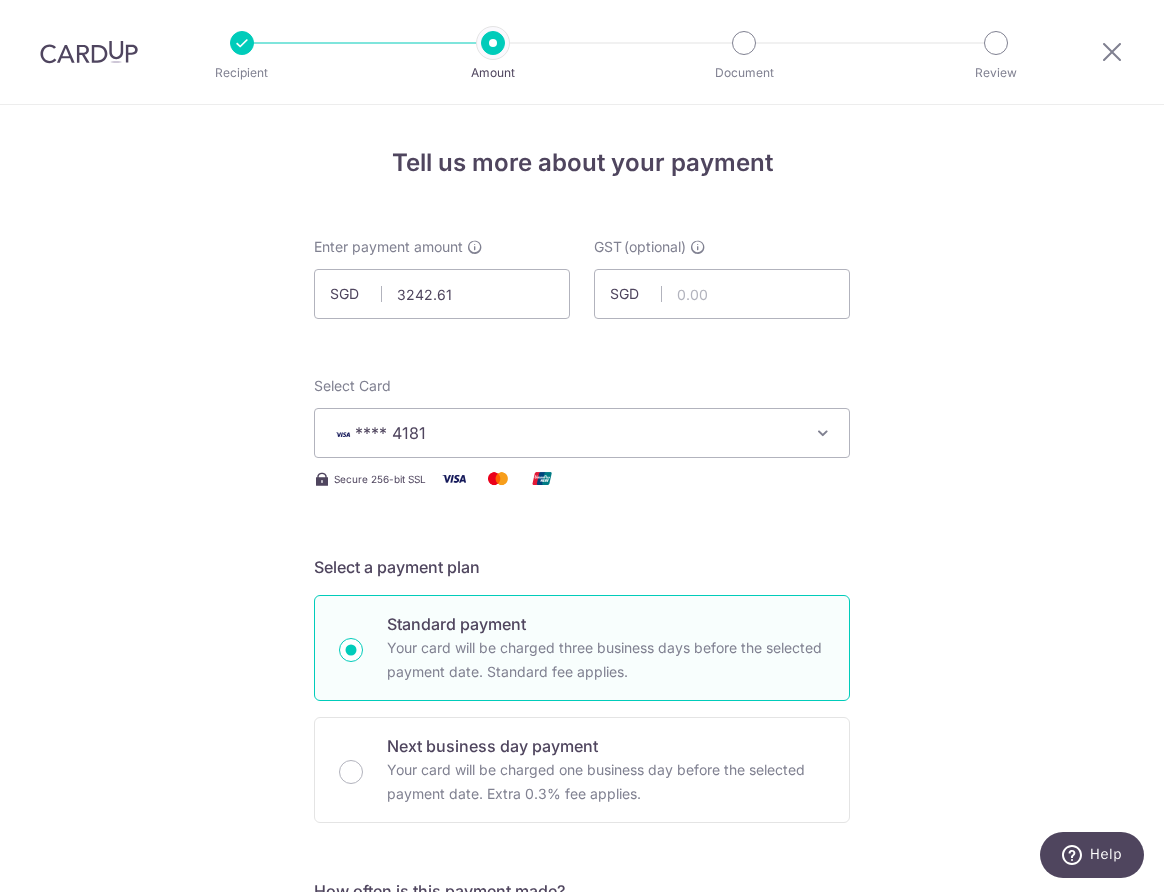 type on "3,242.61" 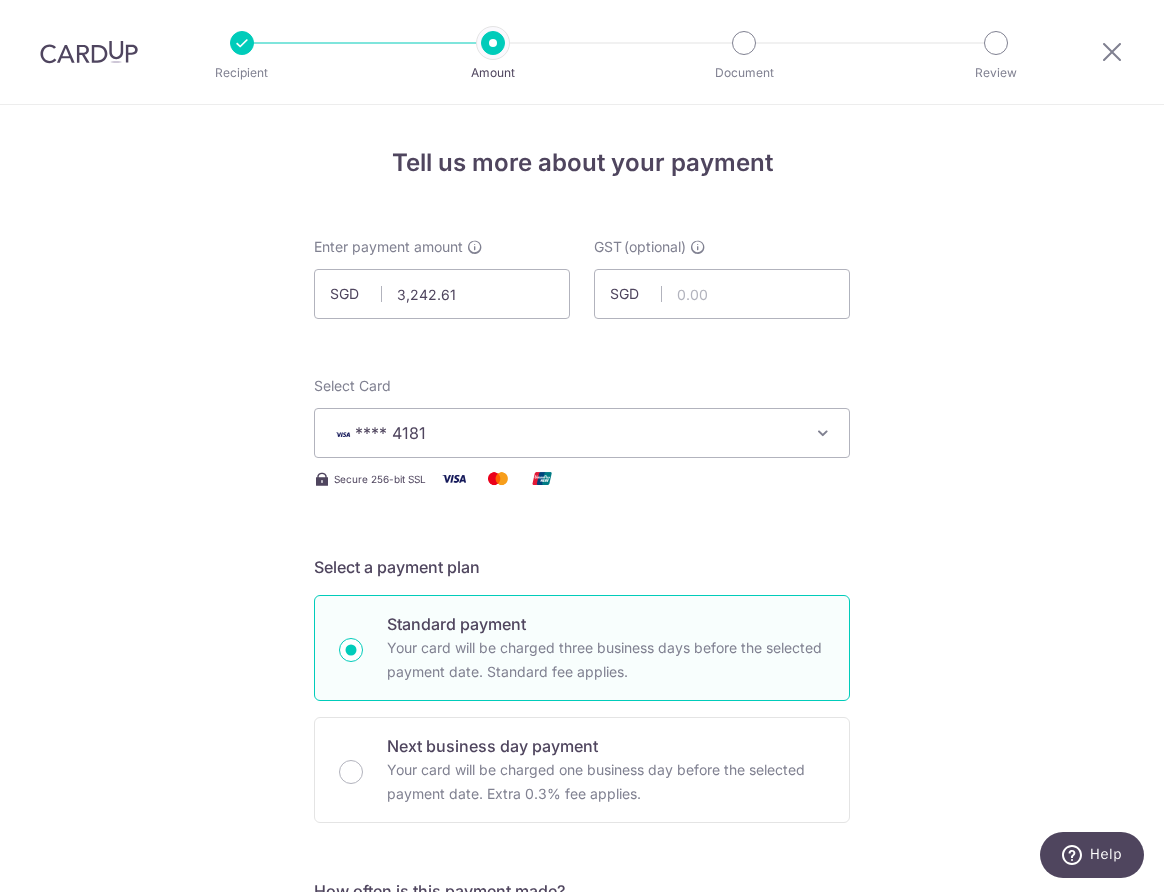 click on "Tell us more about your payment
Enter payment amount
SGD
3,242.61
3242.61
GST
(optional)
SGD
Select Card
**** 4181
Add credit card
Your Cards
**** 4181
**** 2016
**** 8233
Secure 256-bit SSL" at bounding box center [582, 1117] 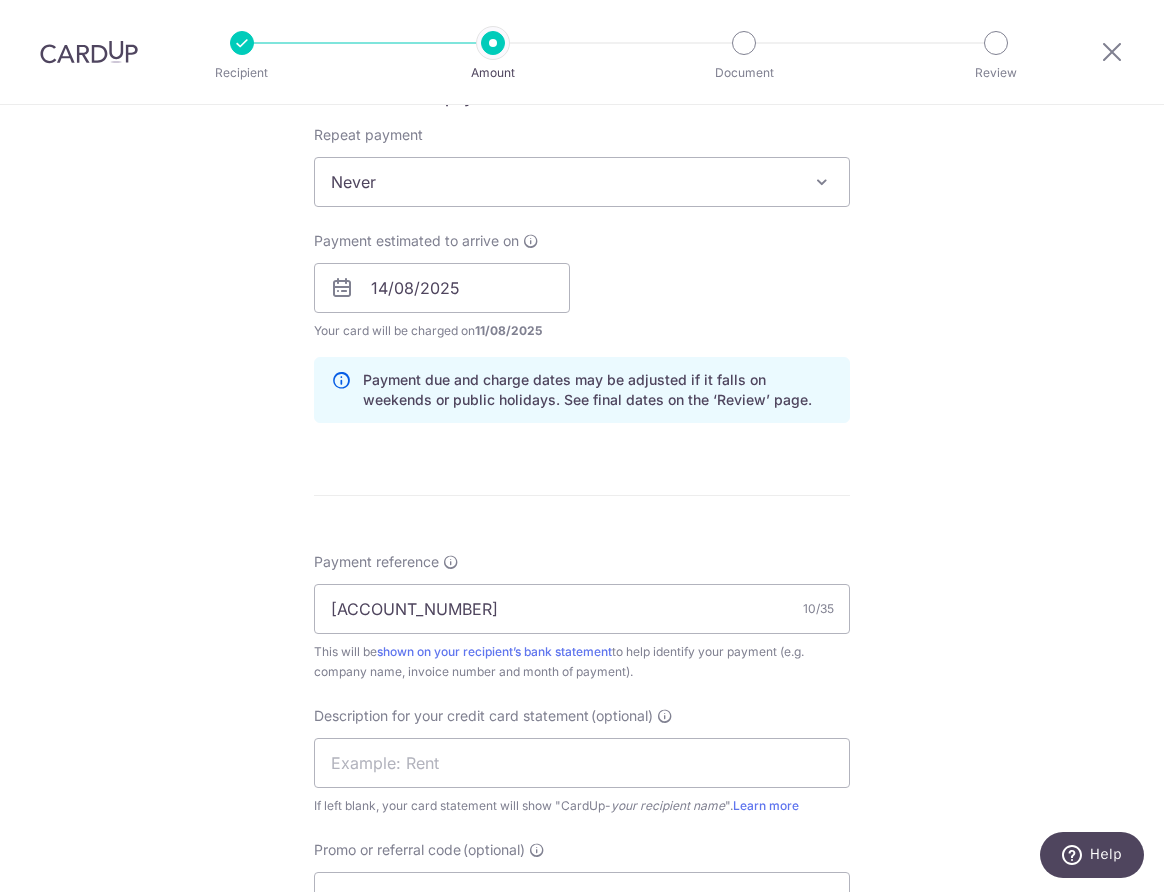 scroll, scrollTop: 933, scrollLeft: 0, axis: vertical 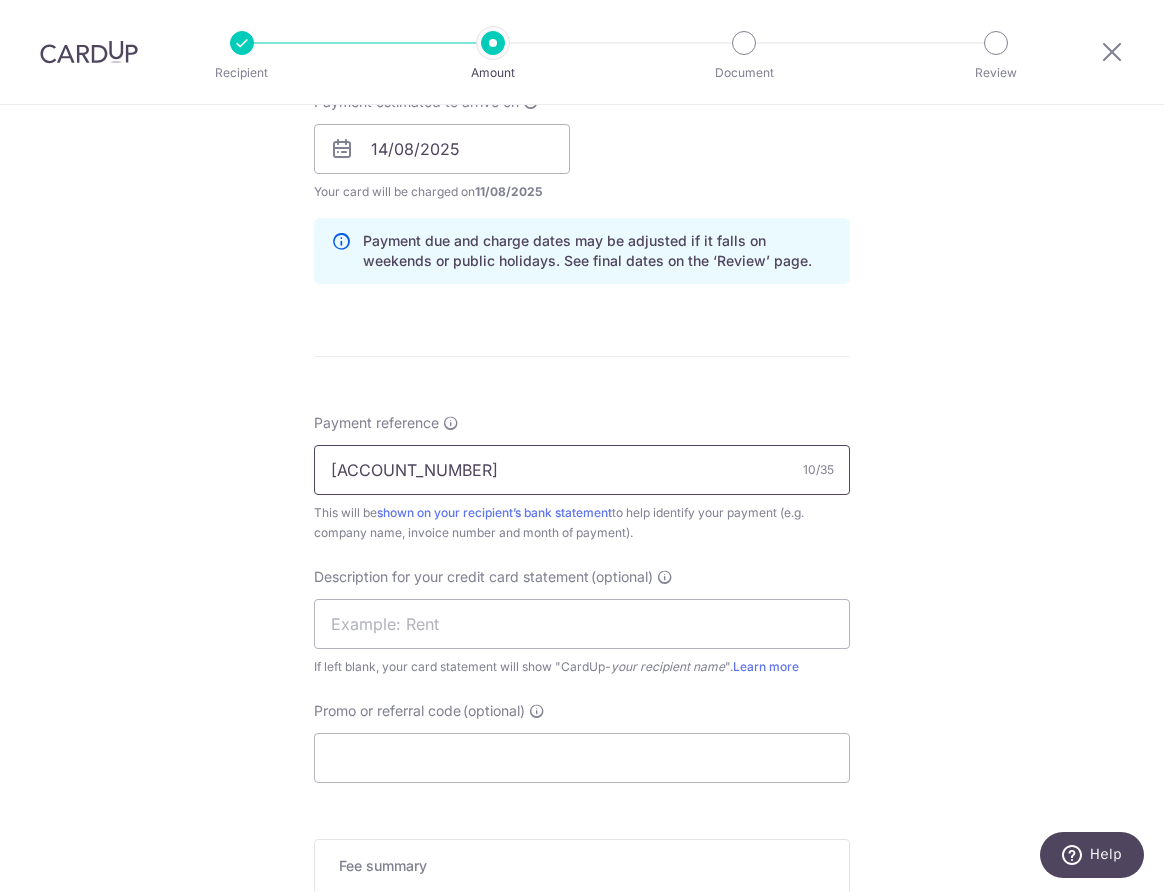click on "SIN2509577" at bounding box center [582, 470] 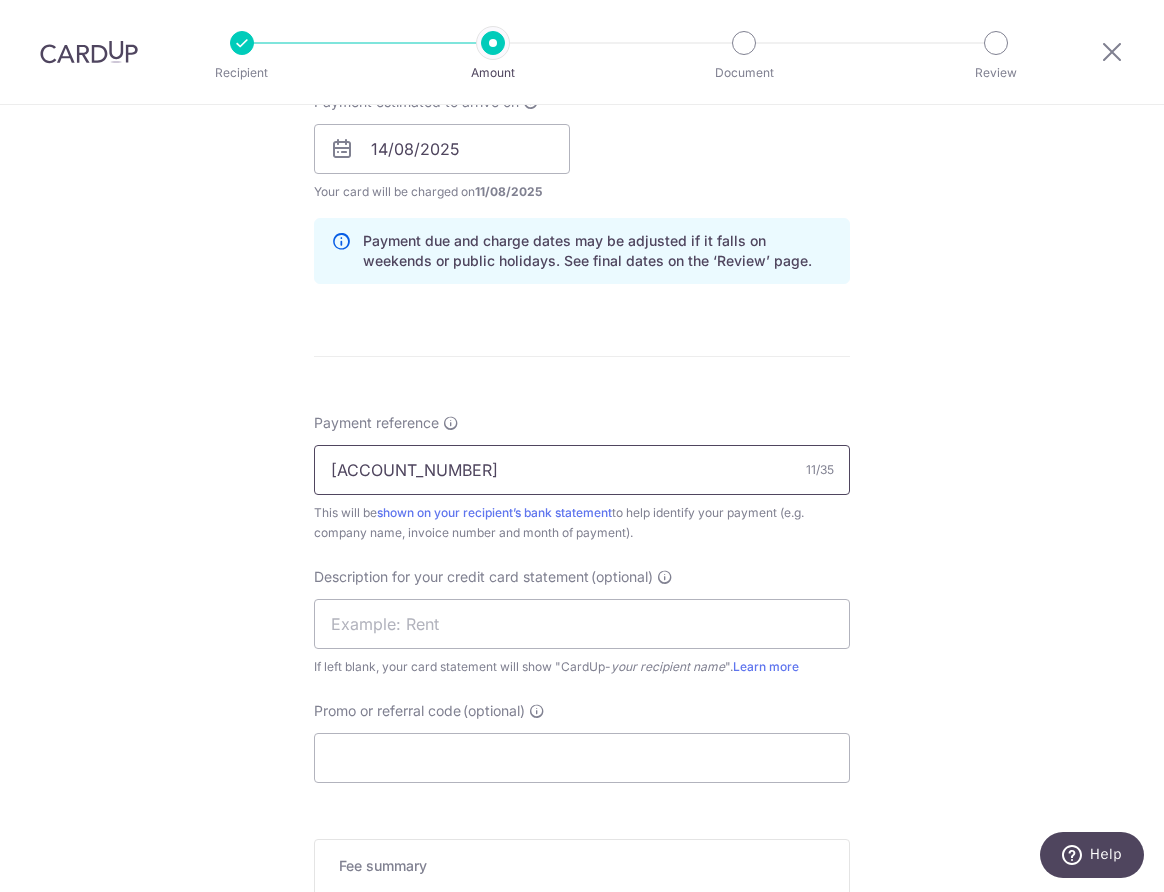 paste on "SIN2513379" 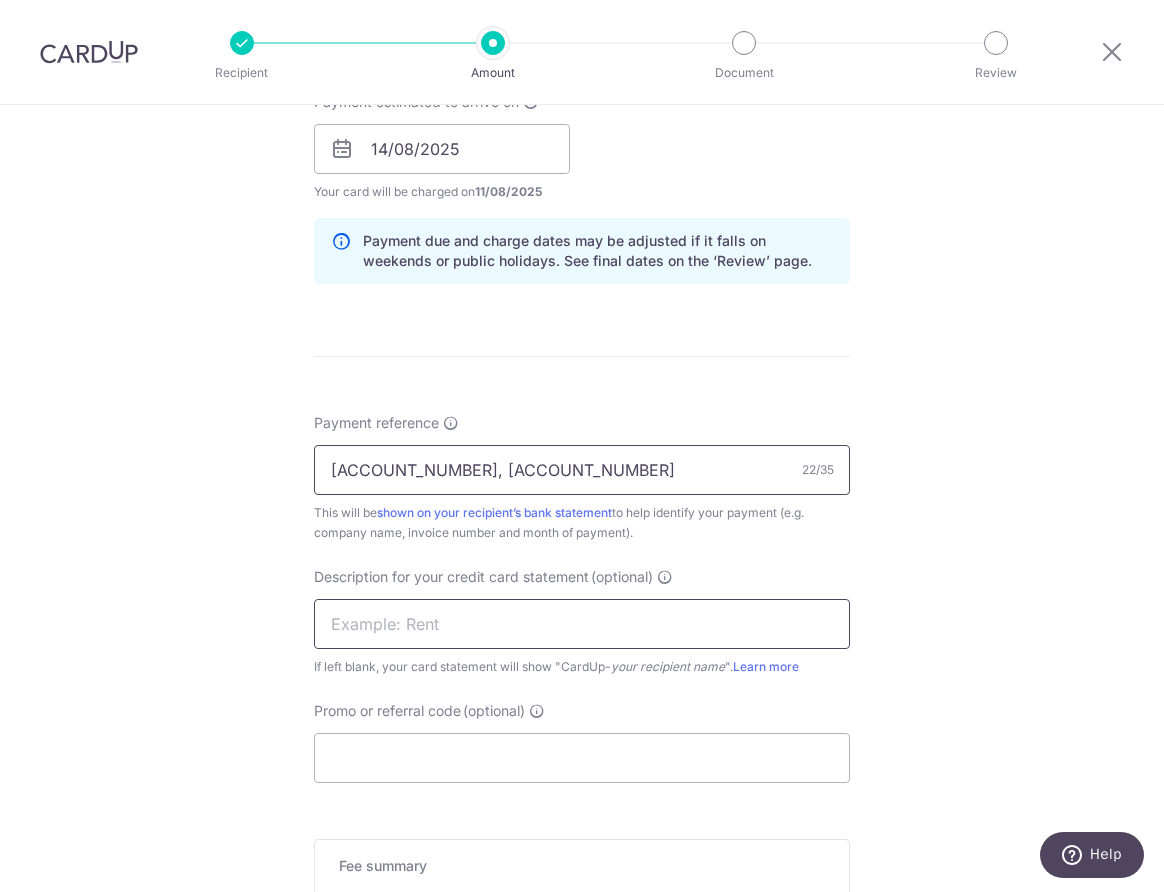 type on "SIN2509577, SIN2513379" 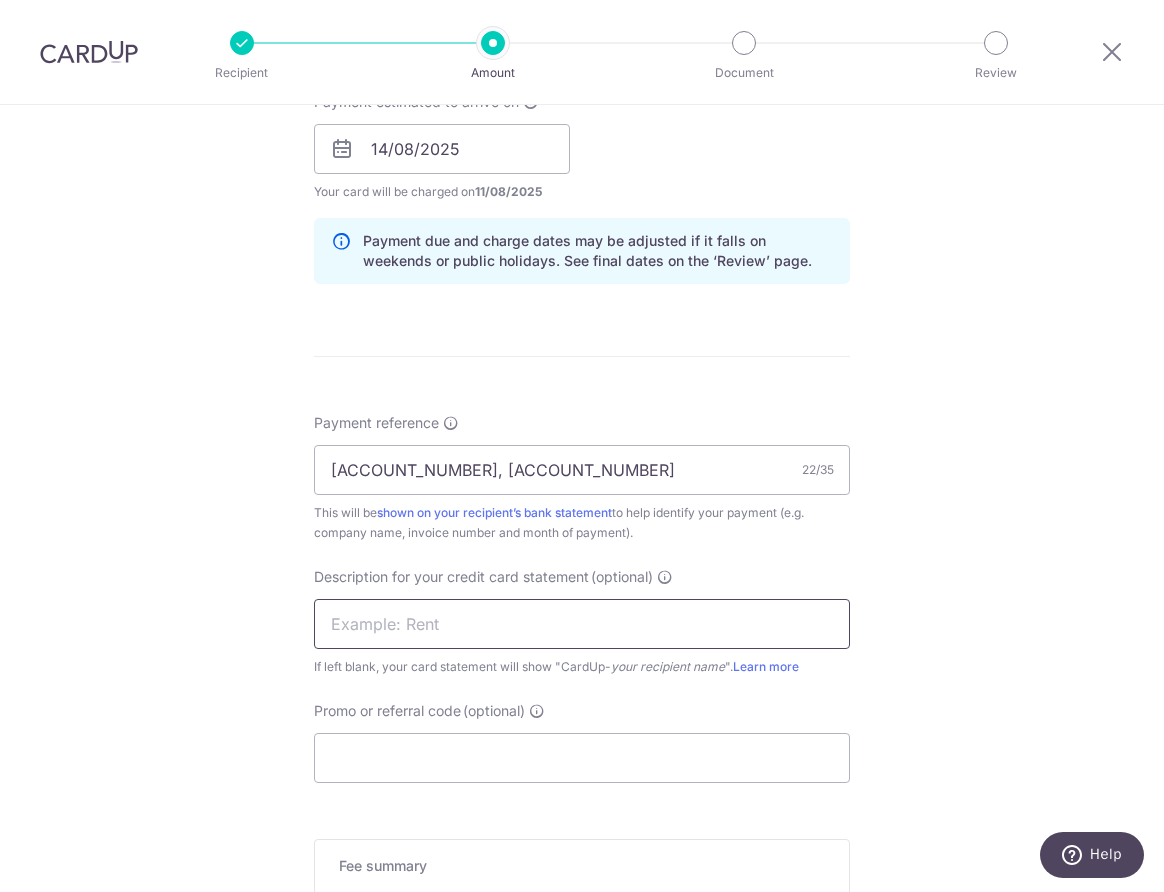click at bounding box center [582, 624] 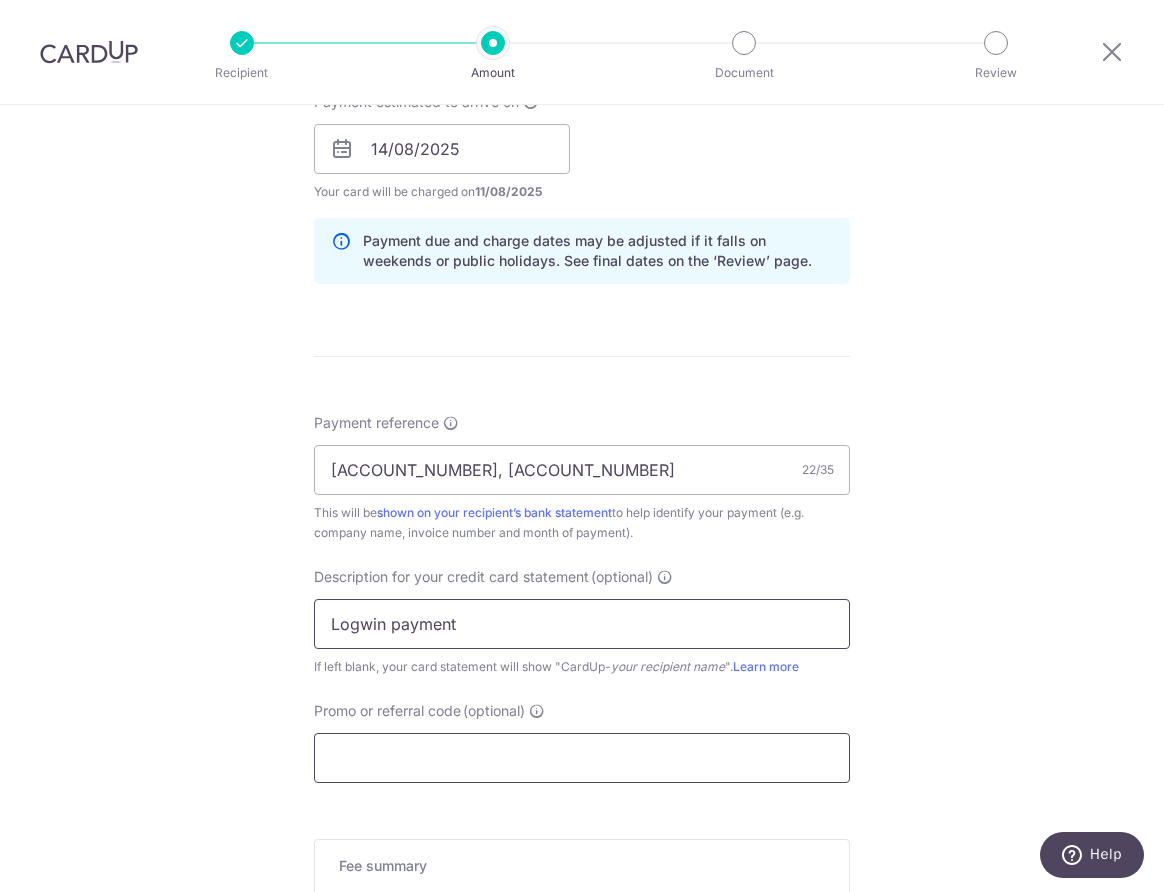 type on "Logwin payment" 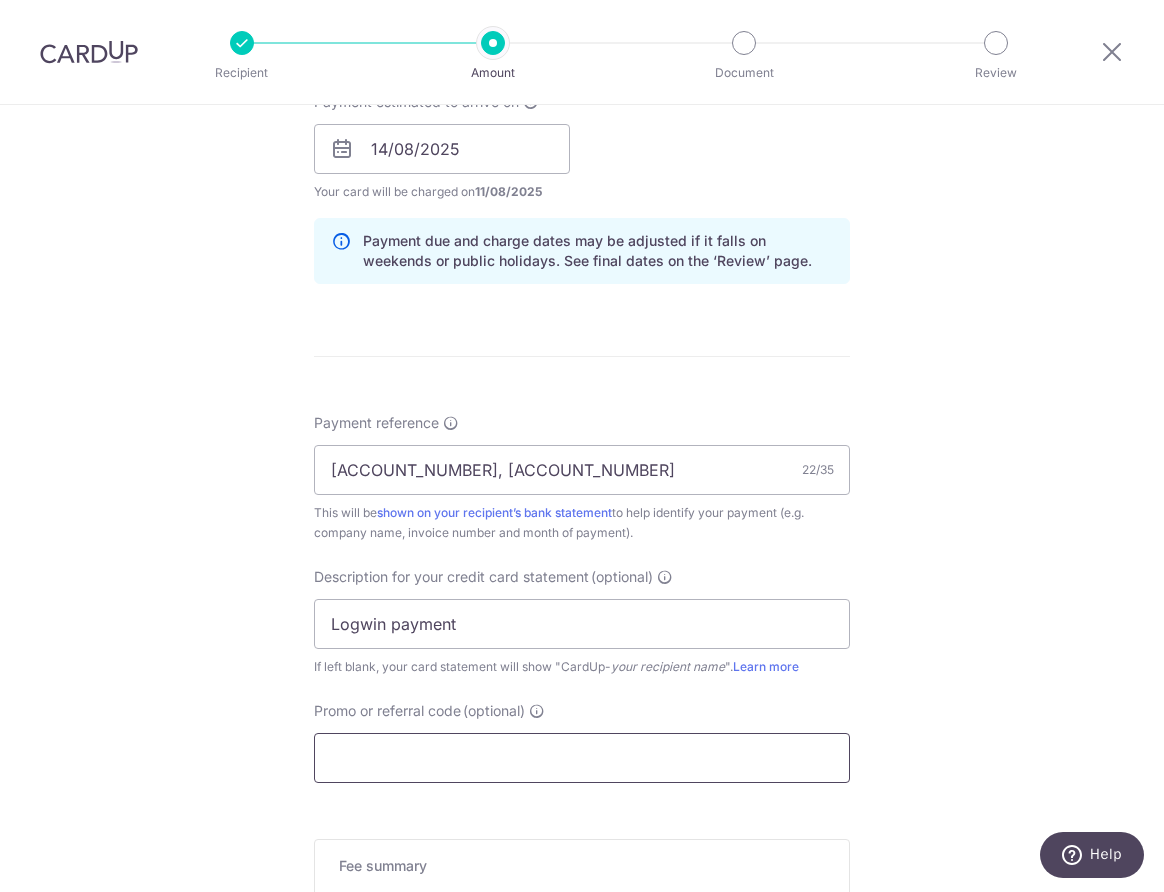 click on "Promo or referral code
(optional)" at bounding box center (582, 758) 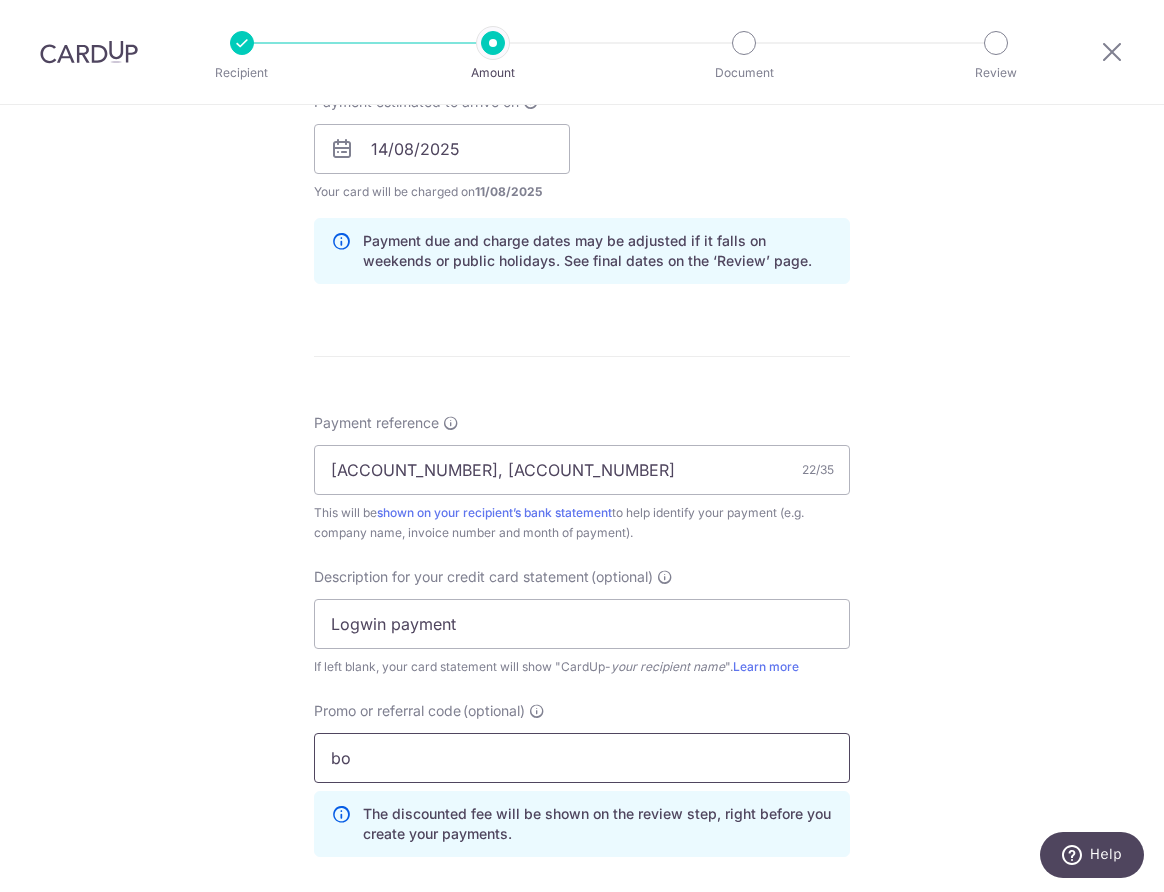 type on "boff185" 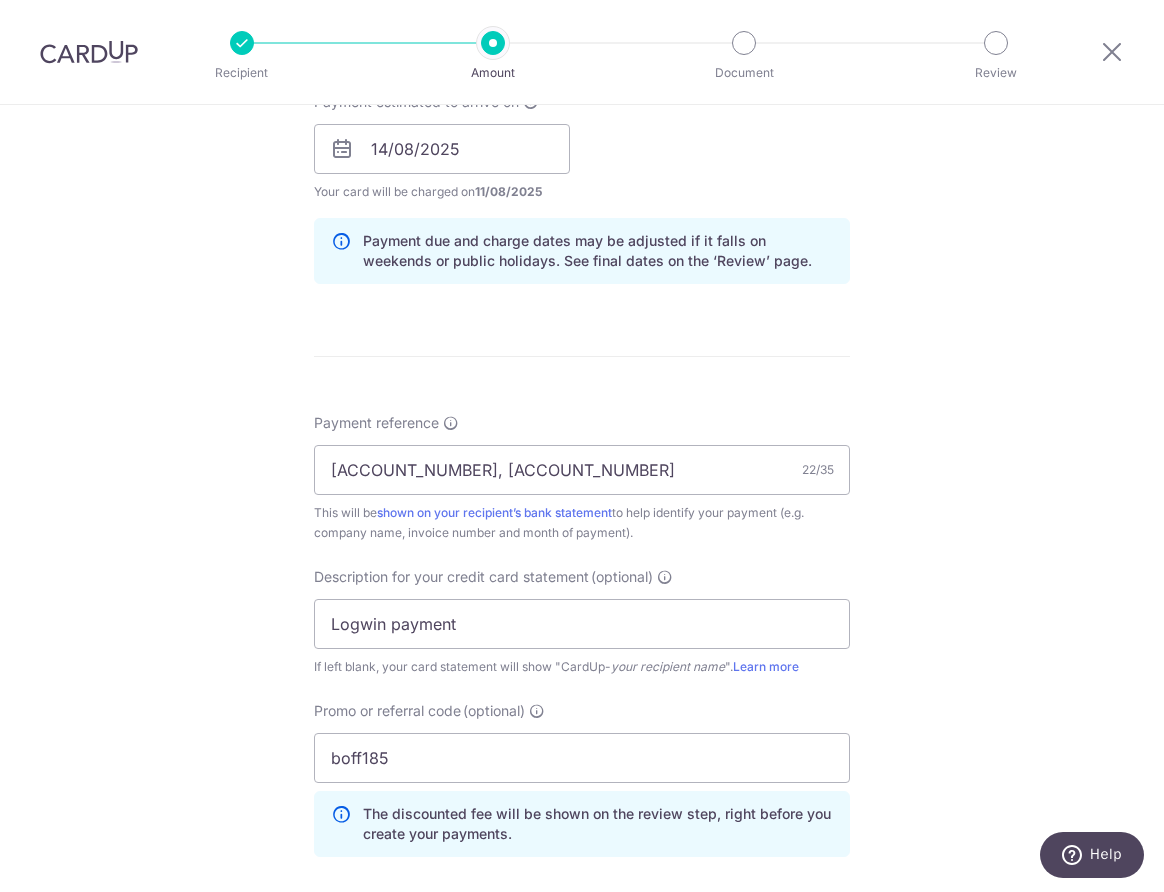 click on "Tell us more about your payment
Enter payment amount
SGD
3,242.61
3242.61
GST
(optional)
SGD
Select Card
**** 4181
Add credit card
Your Cards
**** 4181
**** 2016
**** 8233
Secure 256-bit SSL" at bounding box center [582, 229] 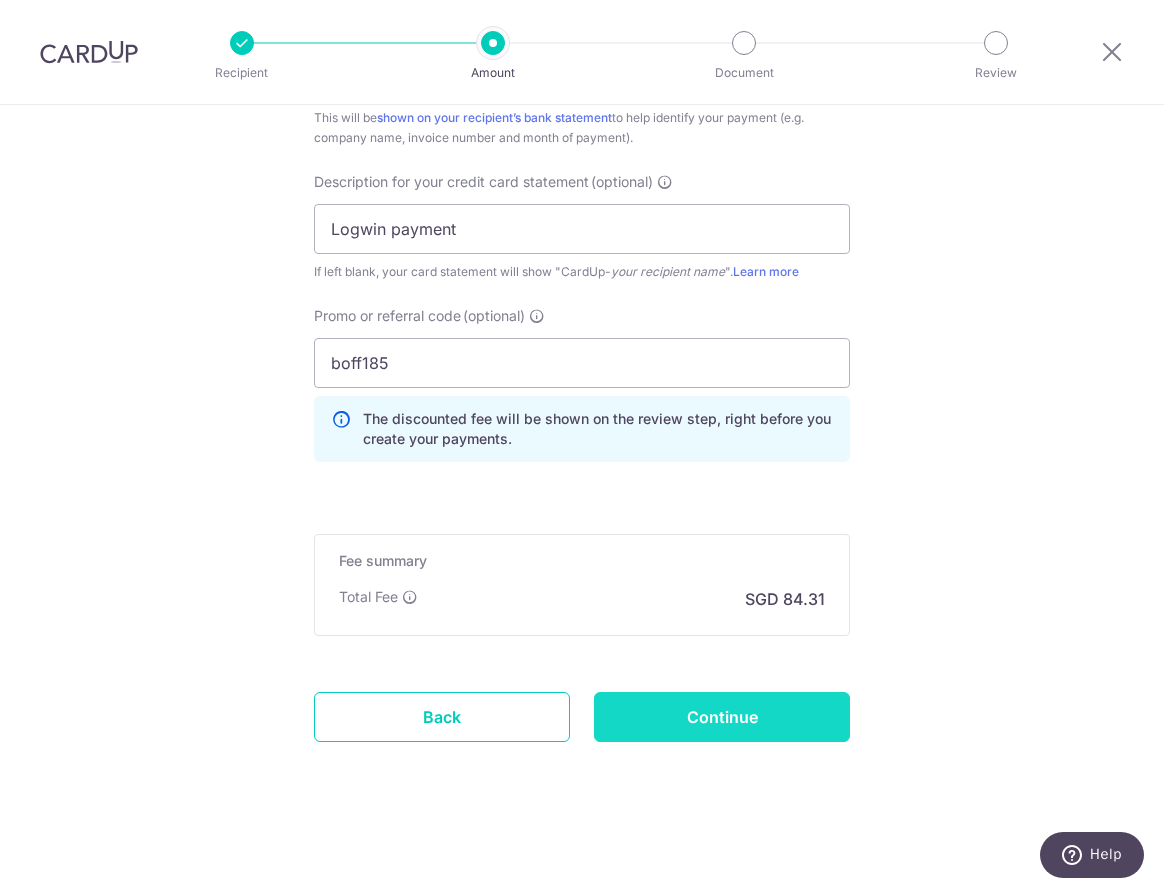 click on "Continue" at bounding box center [722, 717] 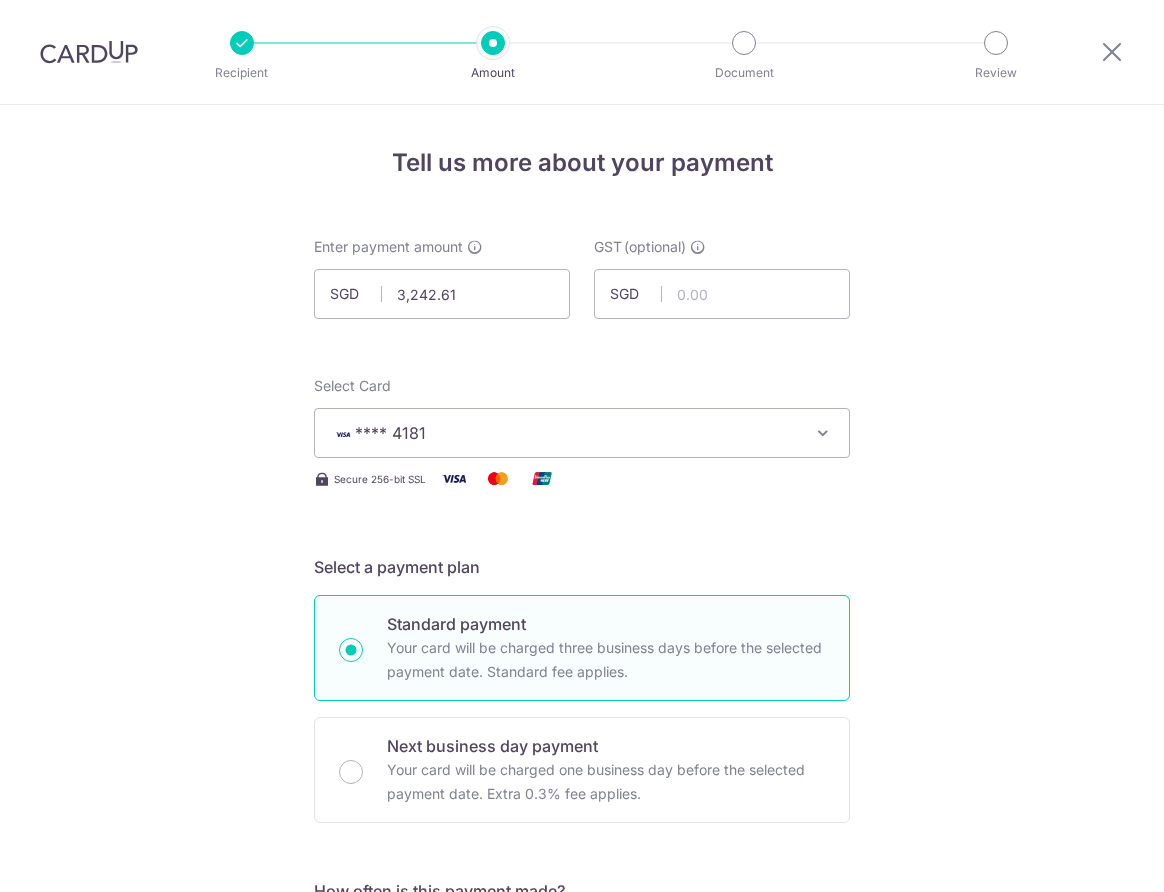 scroll, scrollTop: 0, scrollLeft: 0, axis: both 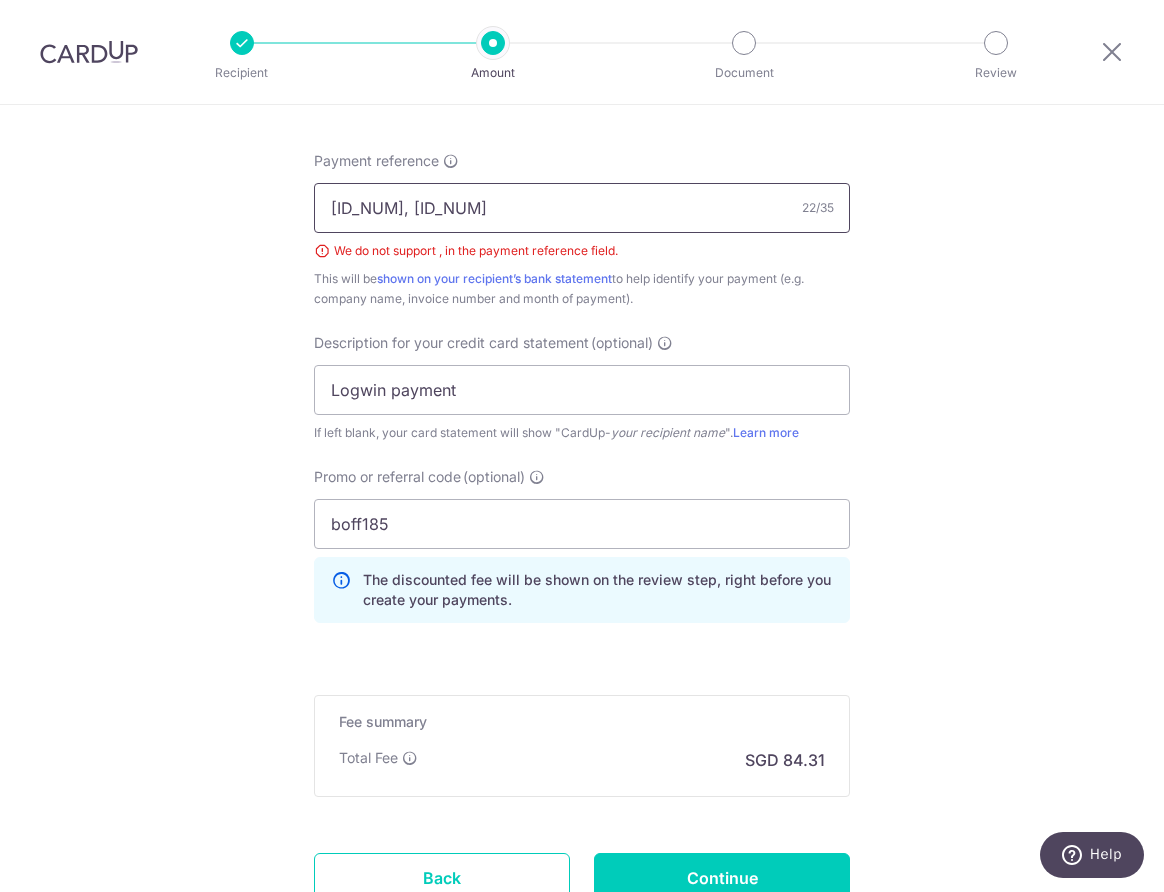 click on "SIN2509577, SIN2513379" at bounding box center [582, 208] 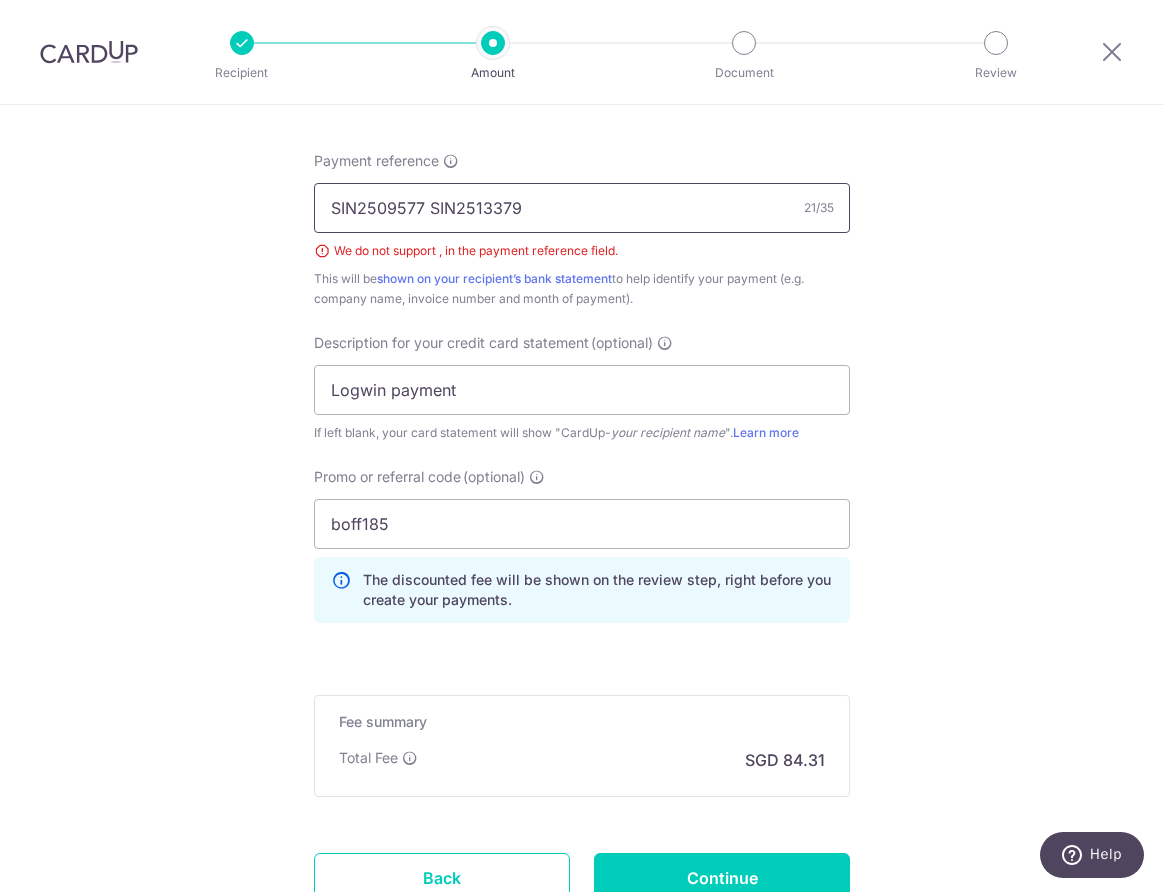 scroll, scrollTop: 1356, scrollLeft: 0, axis: vertical 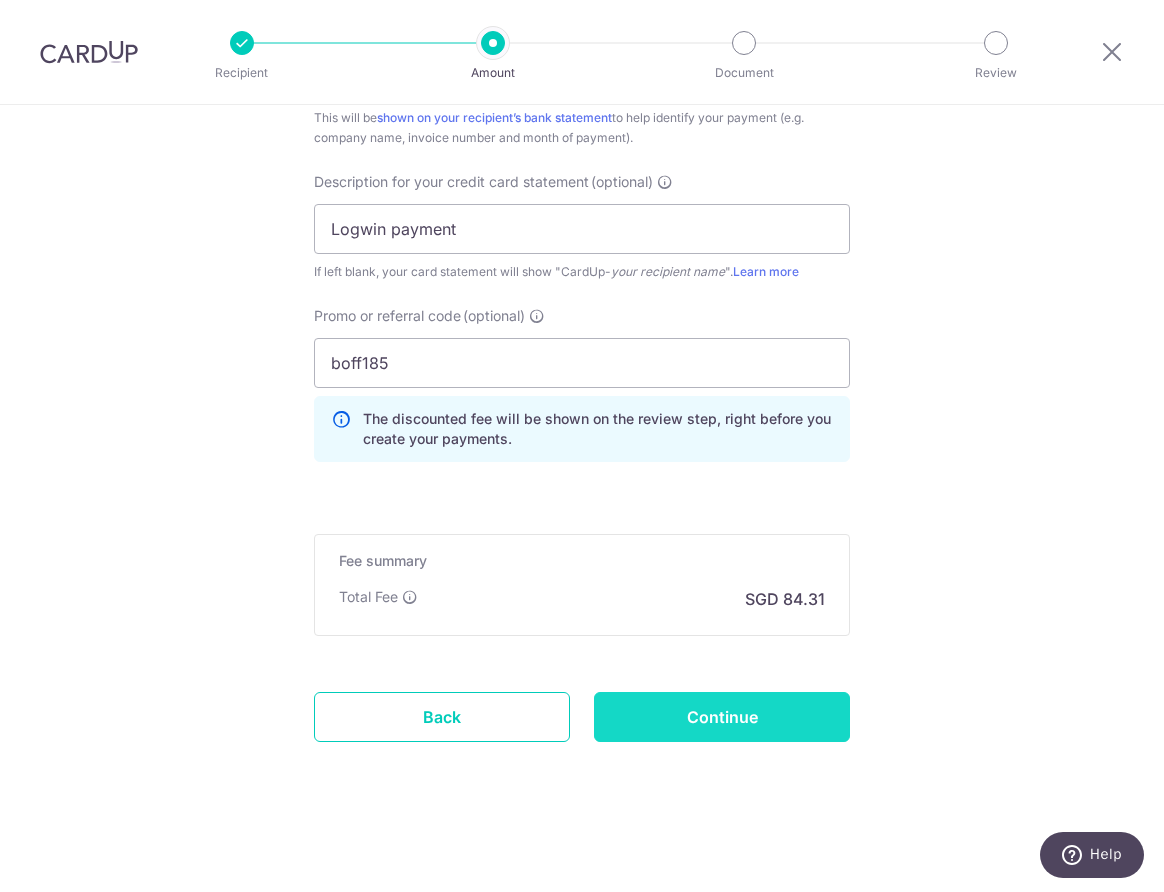 type on "SIN2509577 SIN2513379" 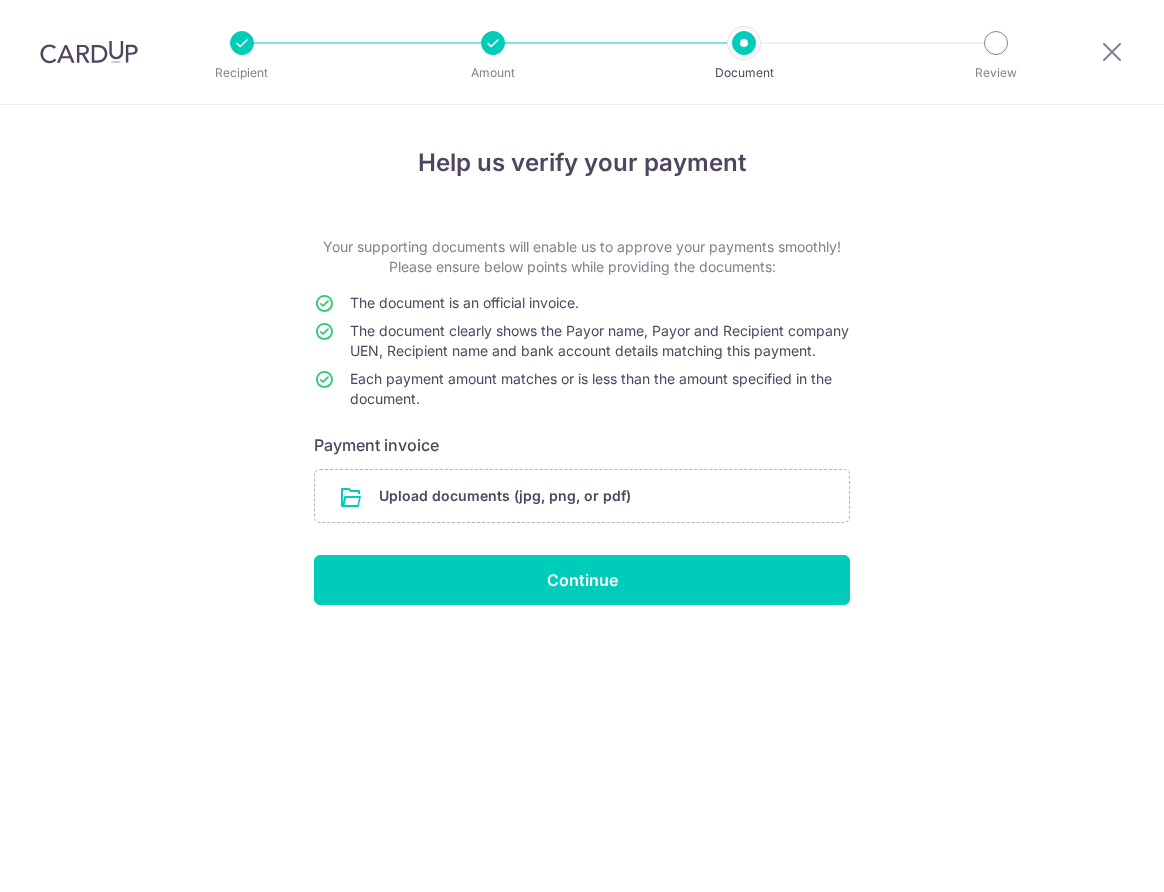 scroll, scrollTop: 0, scrollLeft: 0, axis: both 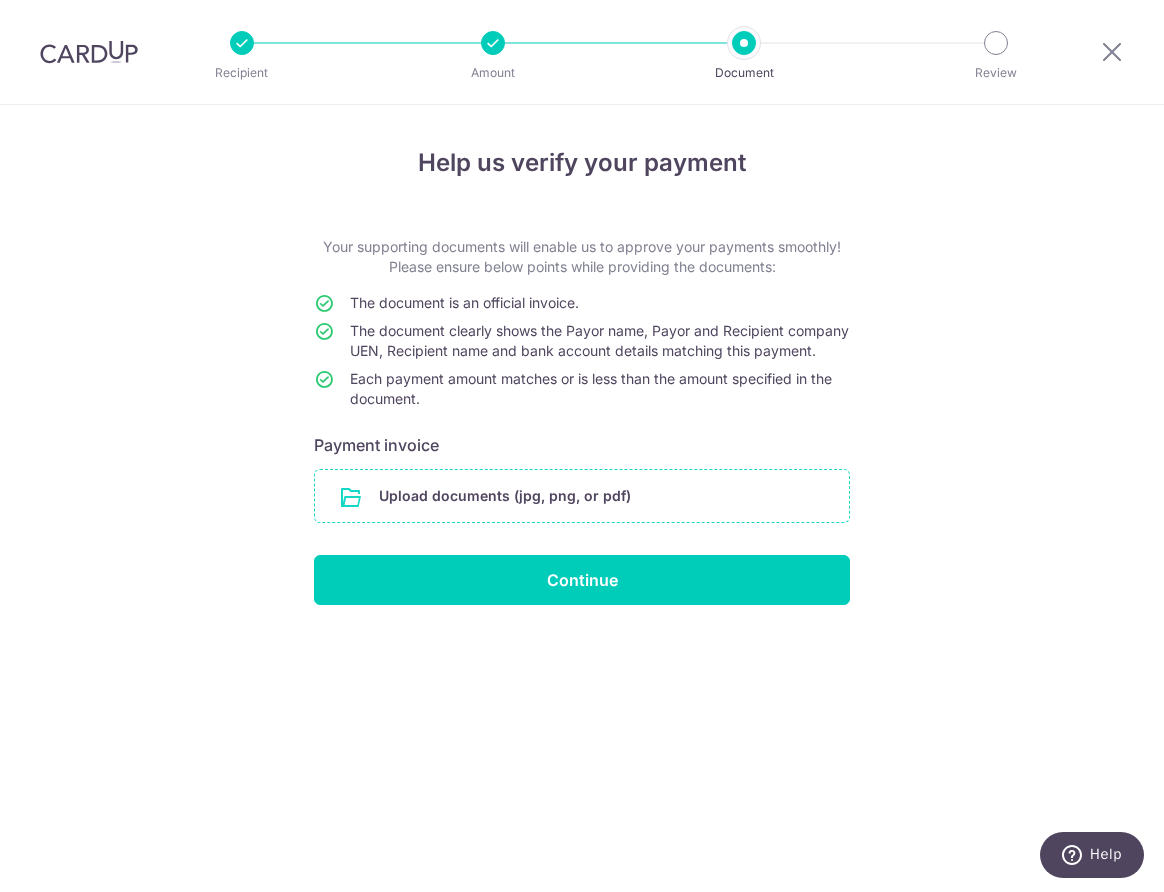 click at bounding box center [582, 496] 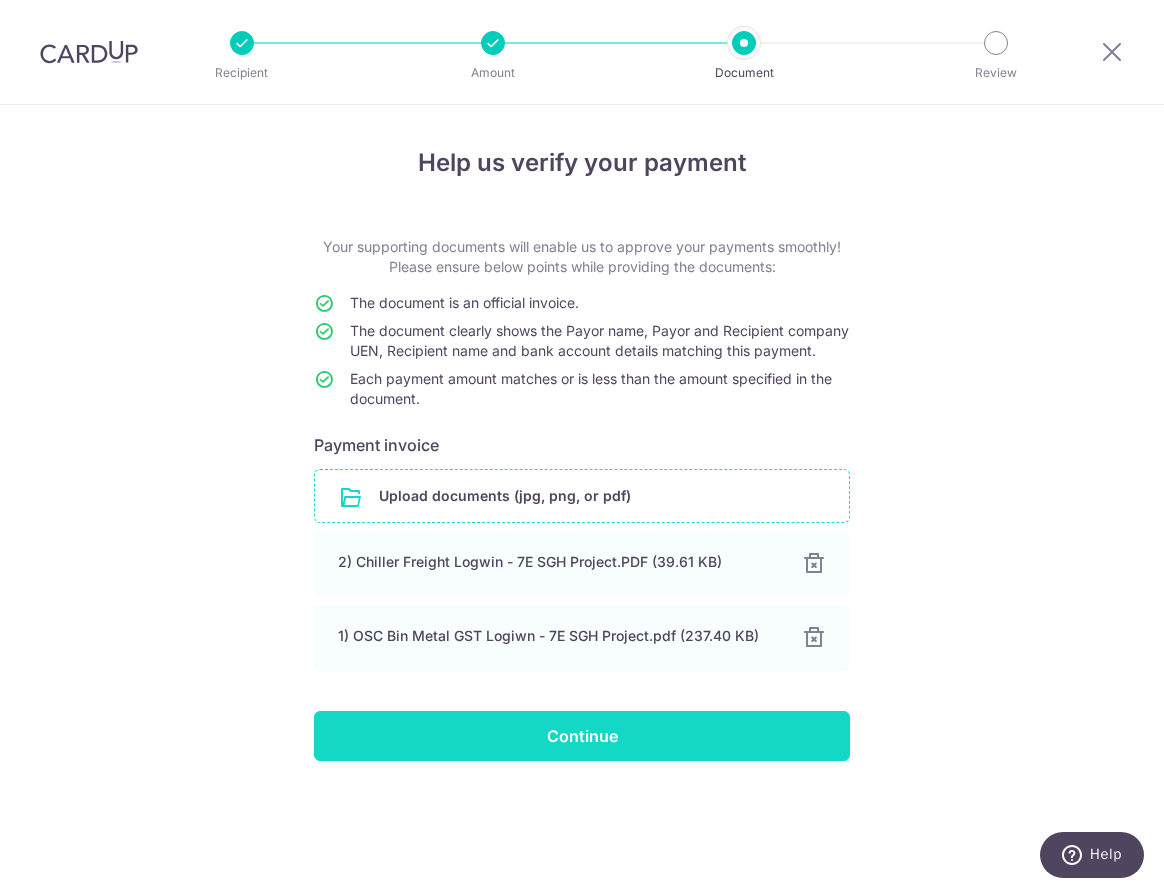 click on "Continue" at bounding box center [582, 736] 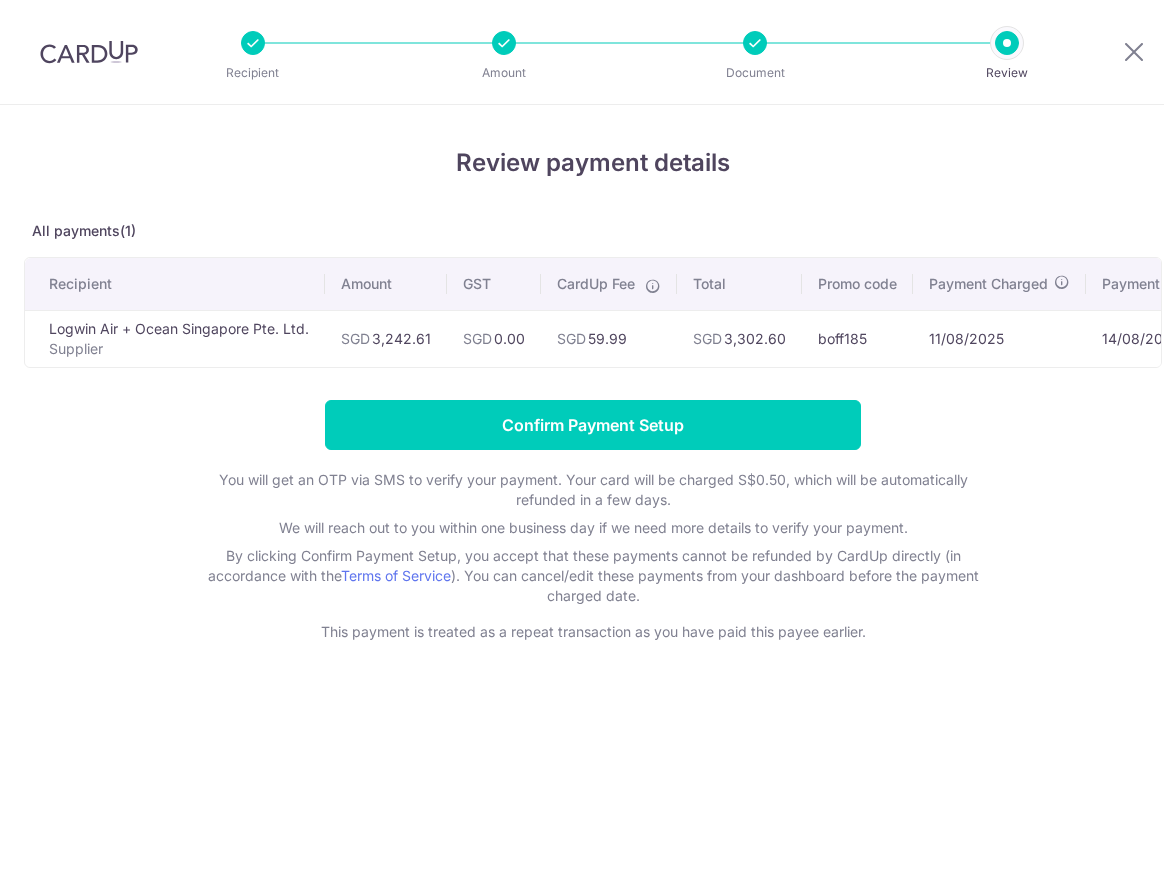 scroll, scrollTop: 0, scrollLeft: 0, axis: both 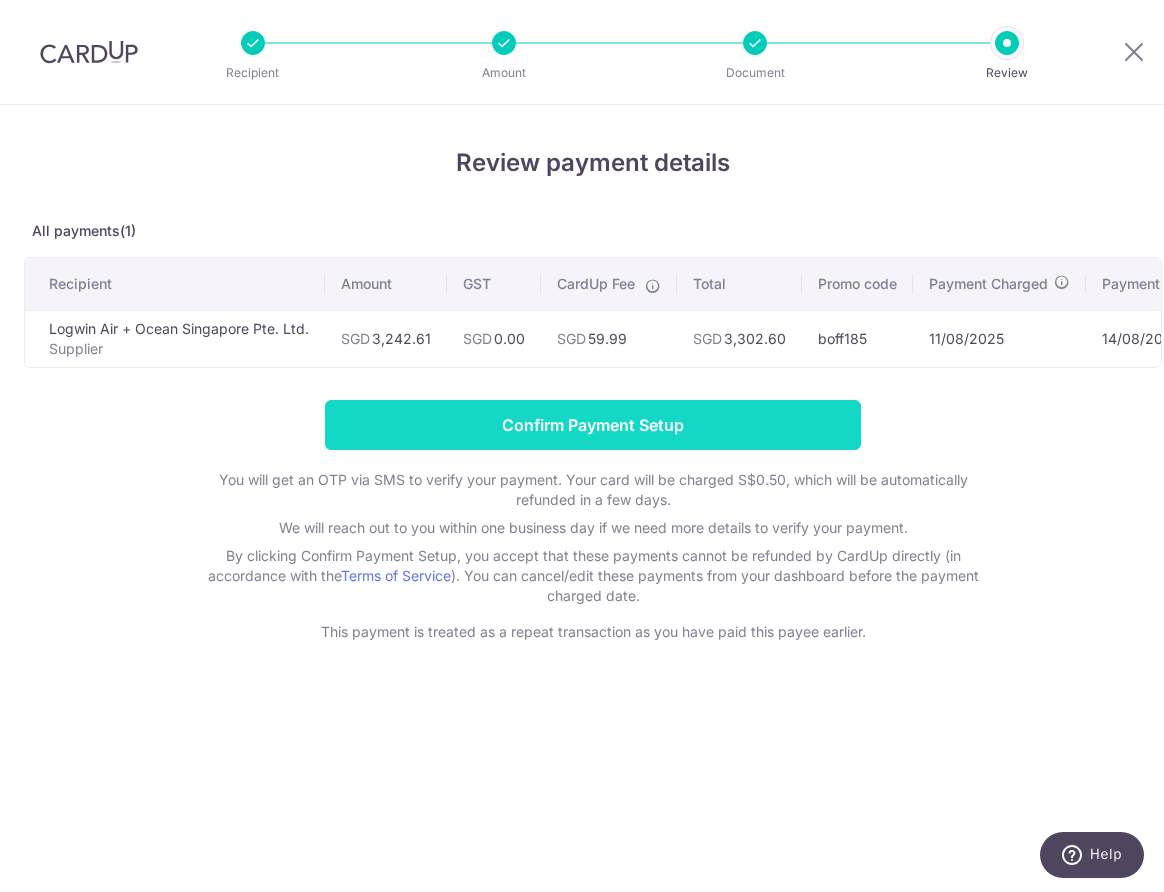click on "Confirm Payment Setup" at bounding box center (593, 425) 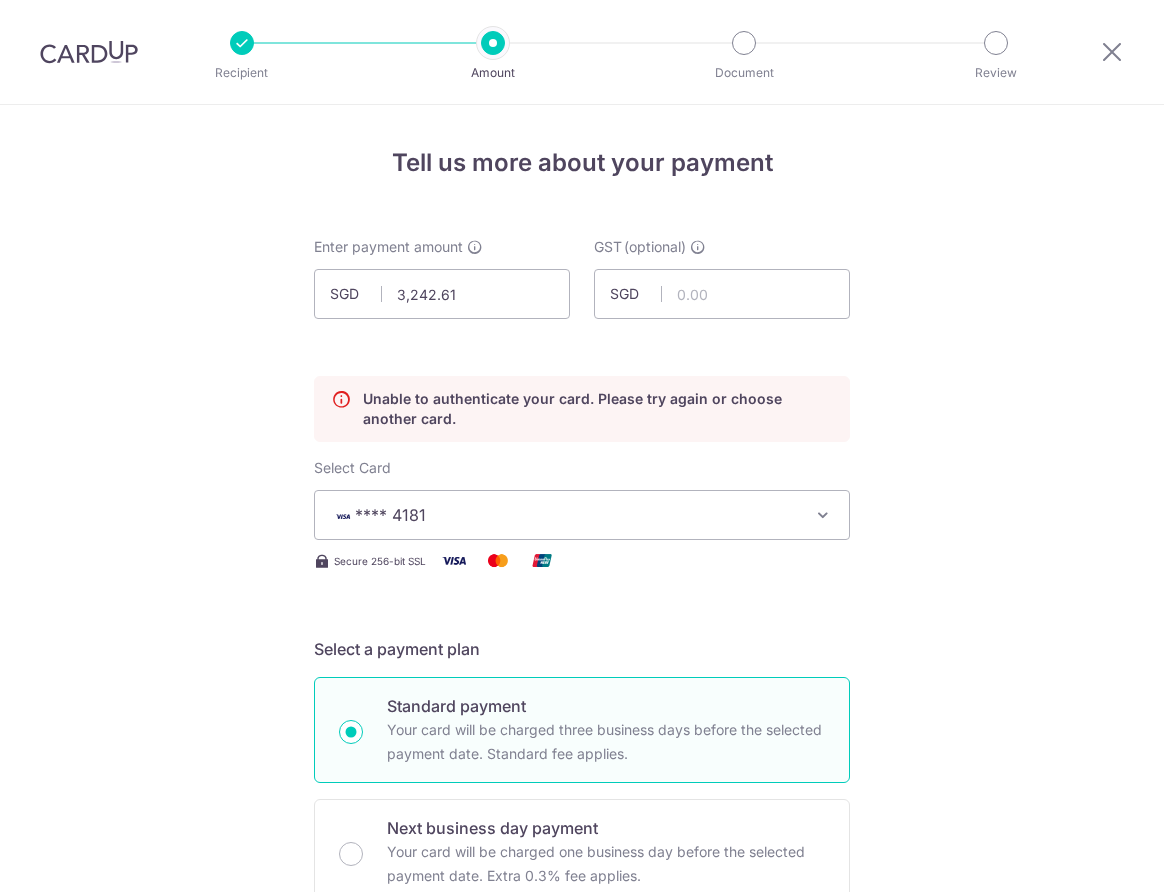 scroll, scrollTop: 0, scrollLeft: 0, axis: both 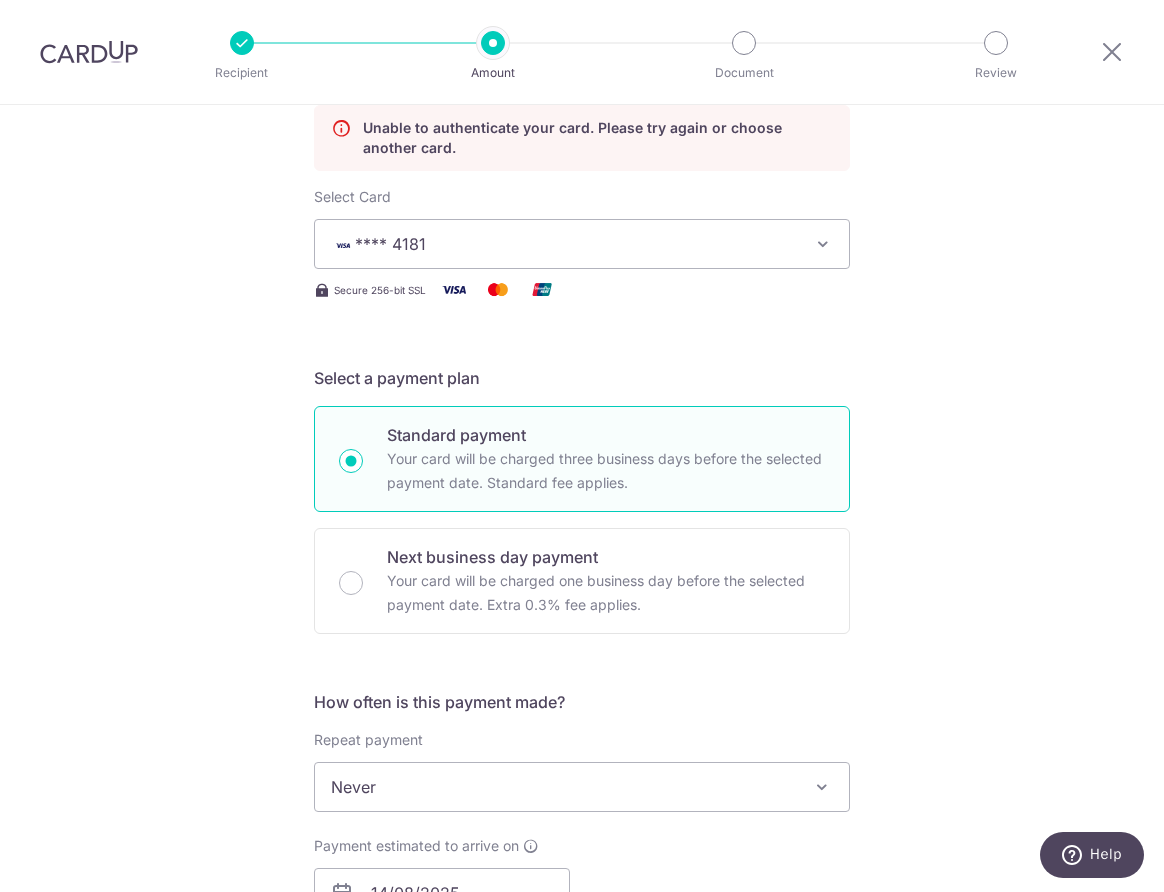 click on "**** 4181" at bounding box center (564, 244) 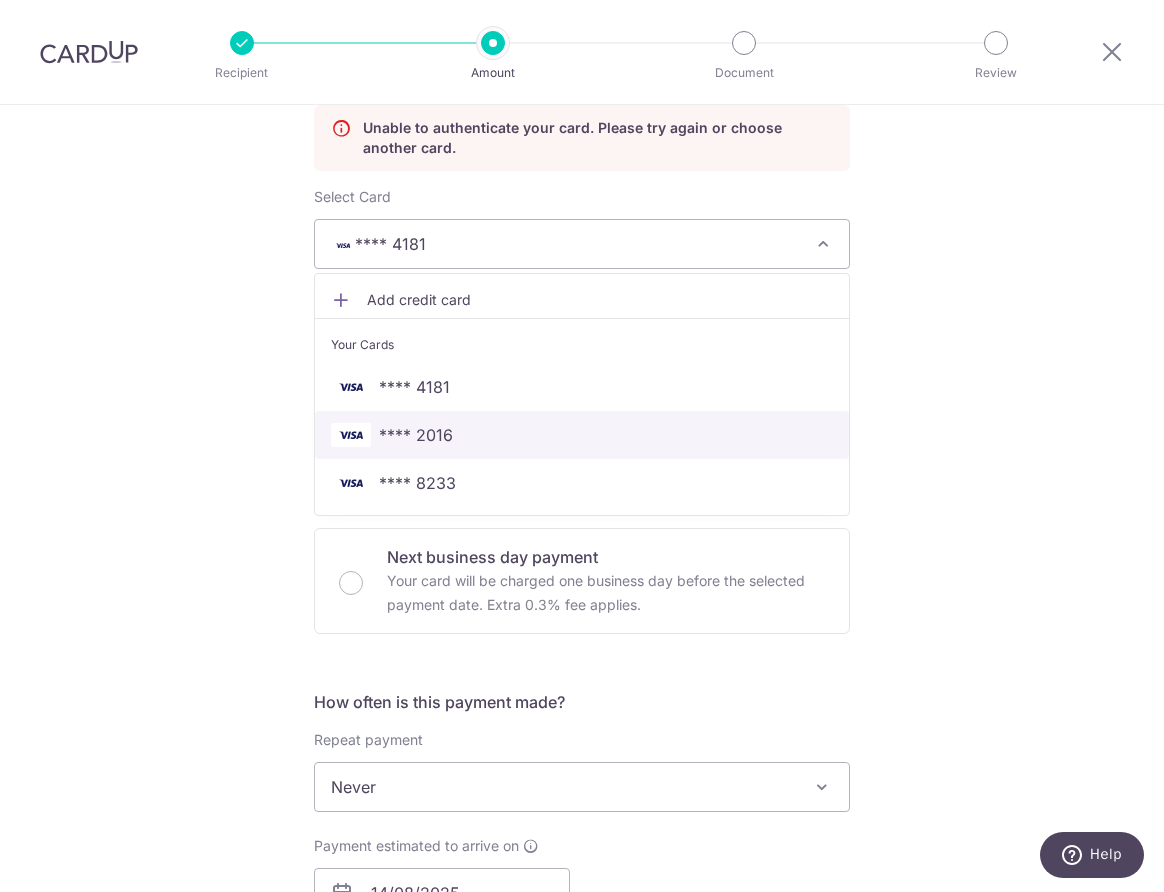 click on "**** 2016" at bounding box center (582, 435) 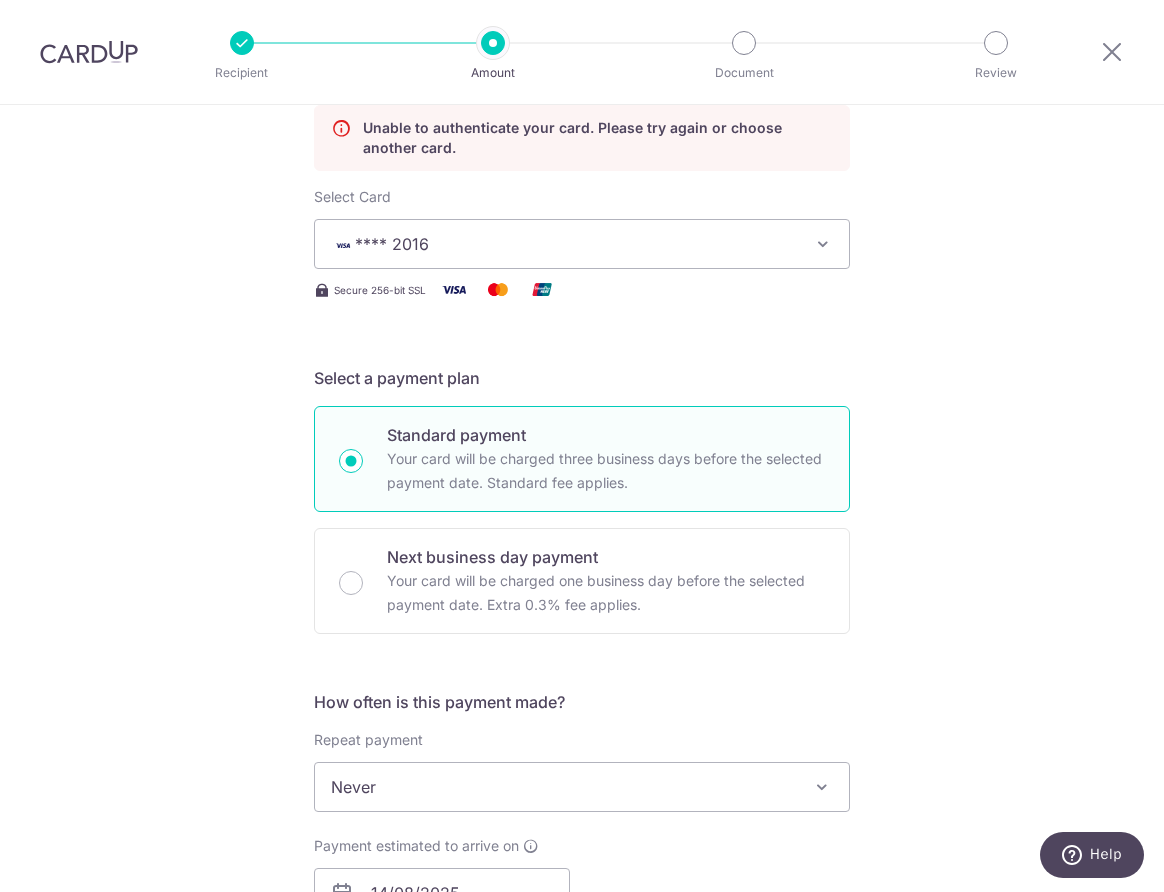 click on "Tell us more about your payment
Enter payment amount
SGD
3,242.61
3242.61
GST
(optional)
SGD
Unable to authenticate your card. Please try again or choose another card.
Select Card
**** 2016
Add credit card
Your Cards
**** 4181
**** 2016" at bounding box center [582, 932] 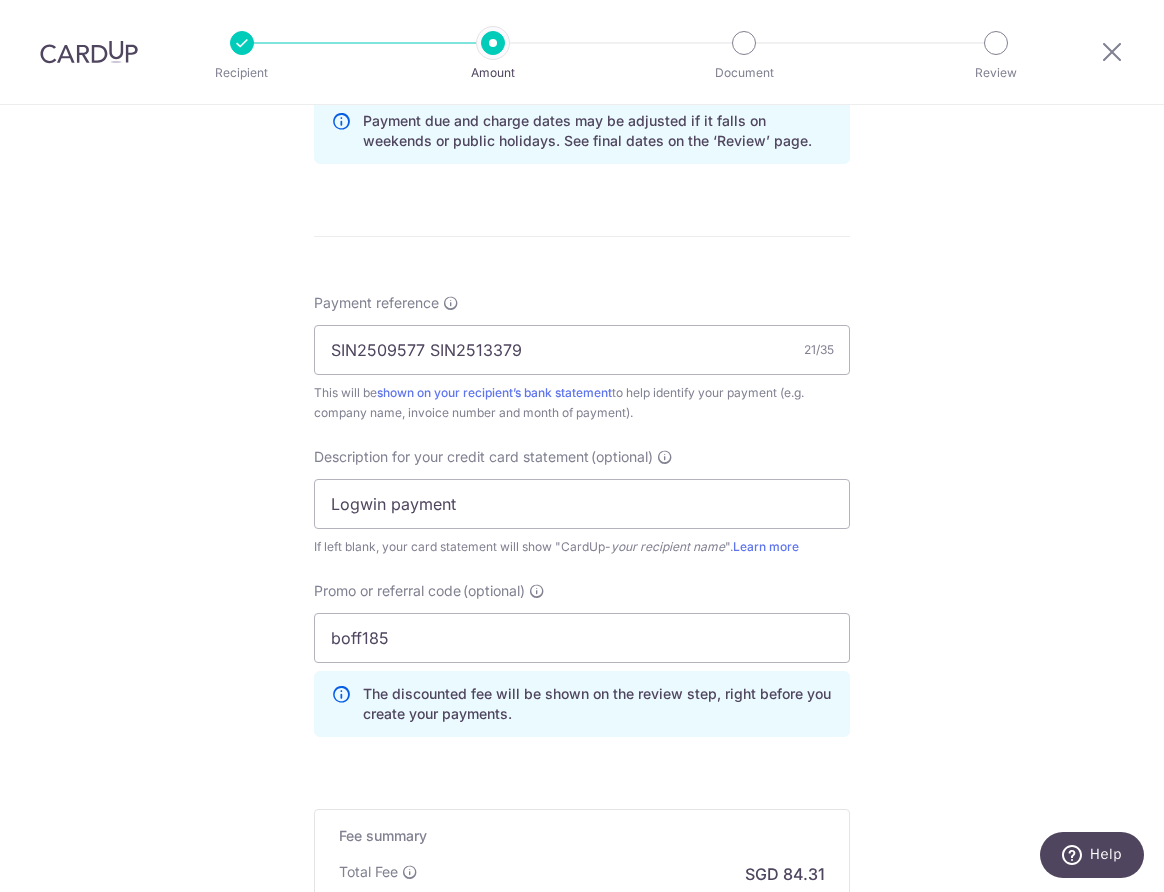 scroll, scrollTop: 1410, scrollLeft: 0, axis: vertical 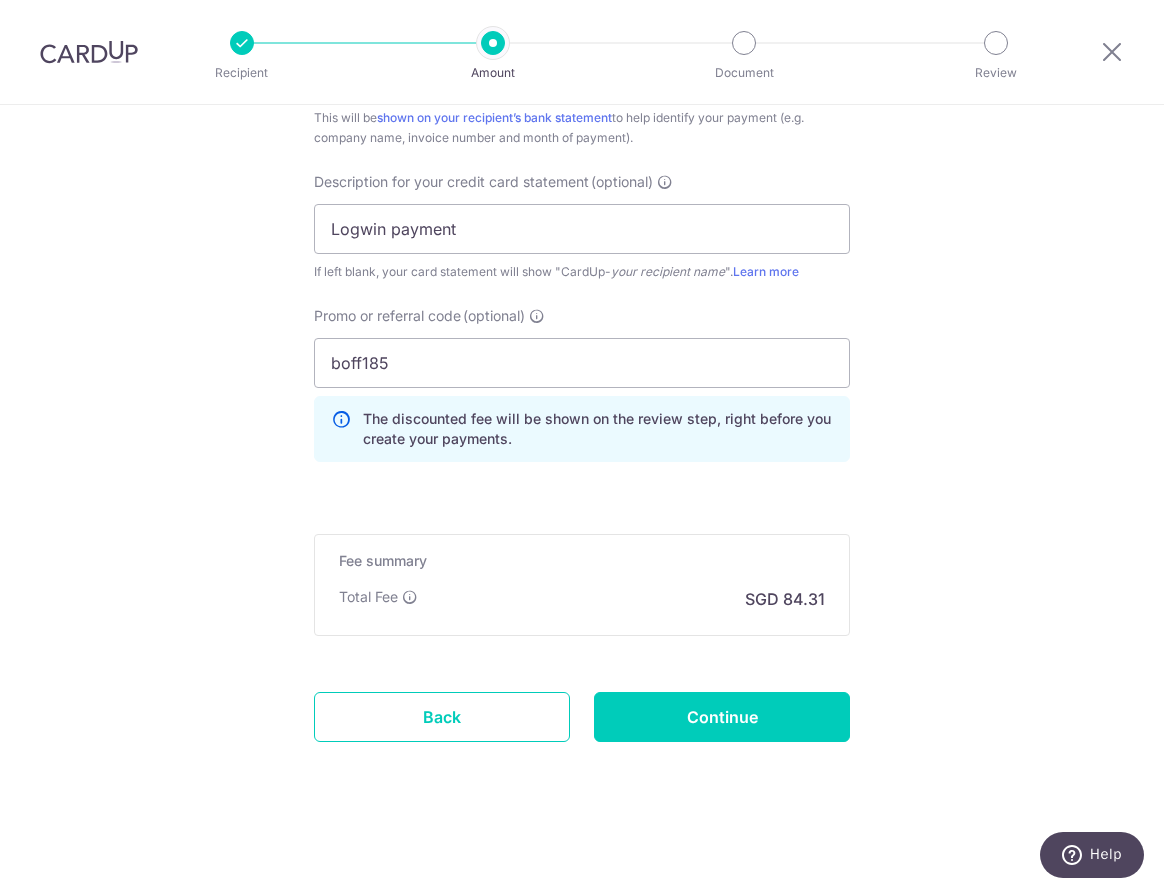 click on "Enter payment amount
SGD
3,242.61
3242.61
GST
(optional)
SGD
Unable to authenticate your card. Please try again or choose another card.
Select Card
**** 2016
Add credit card
Your Cards
**** 4181
**** 2016
**** 8233" at bounding box center [582, -188] 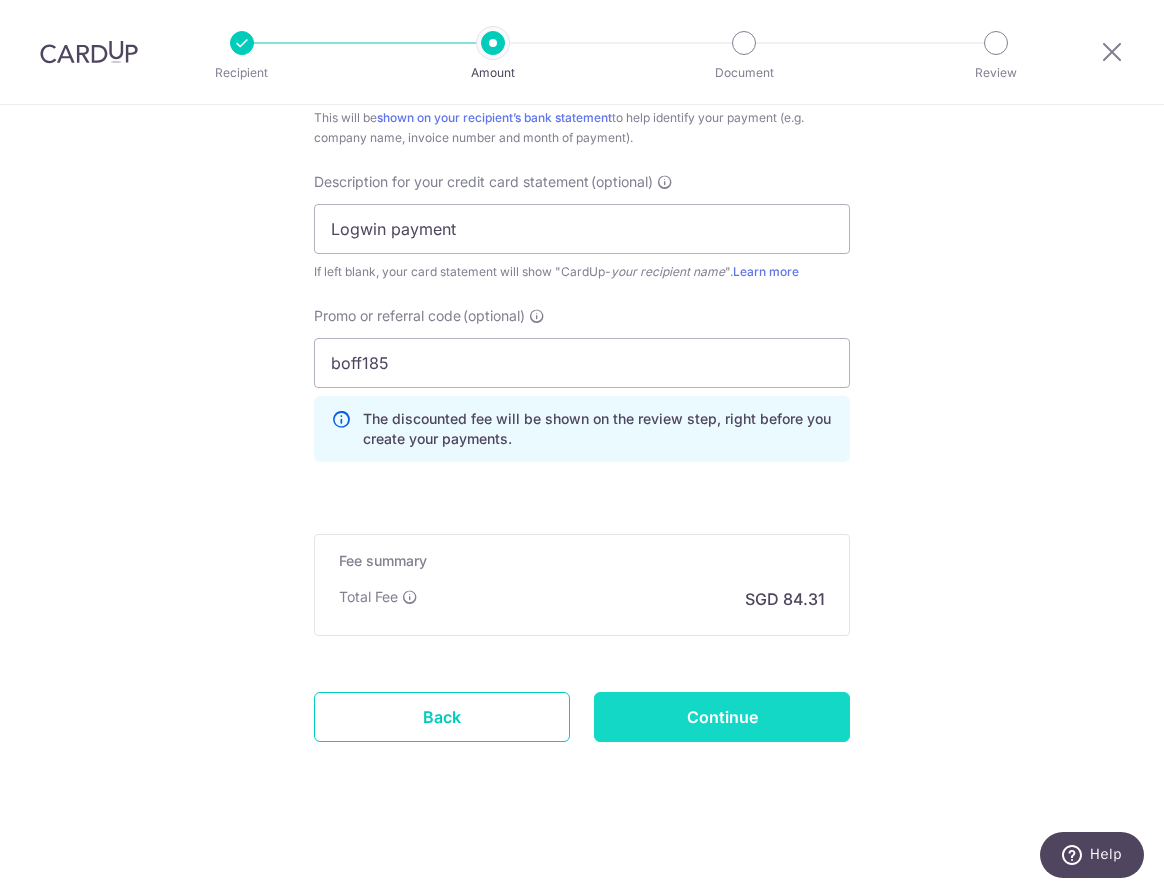 click on "Continue" at bounding box center [722, 717] 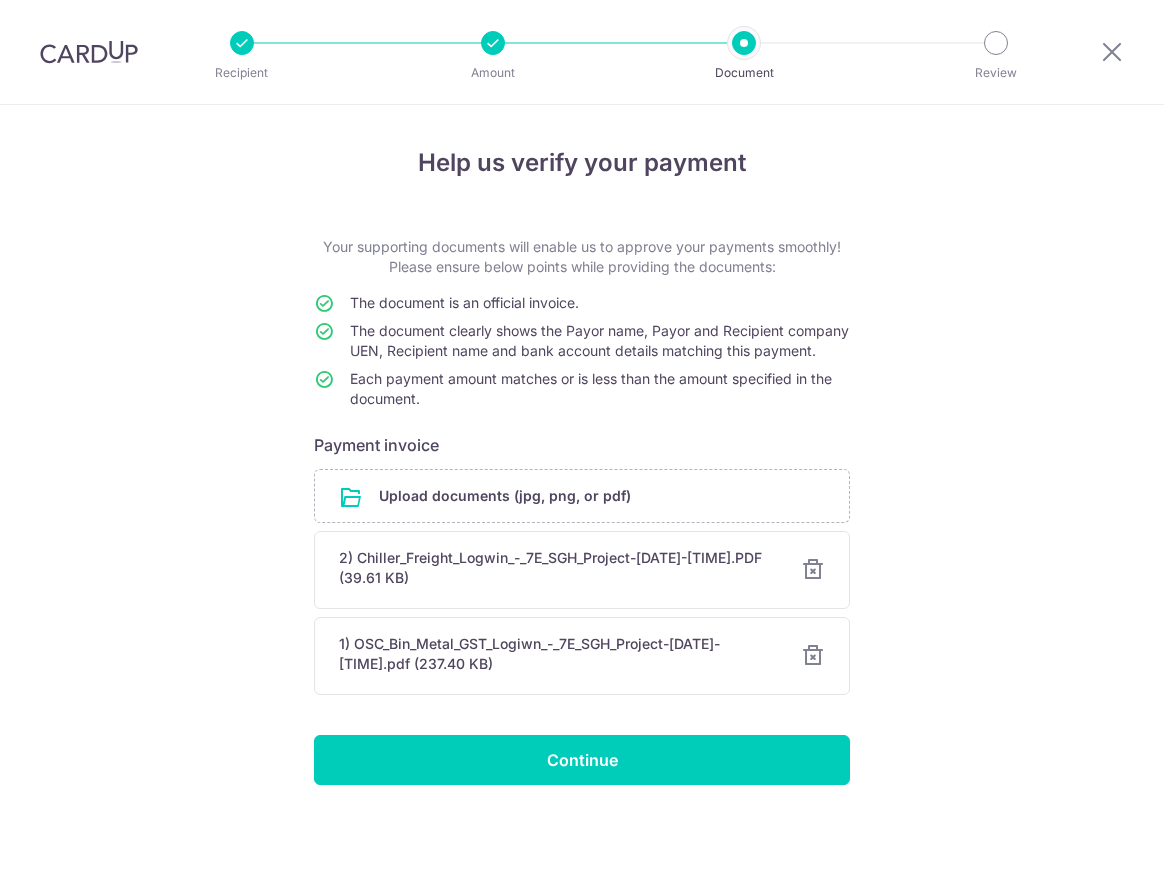 scroll, scrollTop: 0, scrollLeft: 0, axis: both 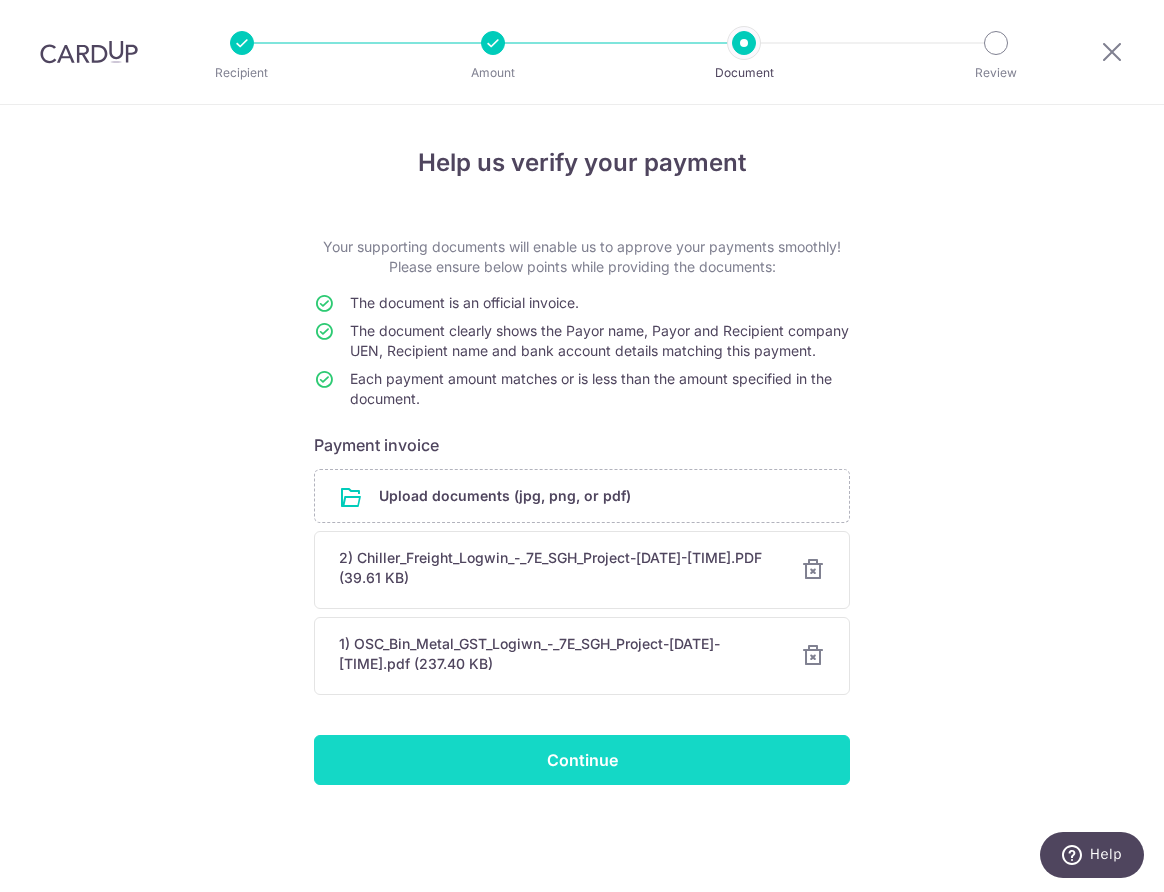 click on "Continue" at bounding box center (582, 760) 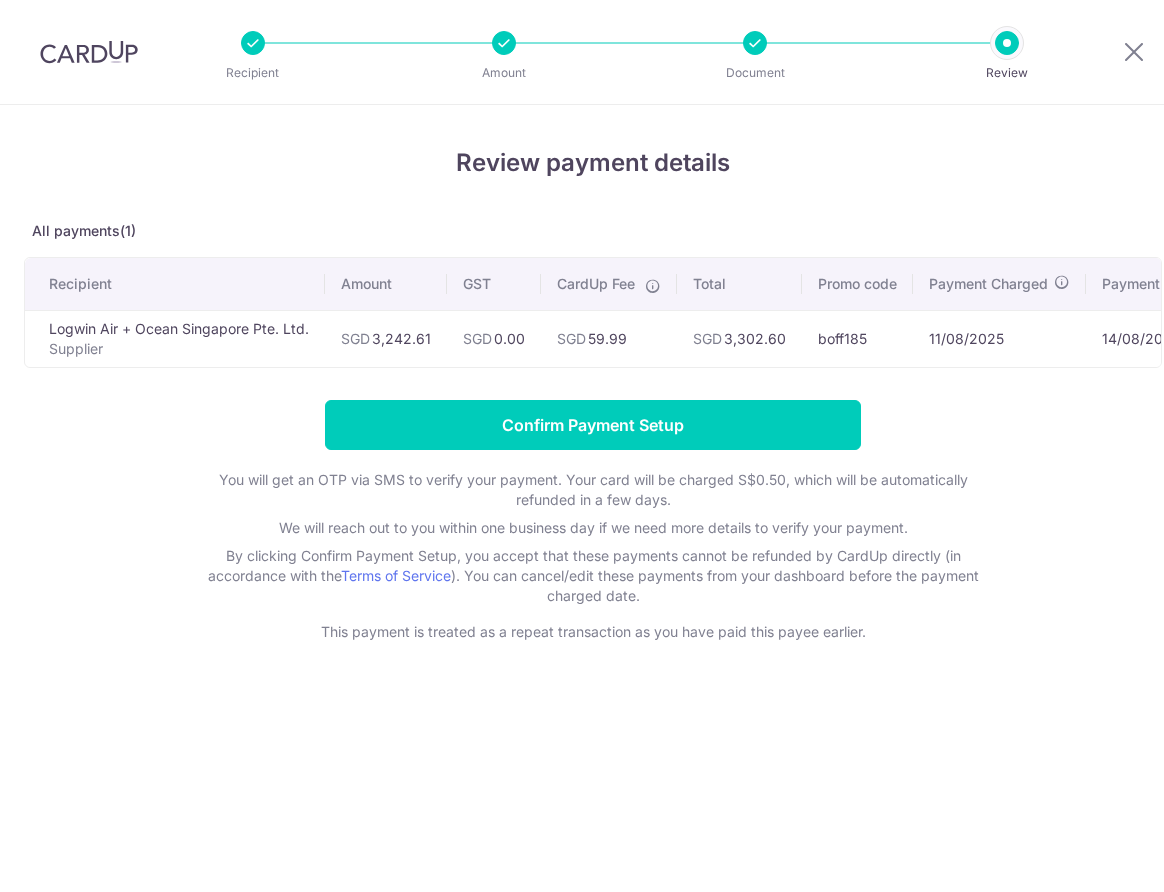 scroll, scrollTop: 0, scrollLeft: 0, axis: both 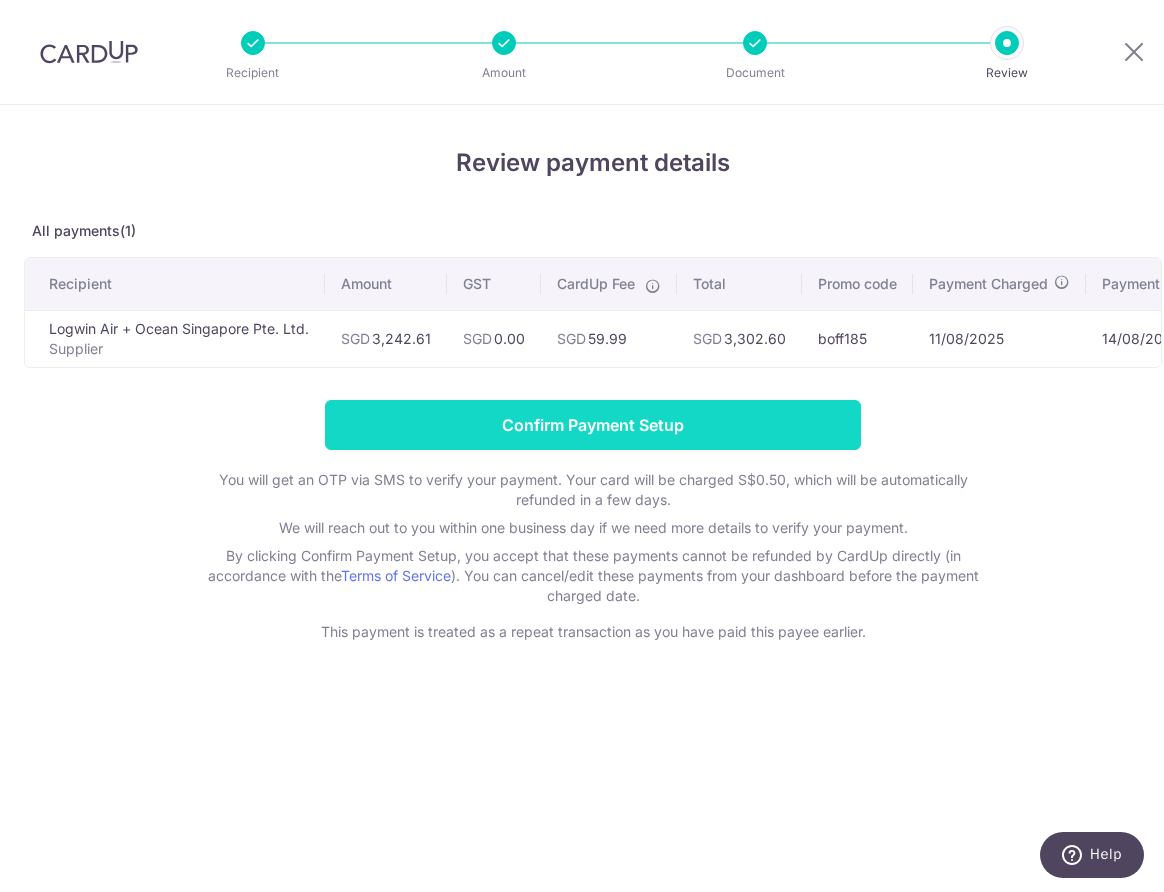 click on "Confirm Payment Setup" at bounding box center (593, 425) 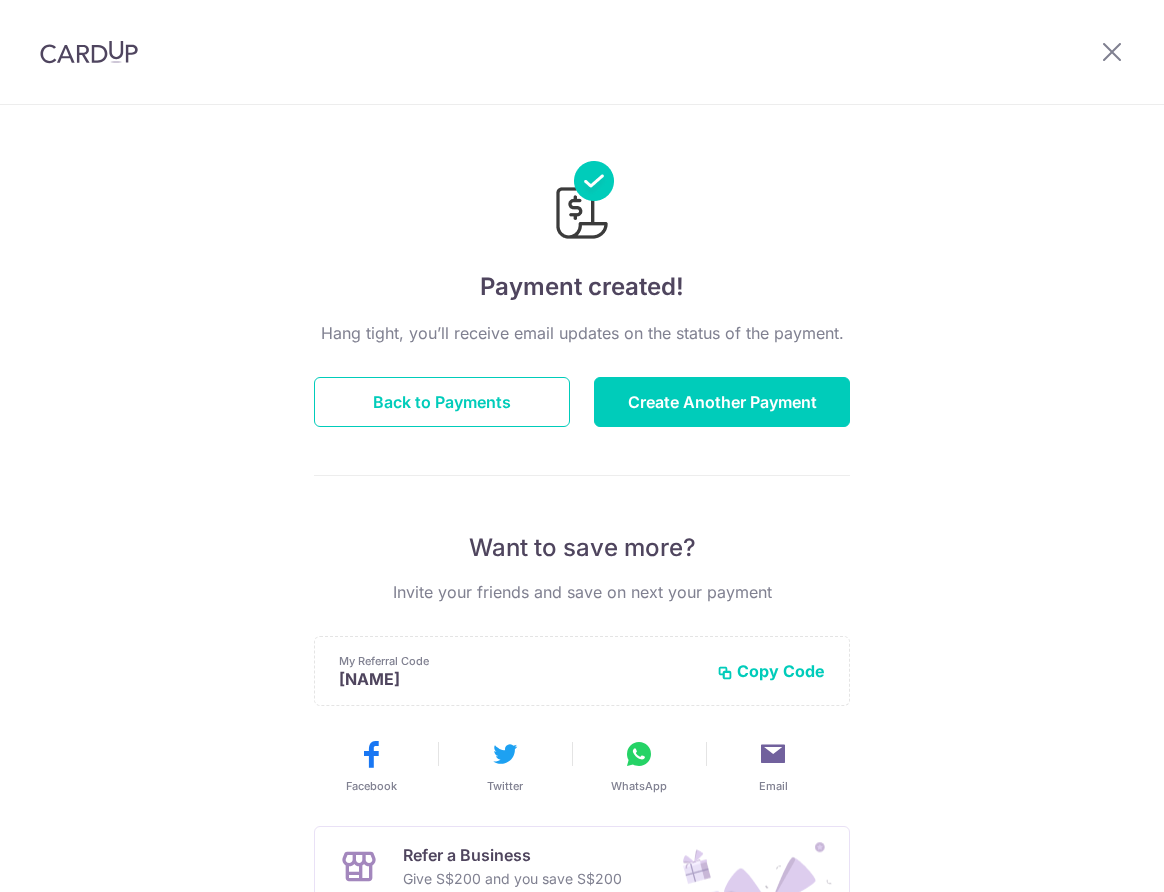 scroll, scrollTop: 0, scrollLeft: 0, axis: both 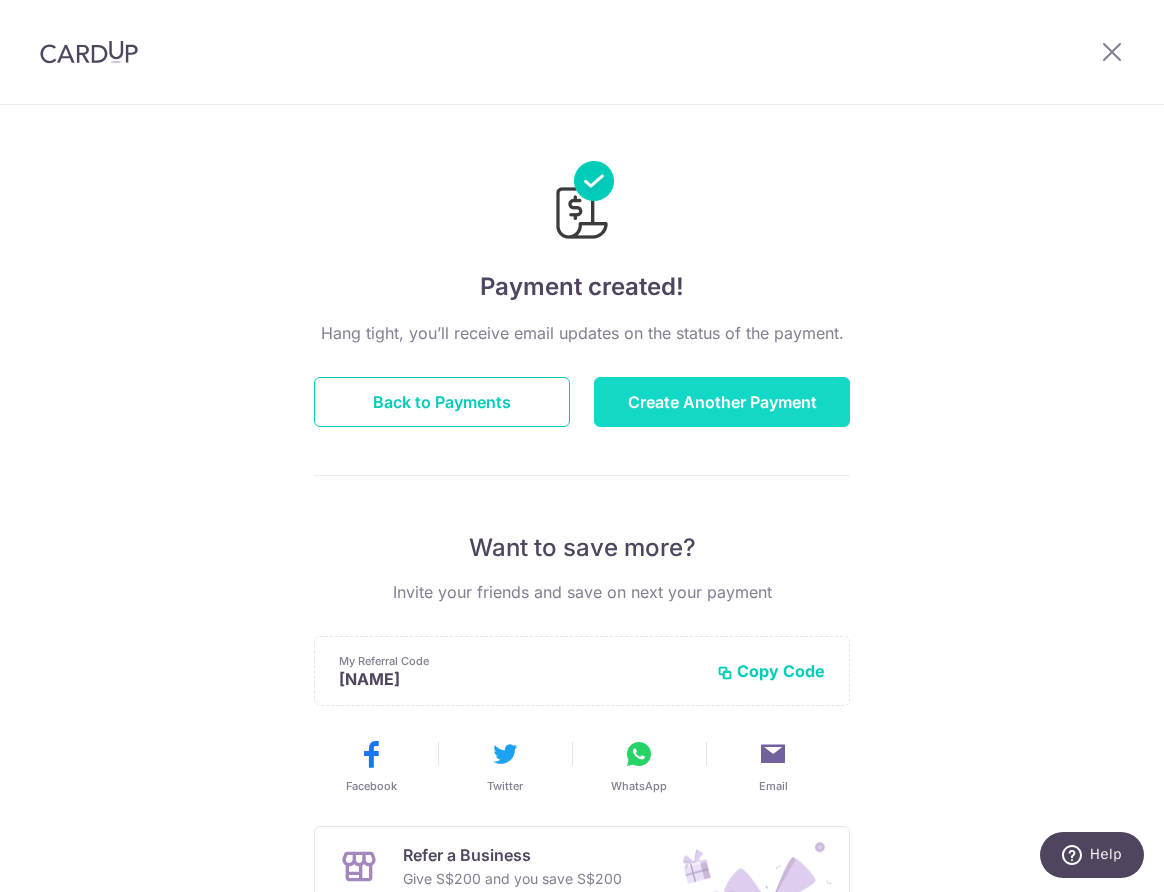 click on "Create Another Payment" at bounding box center [722, 402] 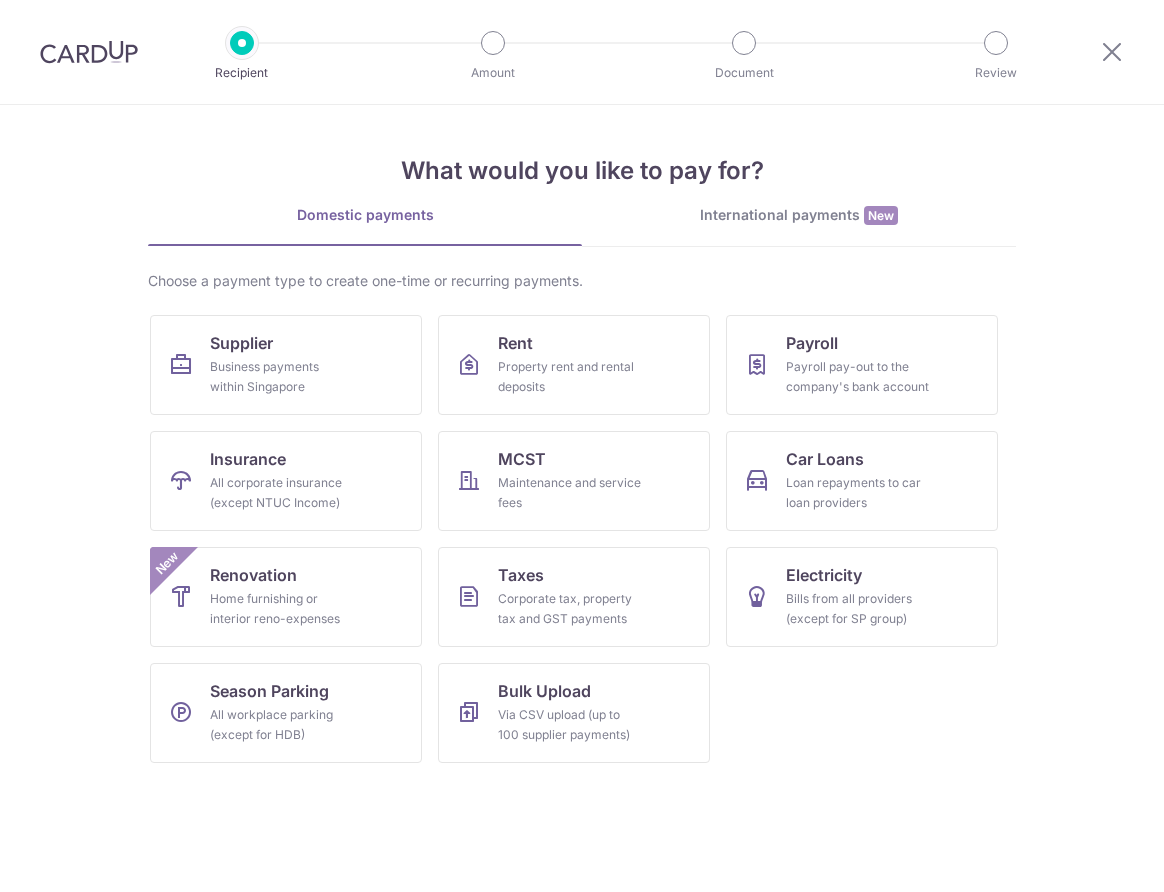 scroll, scrollTop: 0, scrollLeft: 0, axis: both 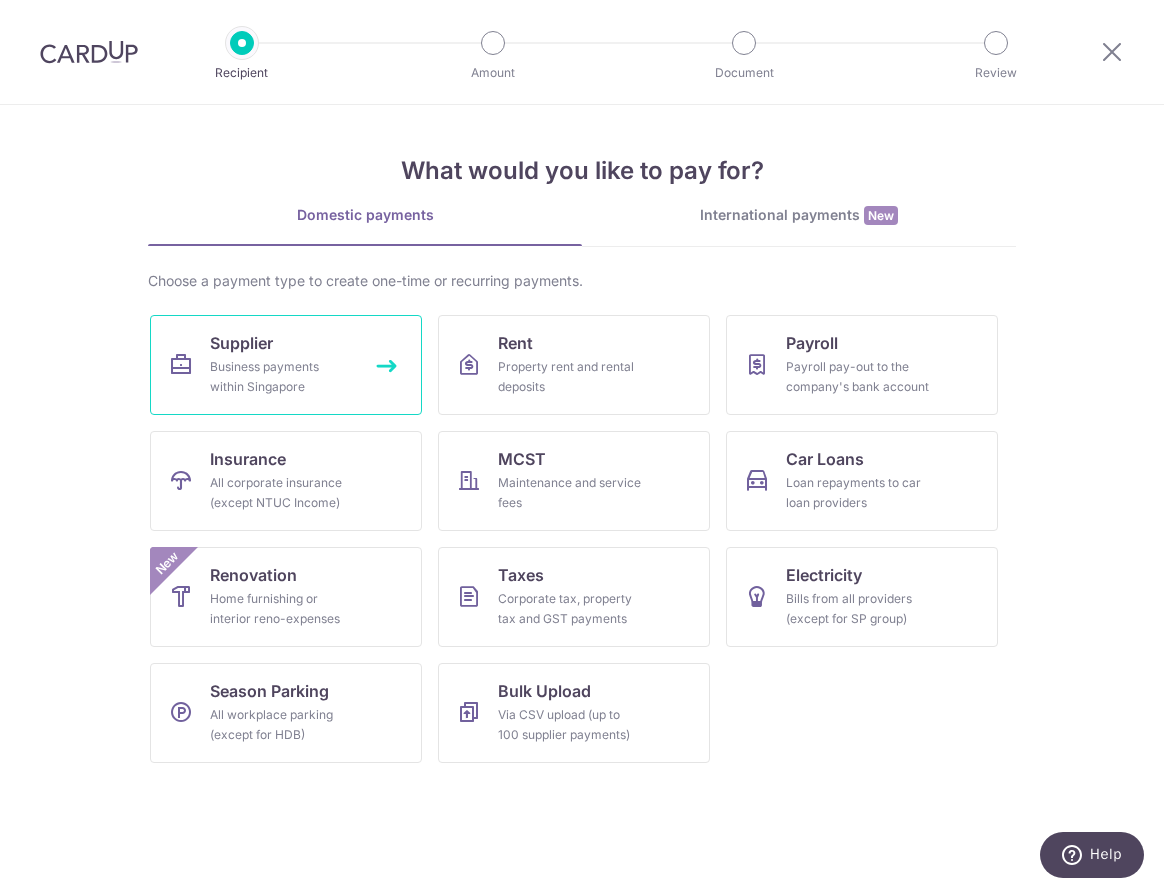 click on "Supplier Business payments within Singapore" at bounding box center [286, 365] 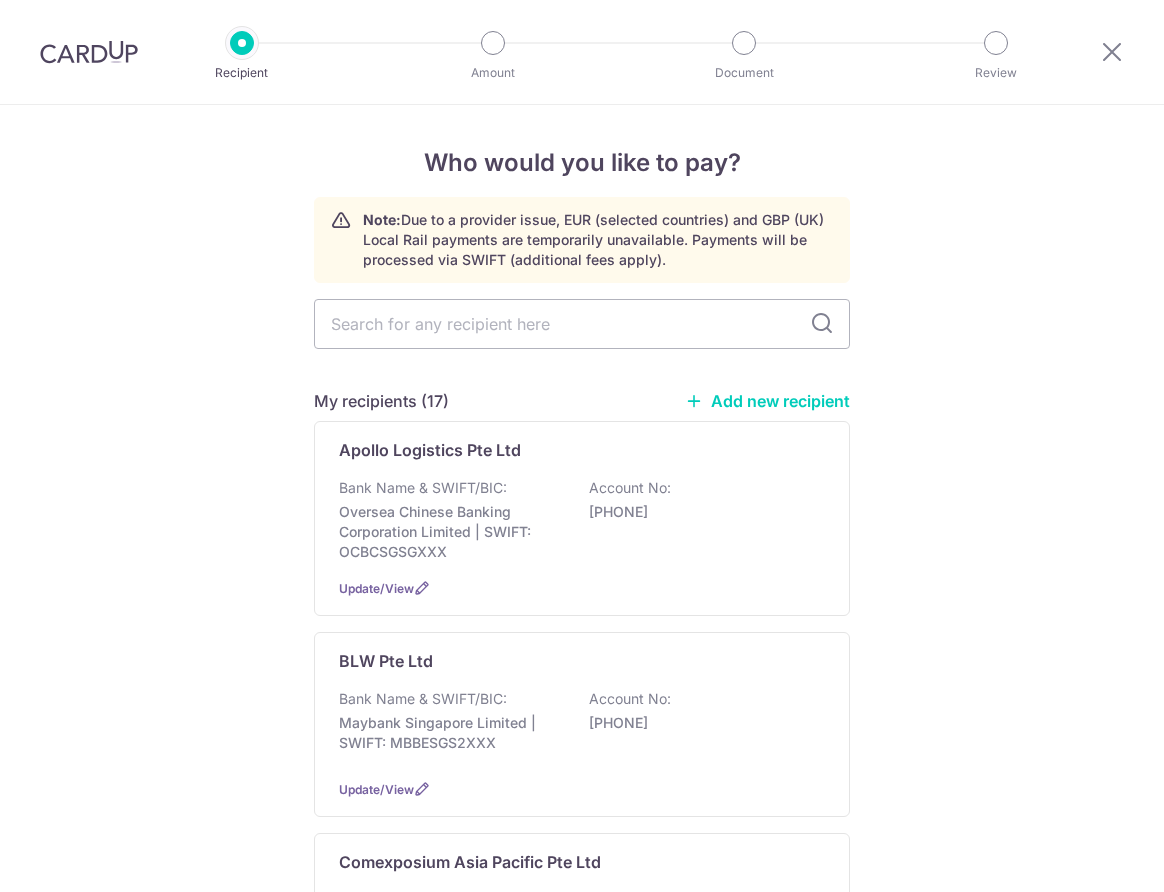 scroll, scrollTop: 0, scrollLeft: 0, axis: both 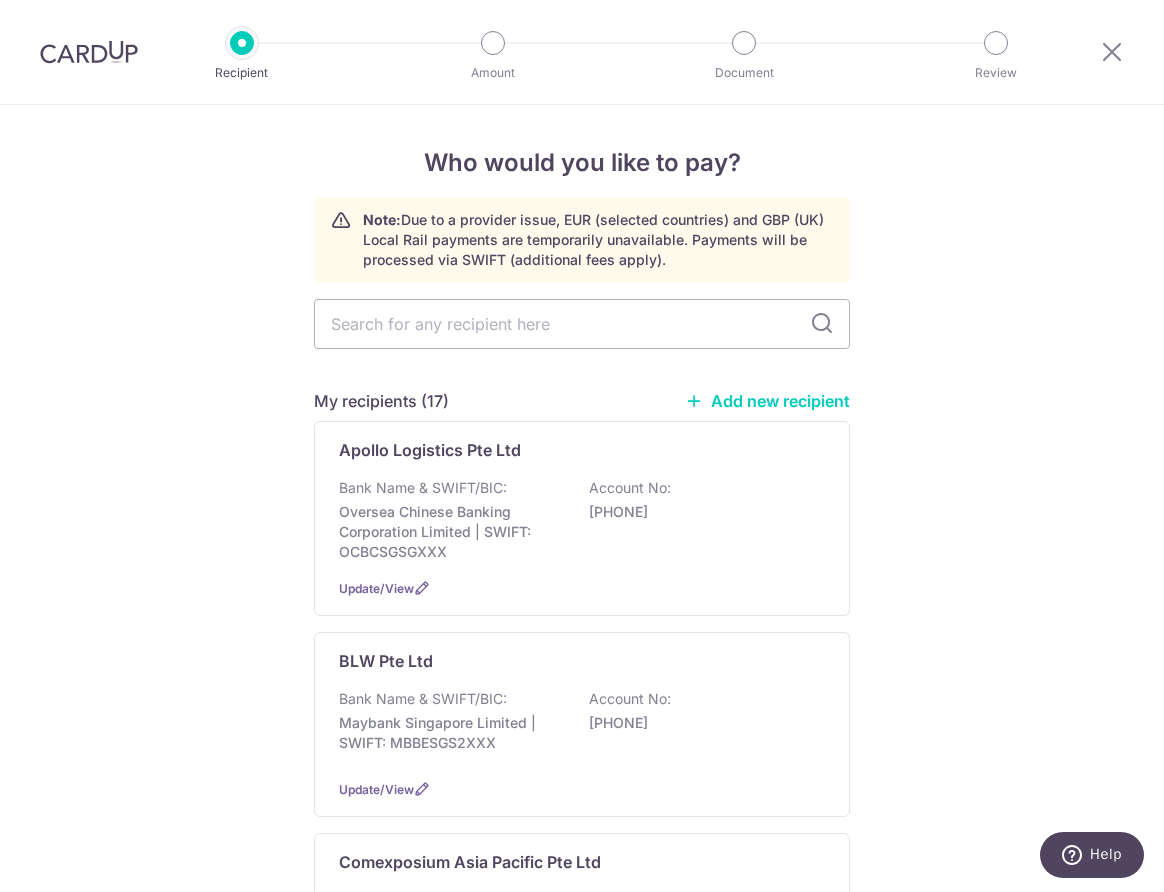click at bounding box center (1112, 52) 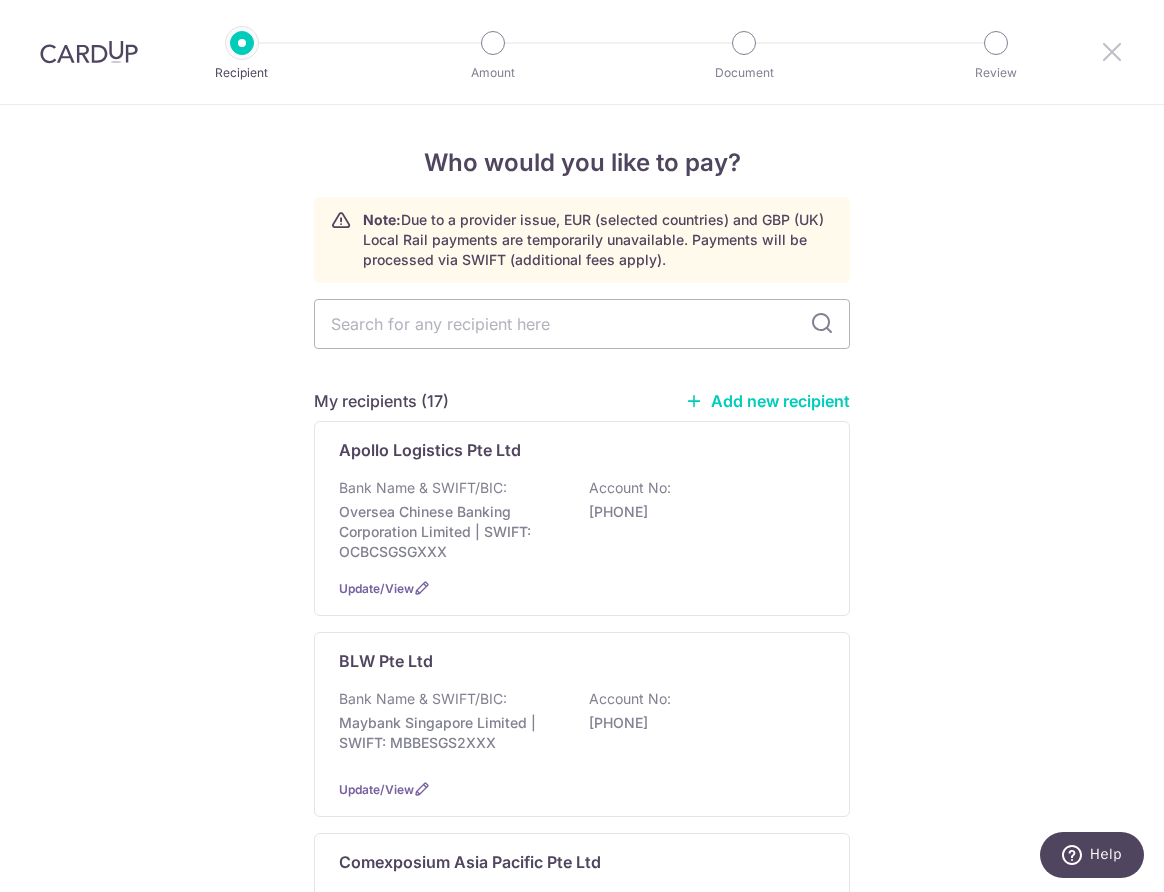 click at bounding box center (1112, 51) 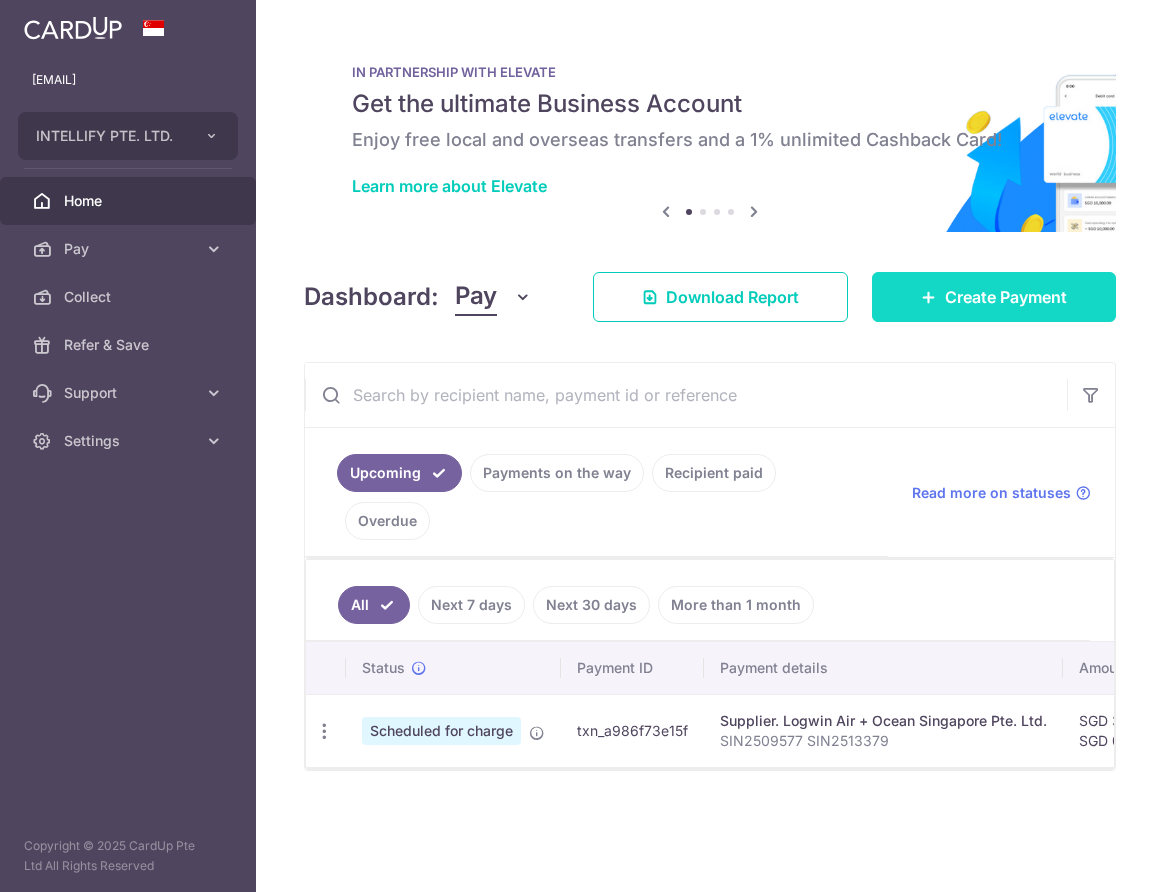 scroll, scrollTop: 0, scrollLeft: 0, axis: both 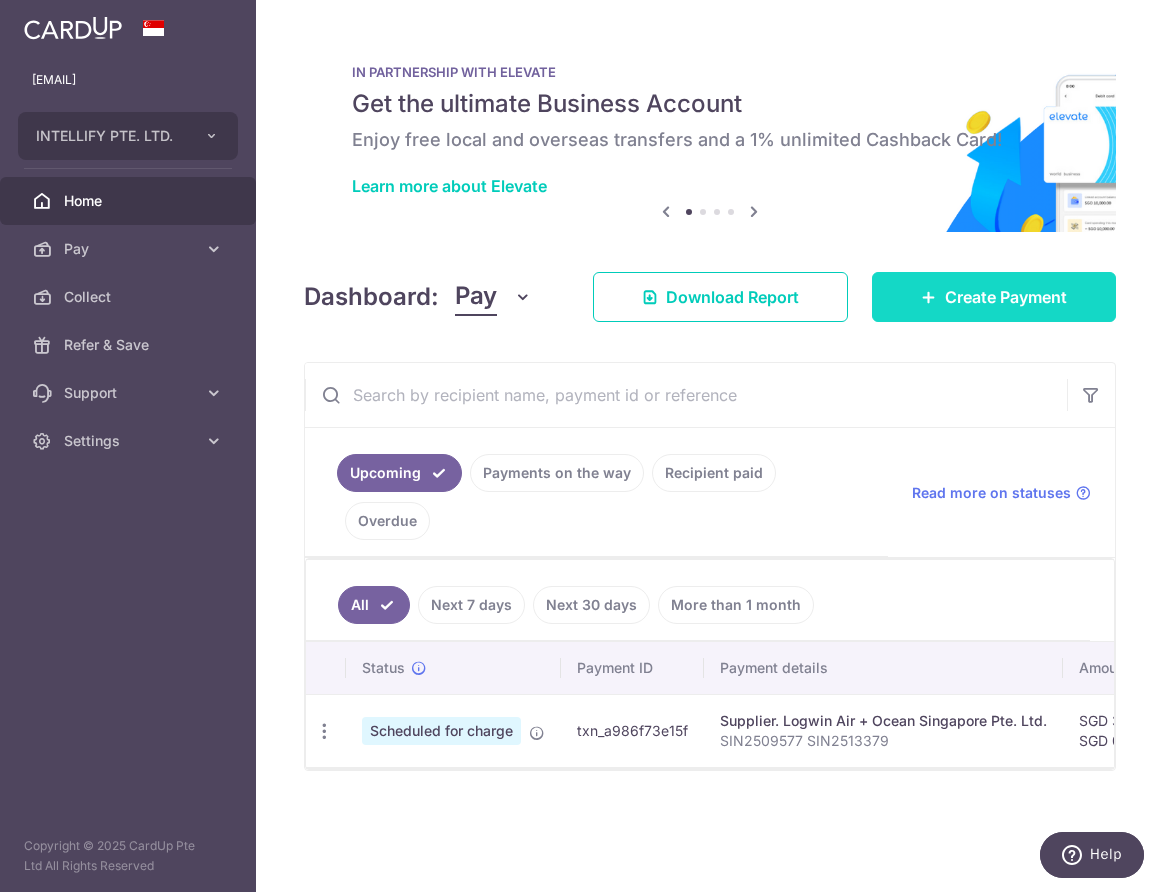 click on "Create Payment" at bounding box center [994, 297] 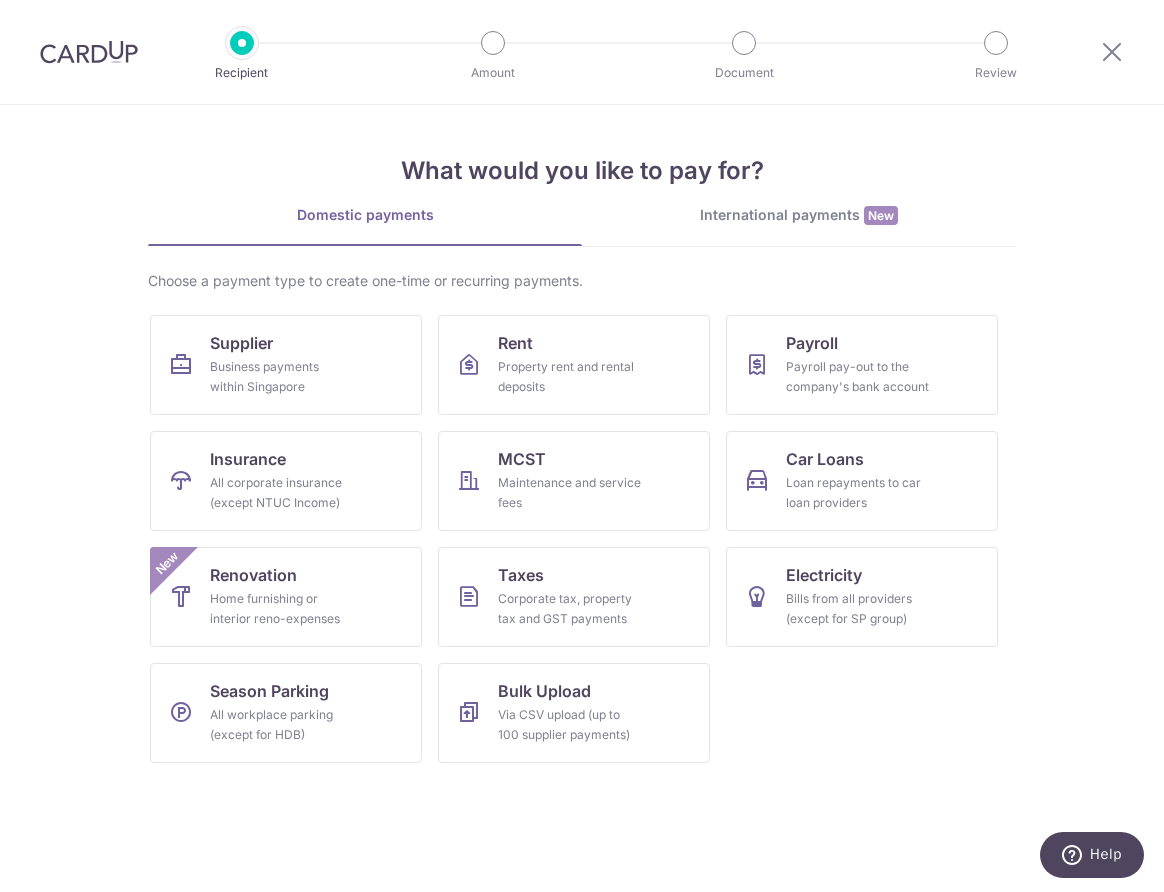 scroll, scrollTop: 0, scrollLeft: 0, axis: both 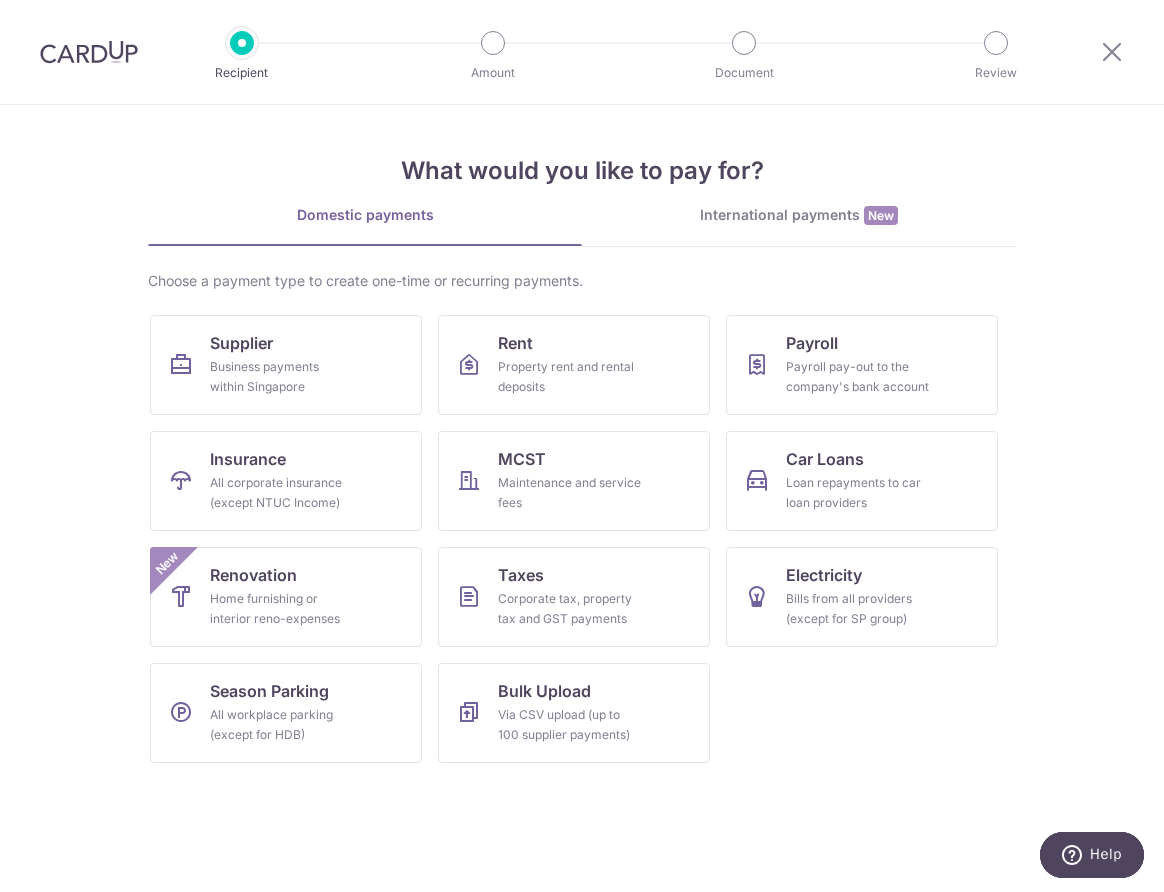 click on "International payments
New" at bounding box center [799, 225] 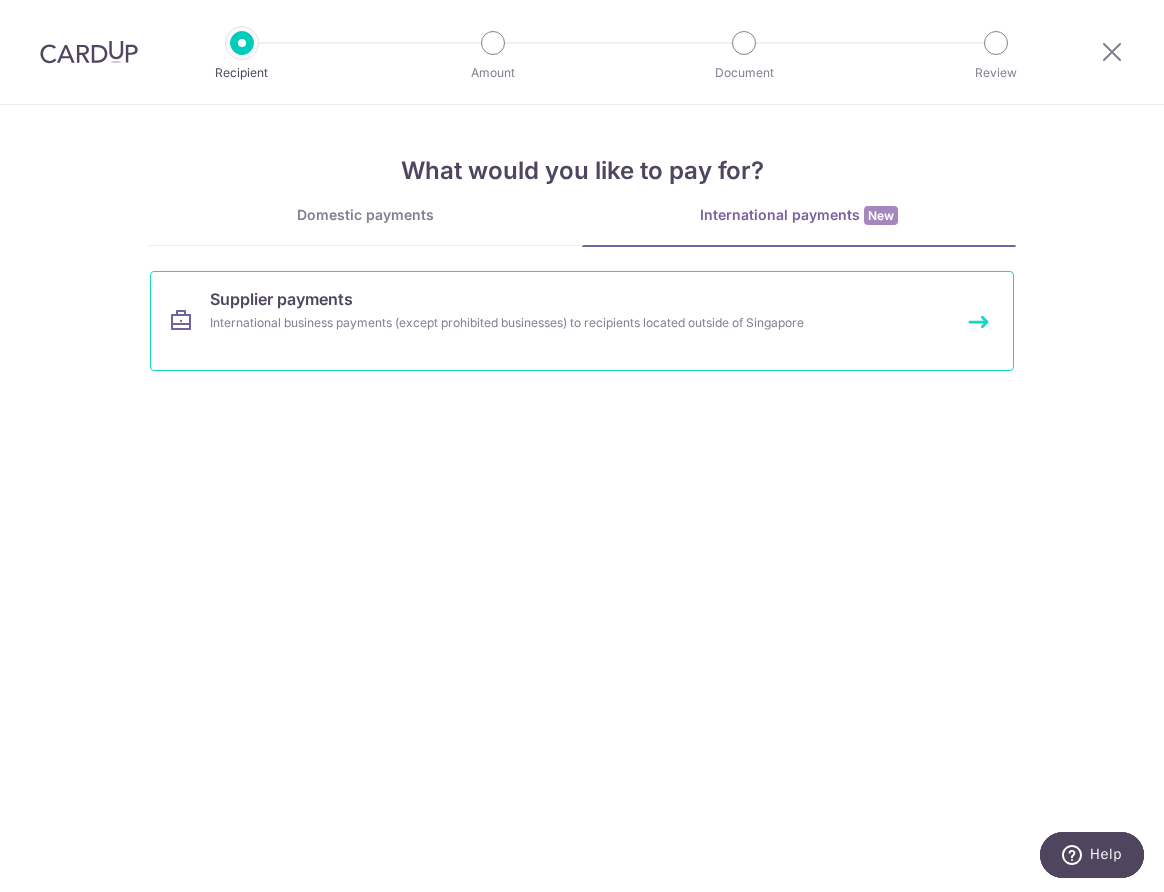 click on "International business payments (except prohibited businesses) to recipients located outside of Singapore" at bounding box center (555, 323) 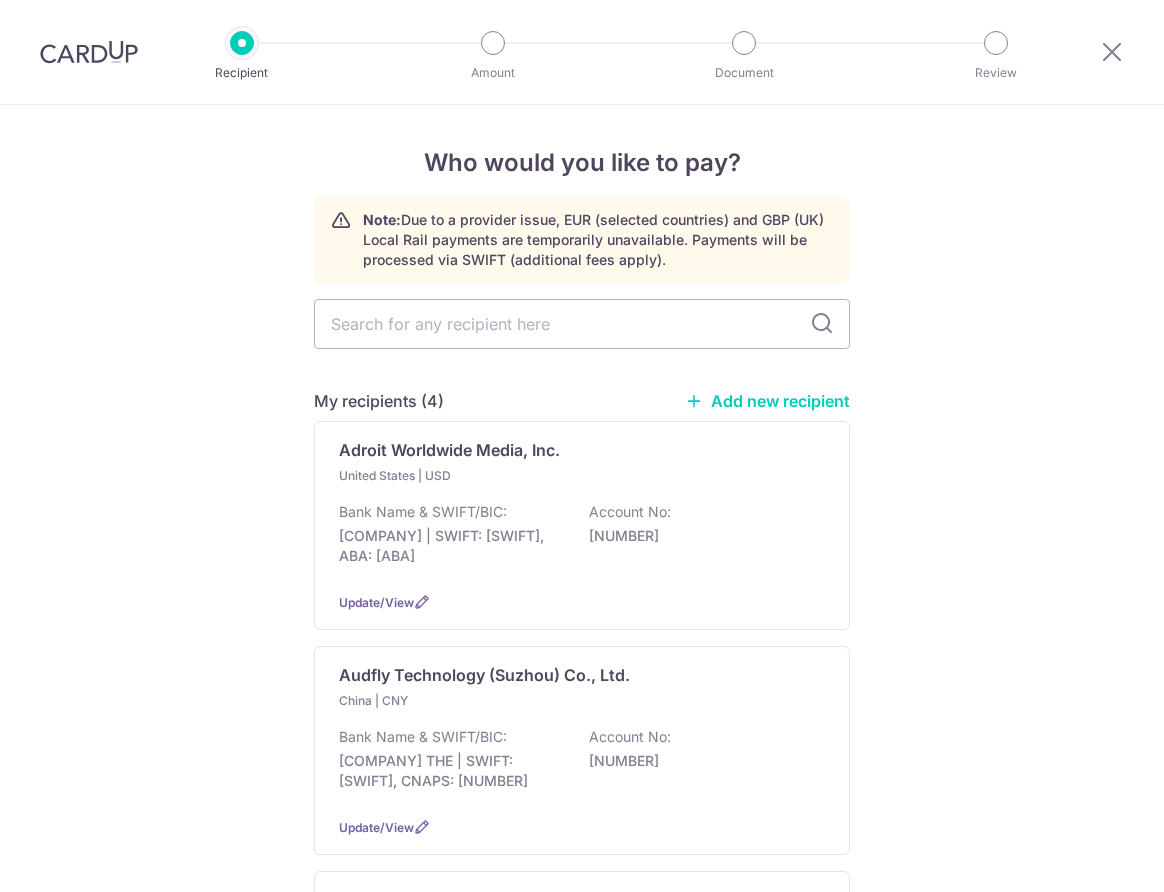 scroll, scrollTop: 0, scrollLeft: 0, axis: both 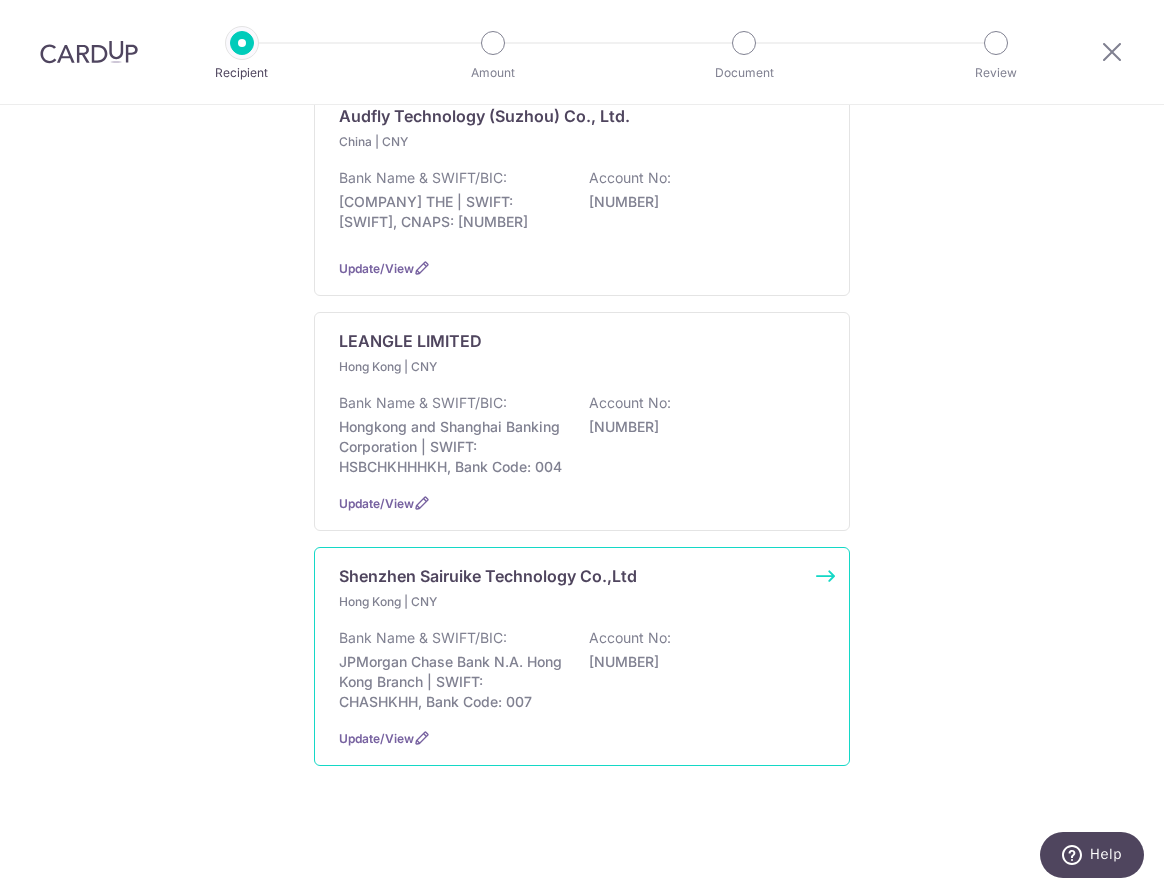 click on "[COMPANY]
[CITY], [COUNTRY_CODE] | CNY
Bank Name & SWIFT/BIC:
[COMPANY] [COMPANY] | SWIFT: [SWIFT], Bank Code: [NUMBER]
Account No:
[NUMBER]
Update/View" at bounding box center [582, 656] 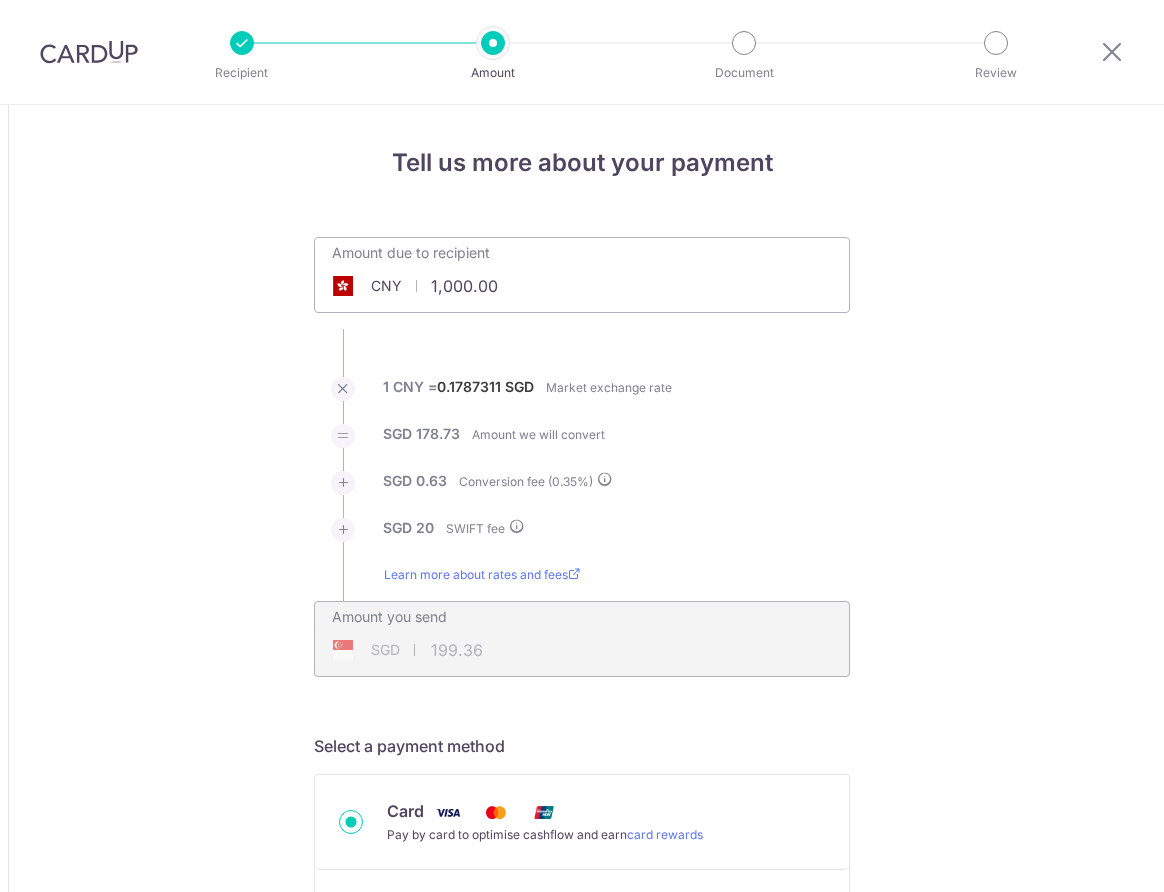 scroll, scrollTop: 0, scrollLeft: 0, axis: both 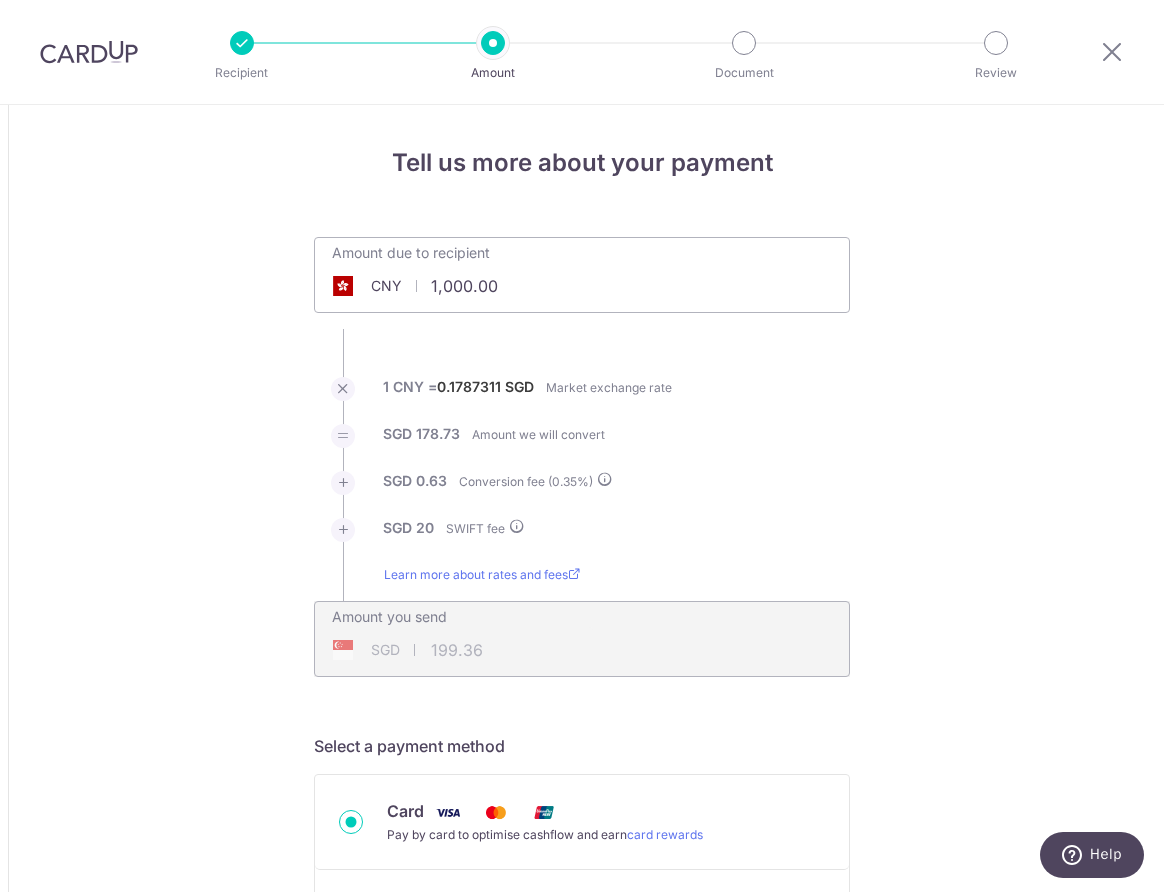 drag, startPoint x: 554, startPoint y: 287, endPoint x: 390, endPoint y: 256, distance: 166.90416 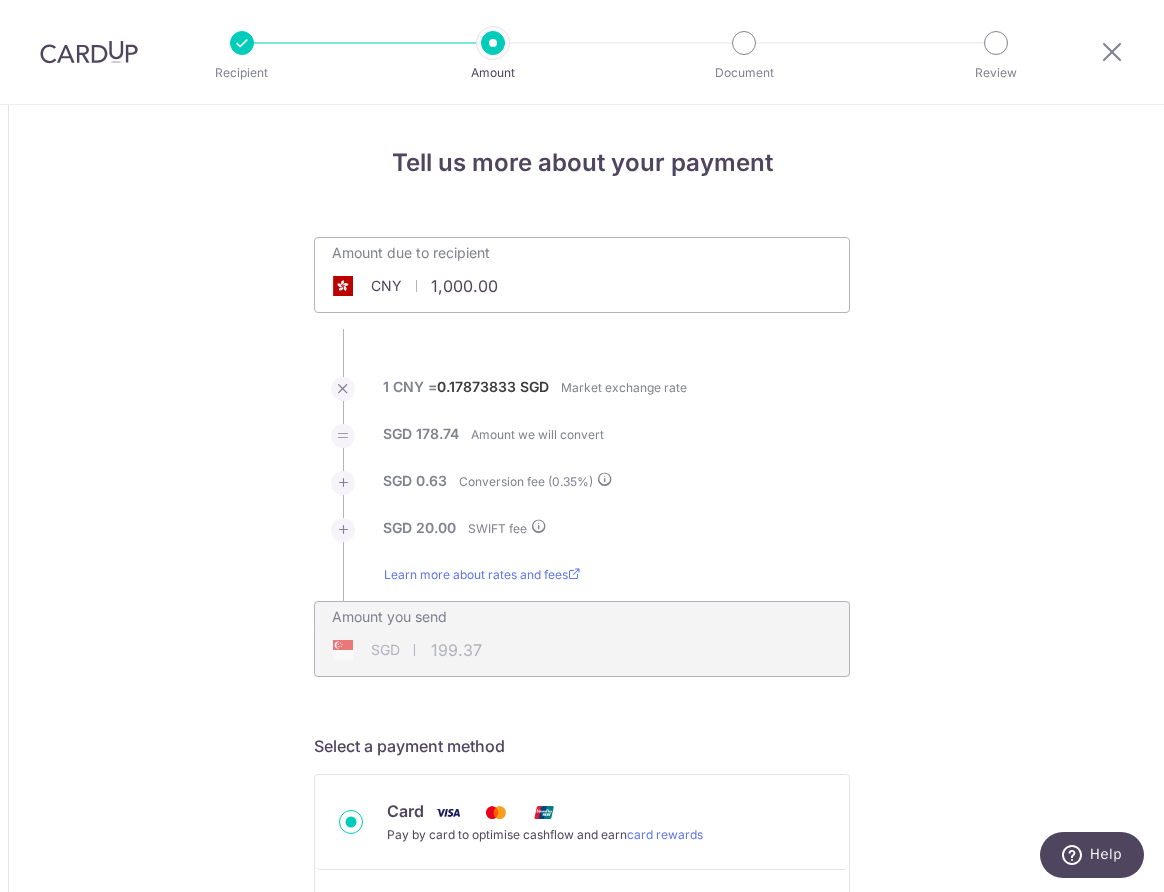click on "Amount due to recipient
CNY
1,000.00
1000" at bounding box center (582, 261) 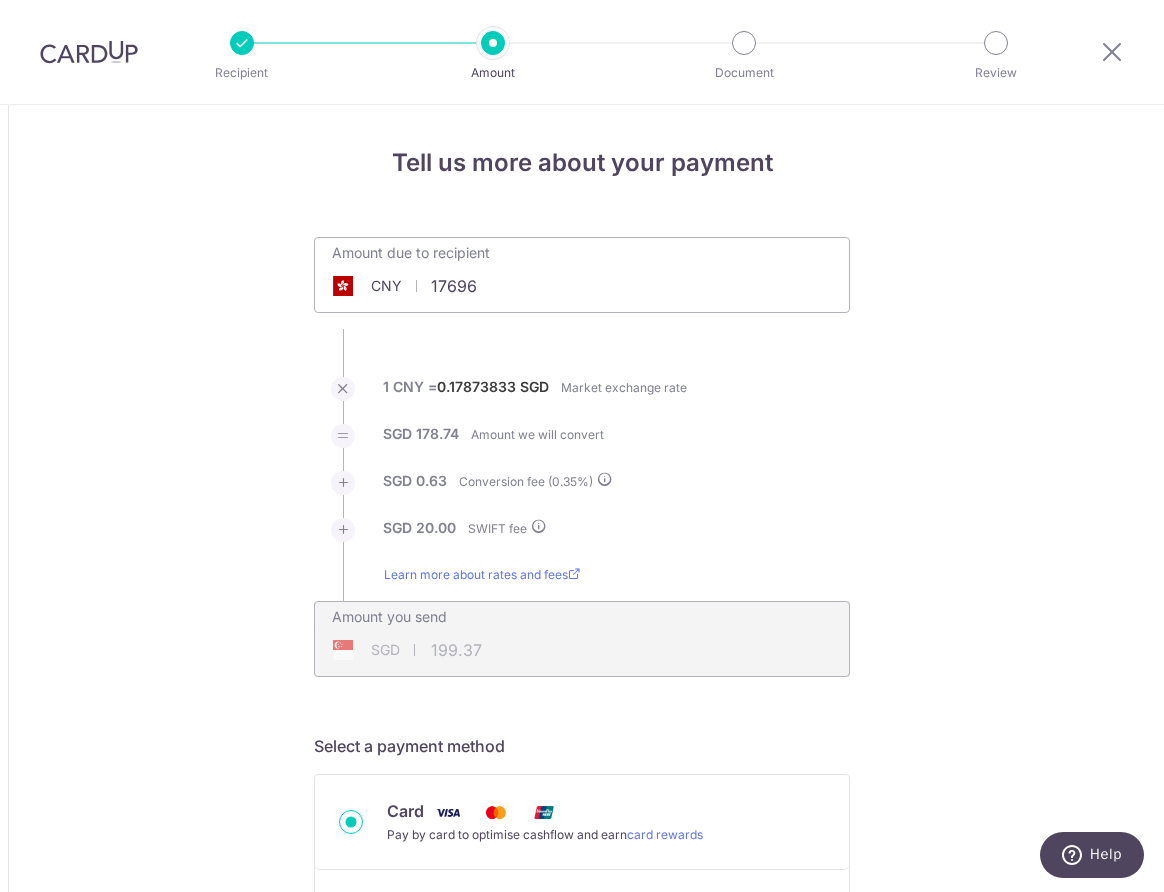 click on "Tell us more about your payment
Amount due to recipient
CNY
17696
1000
1 CNY =  0.17873833   SGD
Market exchange rate
SGD
178.74
Amount we will convert
SGD" at bounding box center [582, 1476] 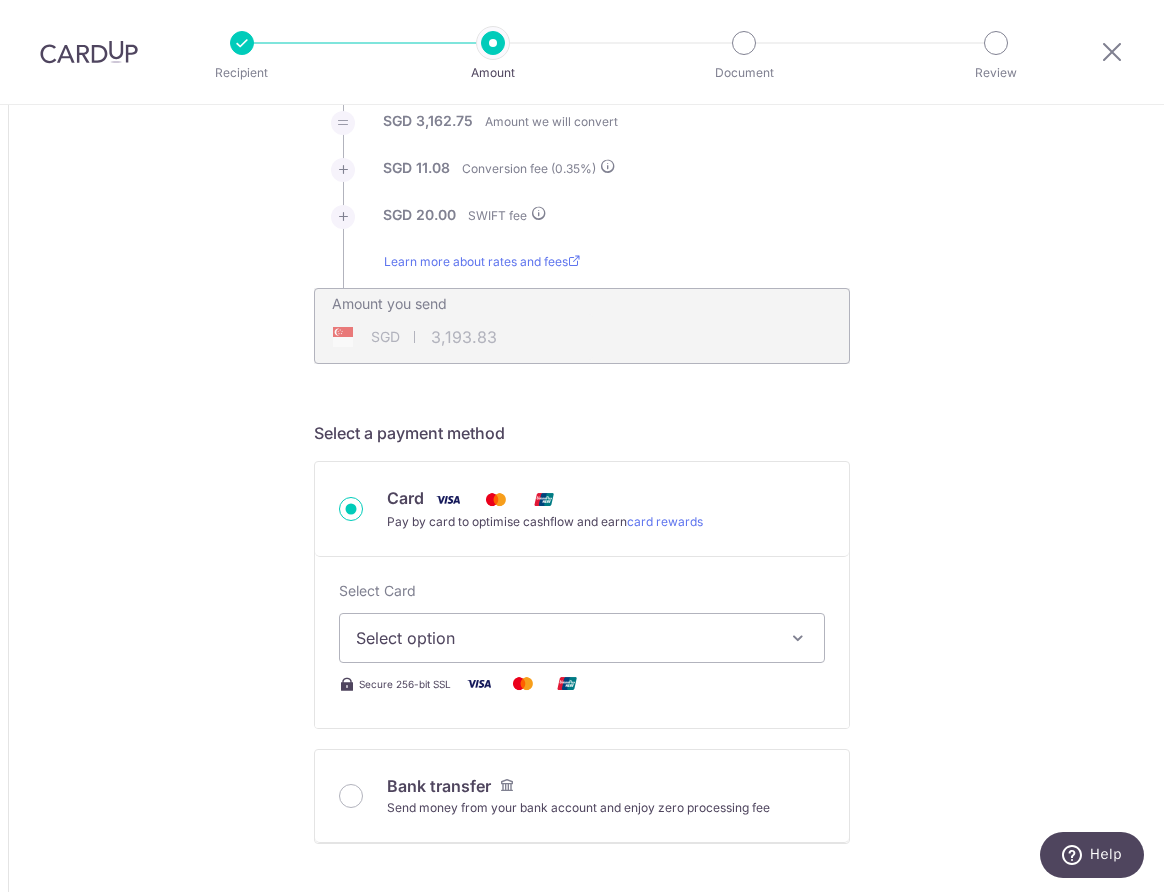 scroll, scrollTop: 437, scrollLeft: 0, axis: vertical 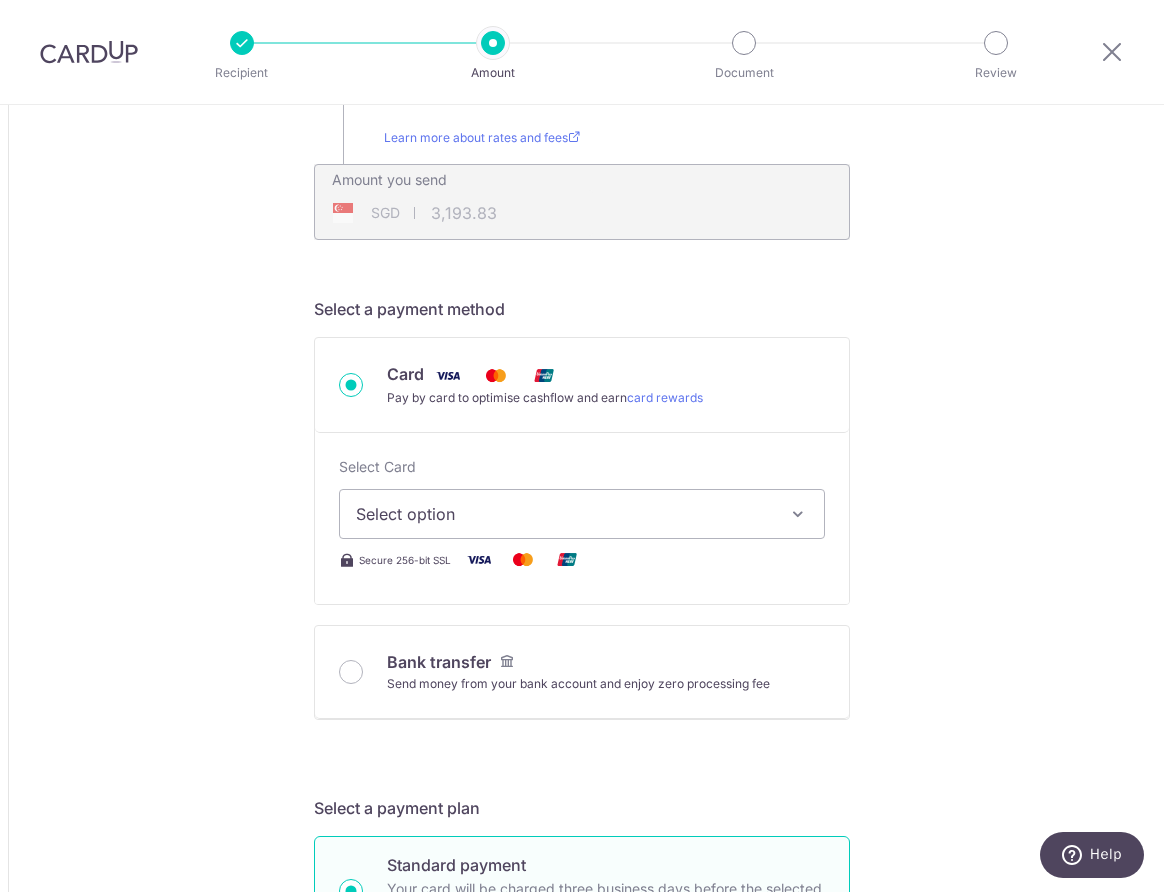 click on "Select option" at bounding box center (564, 514) 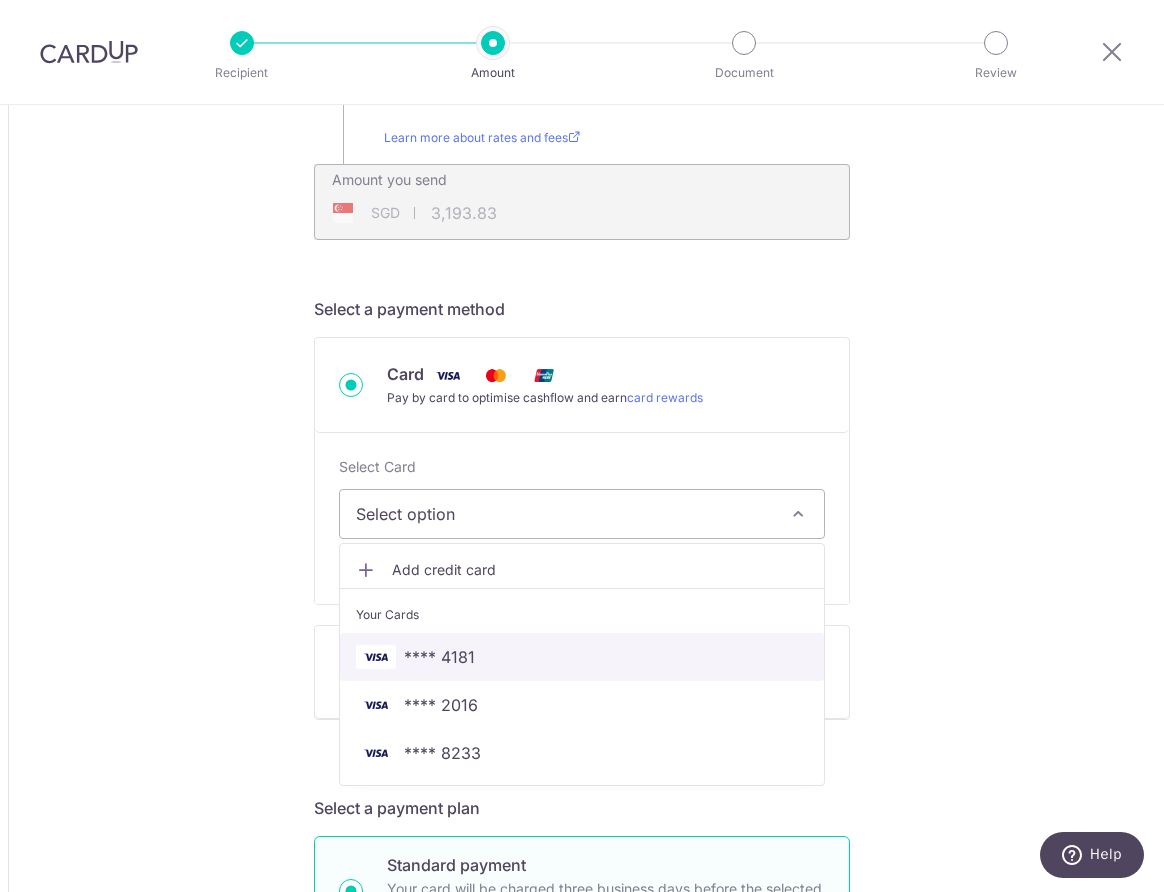 click on "**** 4181" at bounding box center (582, 657) 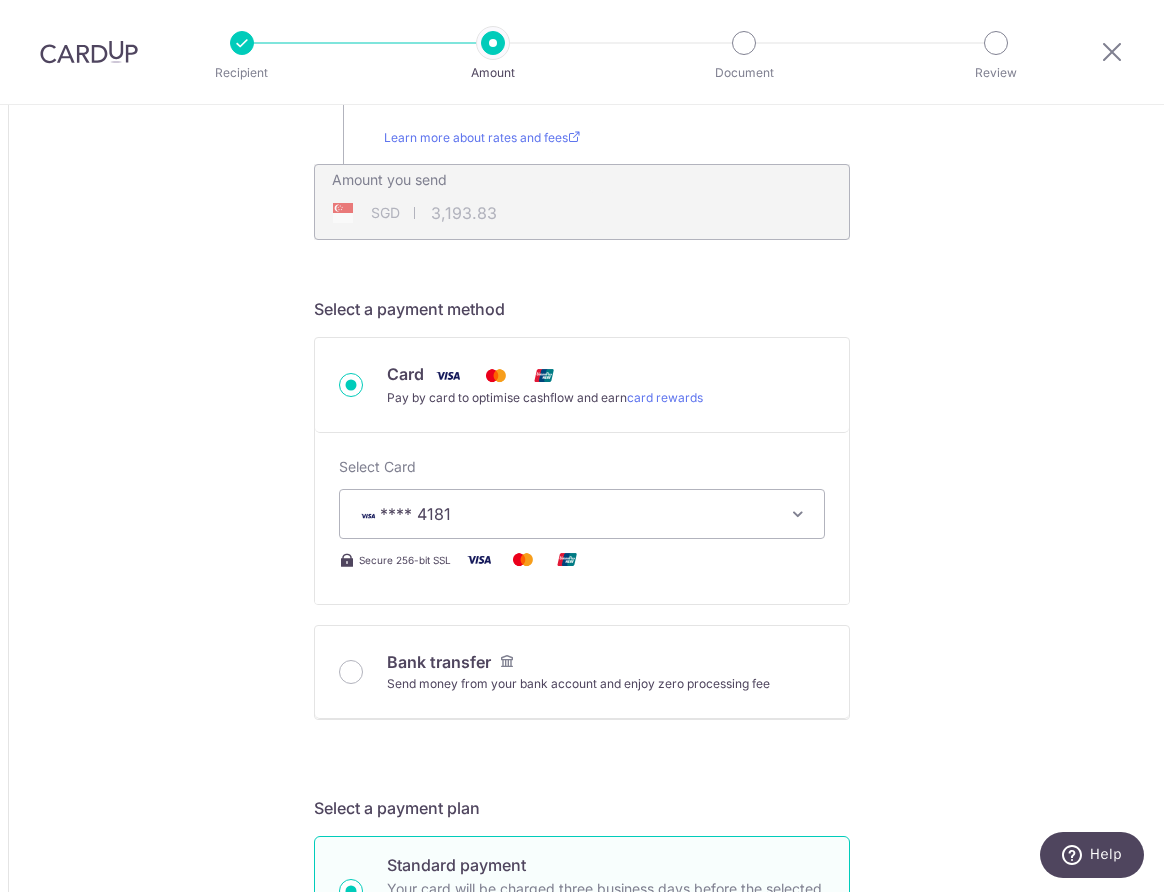 type on "17,696.00" 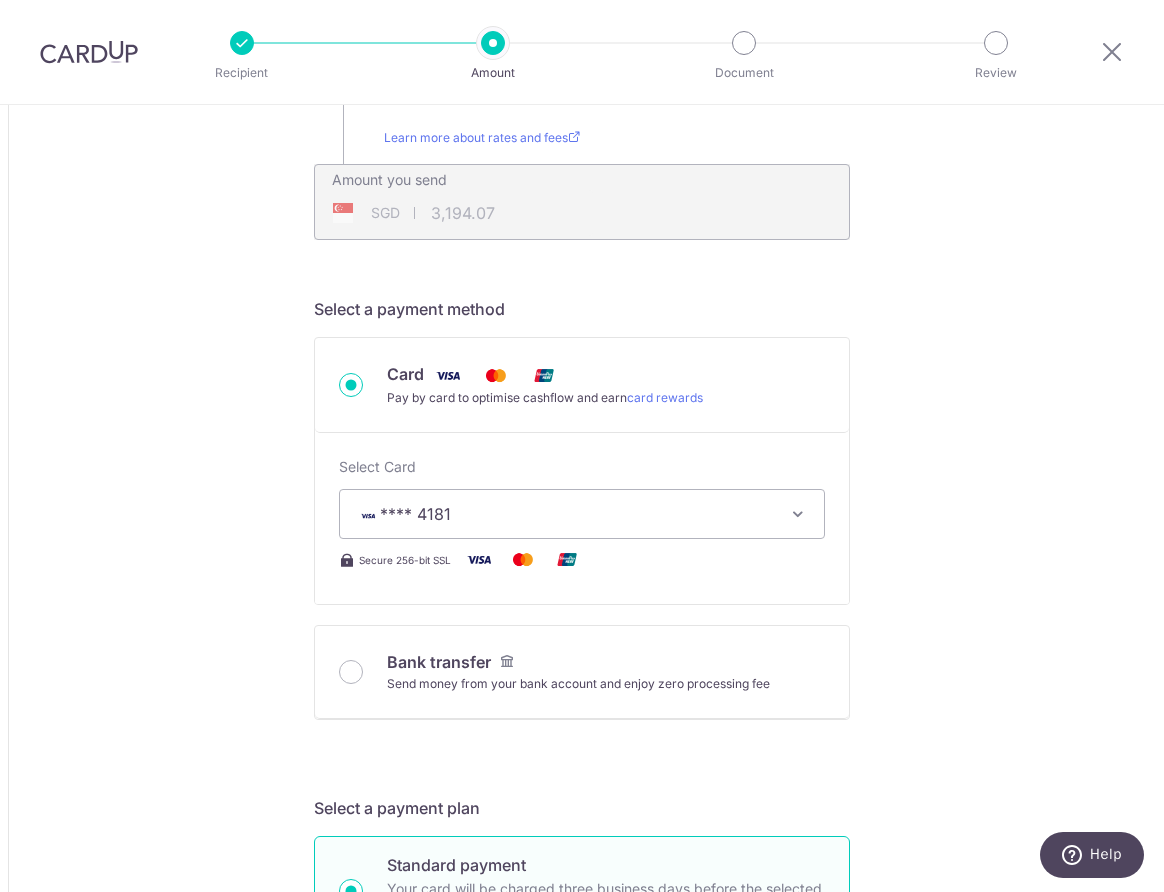 click on "**** 4181" at bounding box center (582, 514) 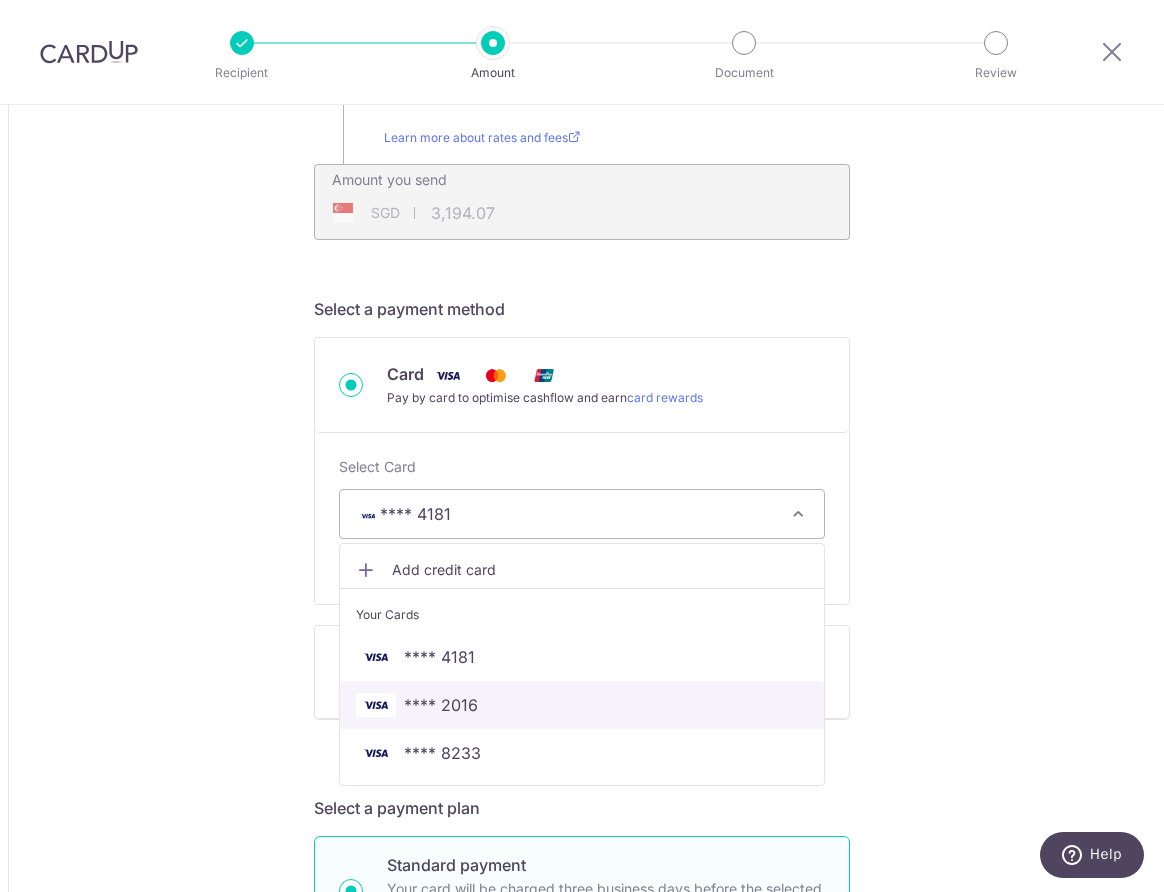click on "**** 2016" at bounding box center [582, 705] 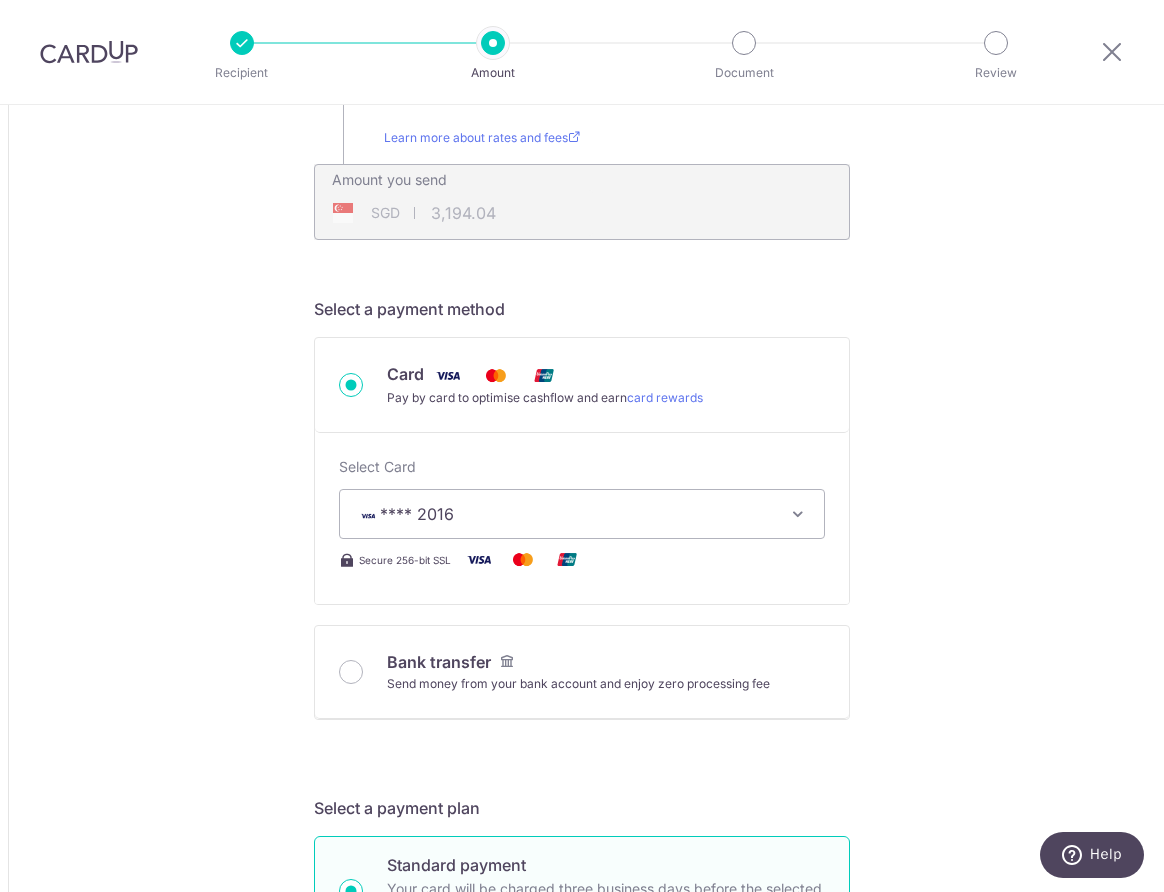 click on "Tell us more about your payment
Amount due to recipient
CNY
17,696.00
17696
1 CNY =  0.17873852   SGD
Market exchange rate
SGD
3162.96
Amount we will convert" at bounding box center (582, 1039) 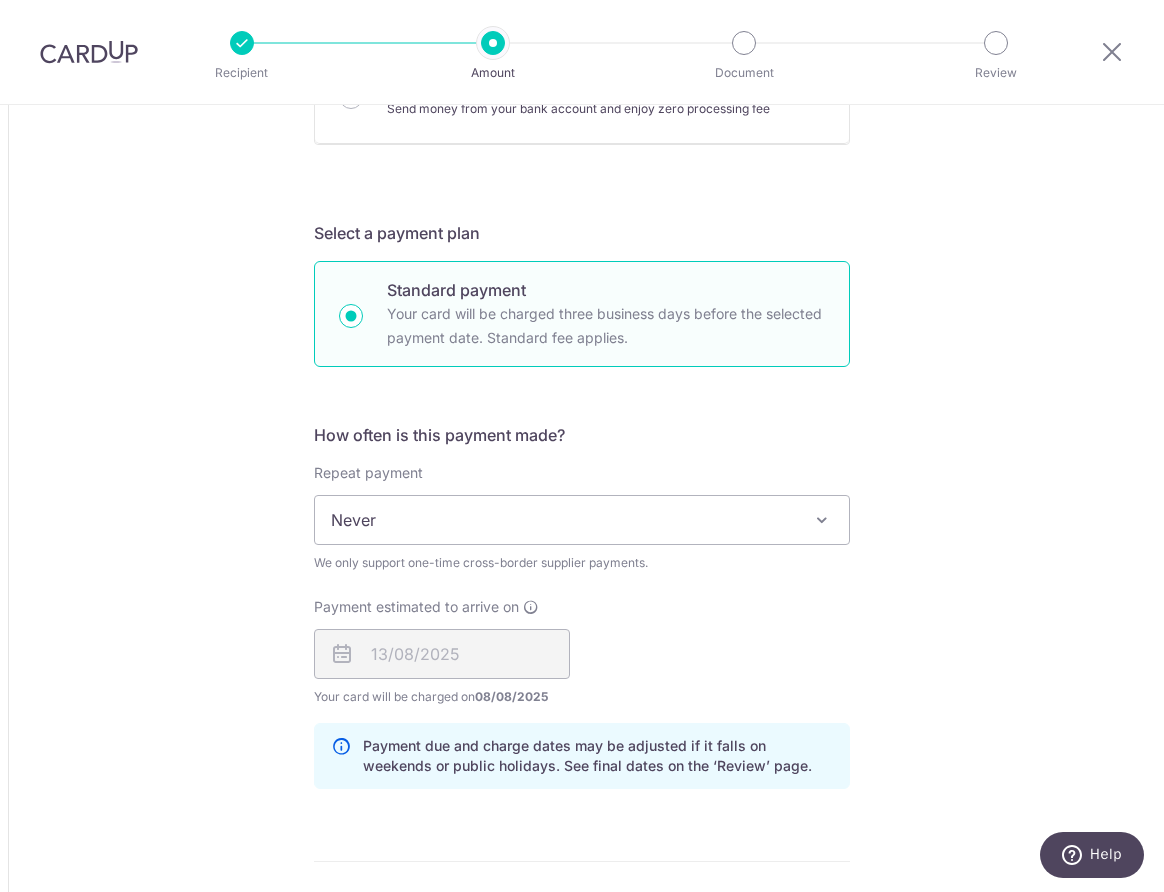 scroll, scrollTop: 1229, scrollLeft: 0, axis: vertical 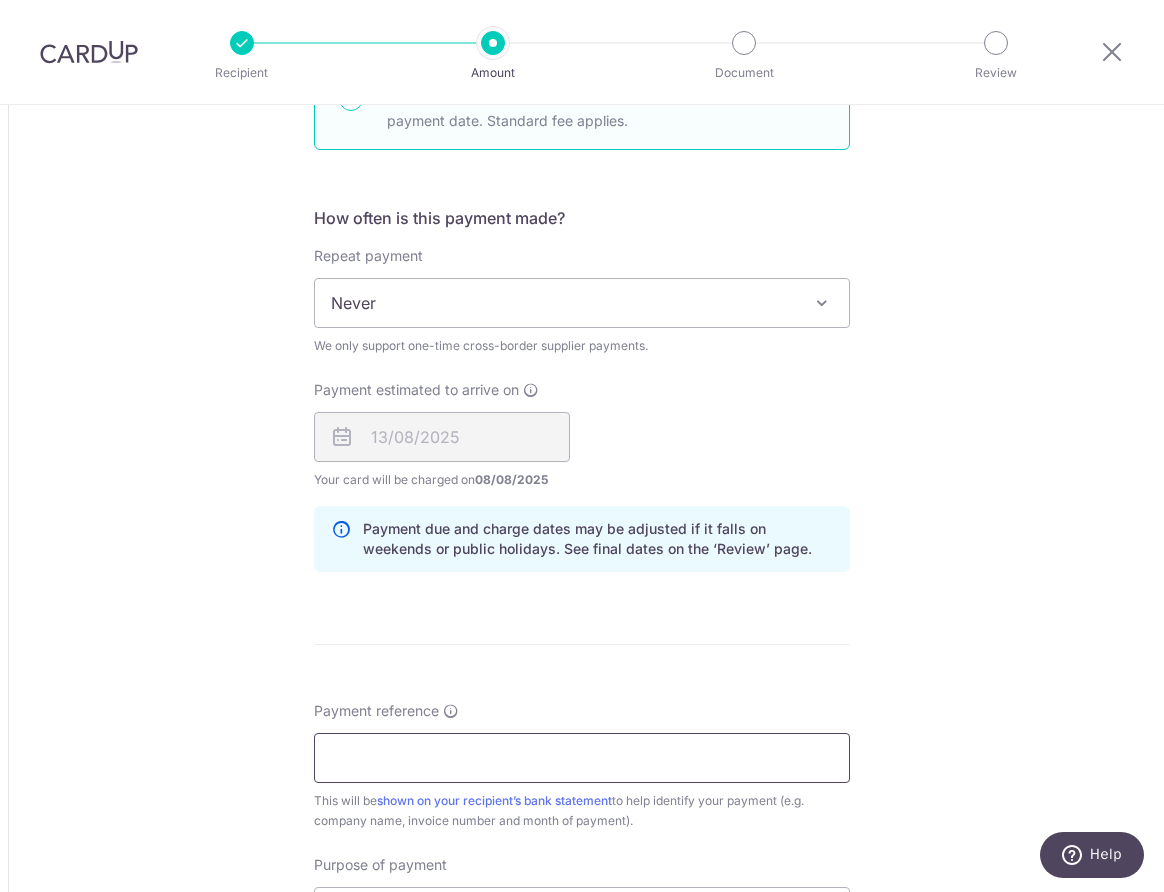 click on "Payment reference" at bounding box center [582, 758] 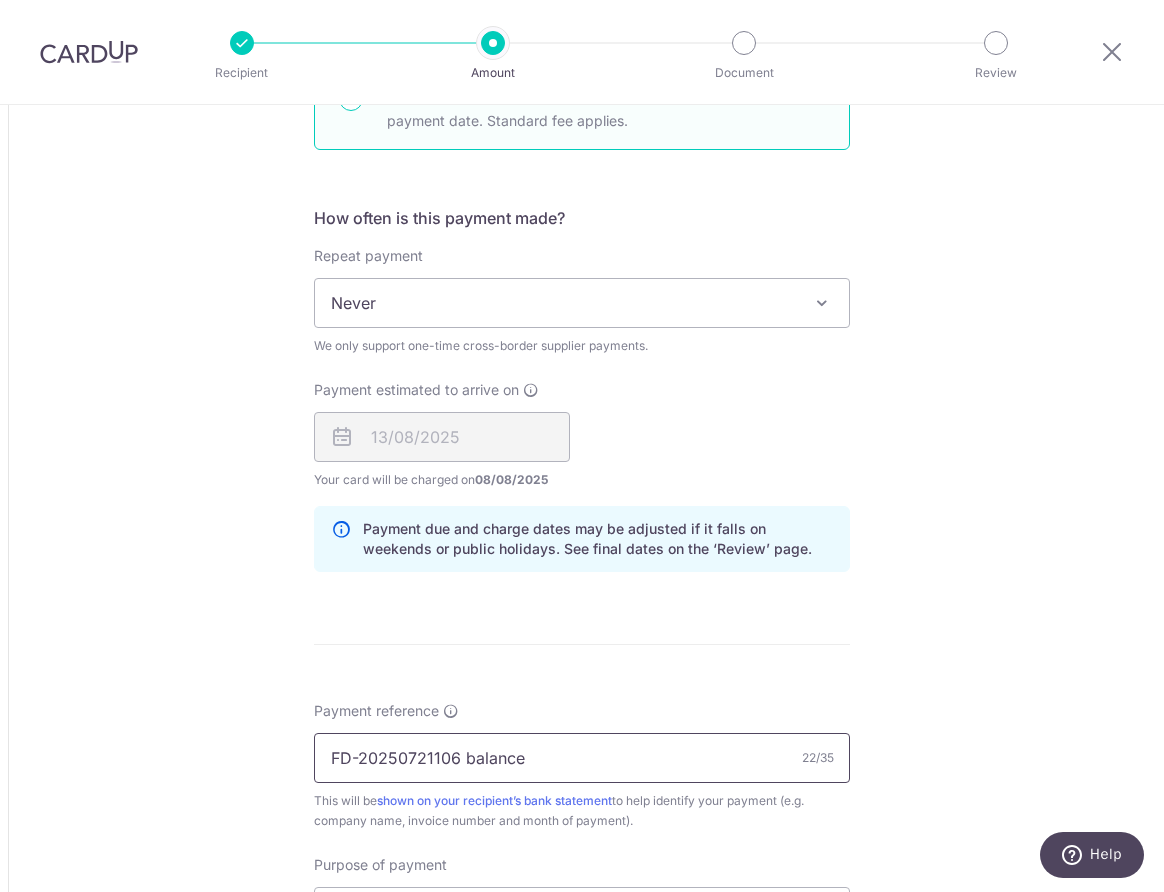 type on "FD-20250721106 balance" 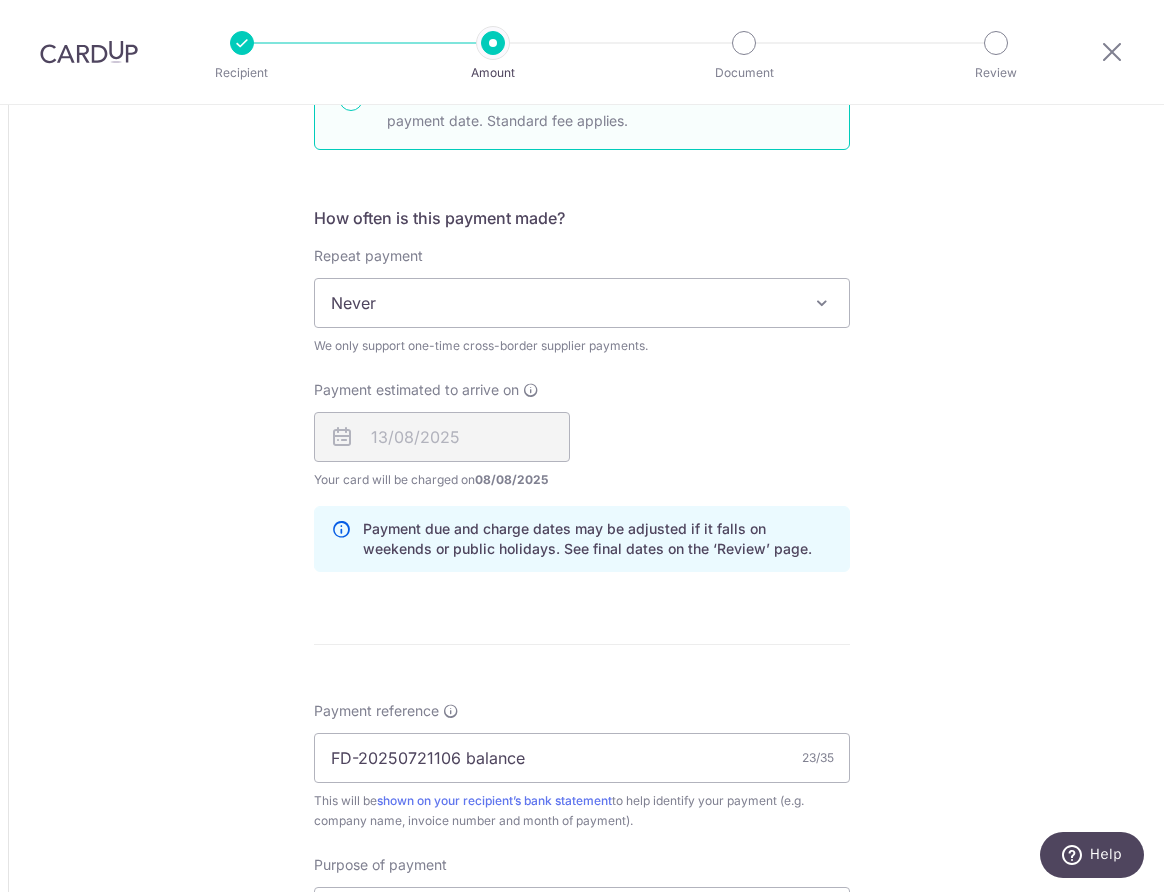 type on "17,696.00" 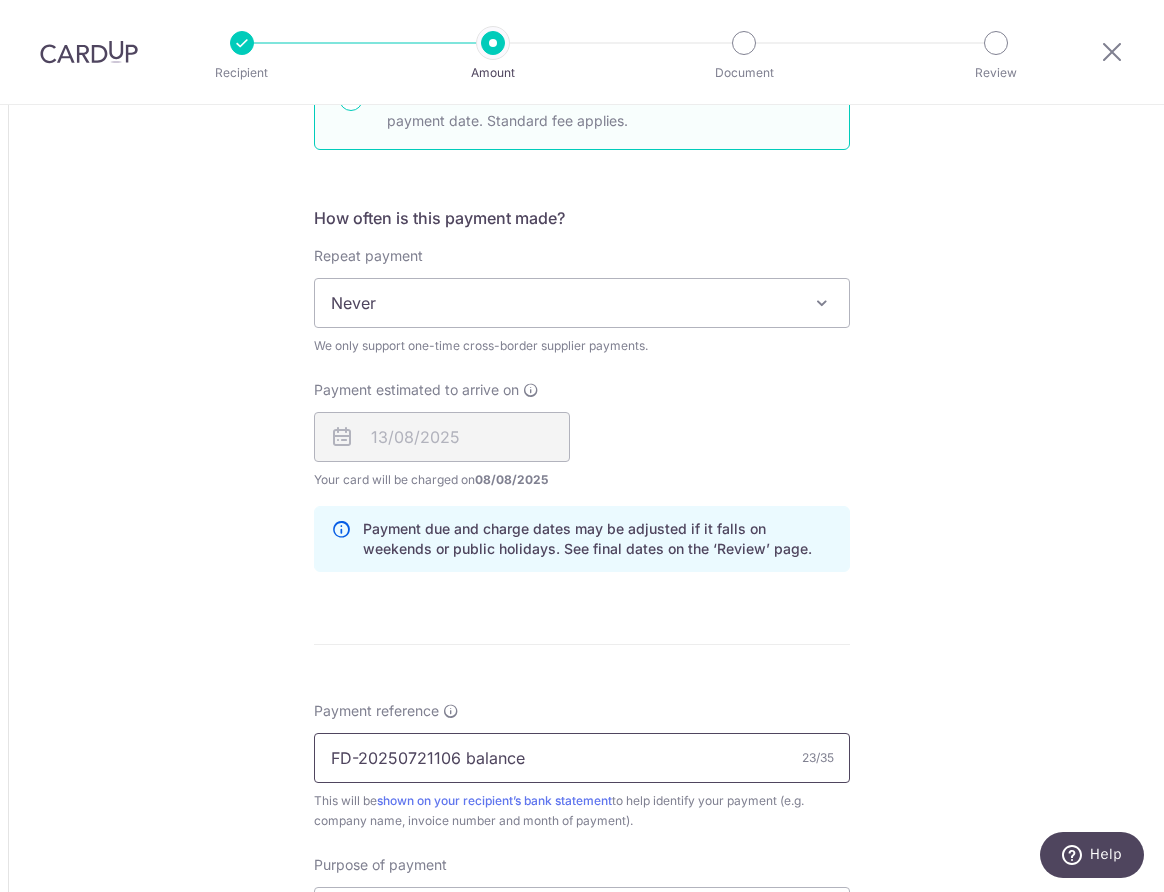 click on "FD-20250721106 balance" at bounding box center (582, 758) 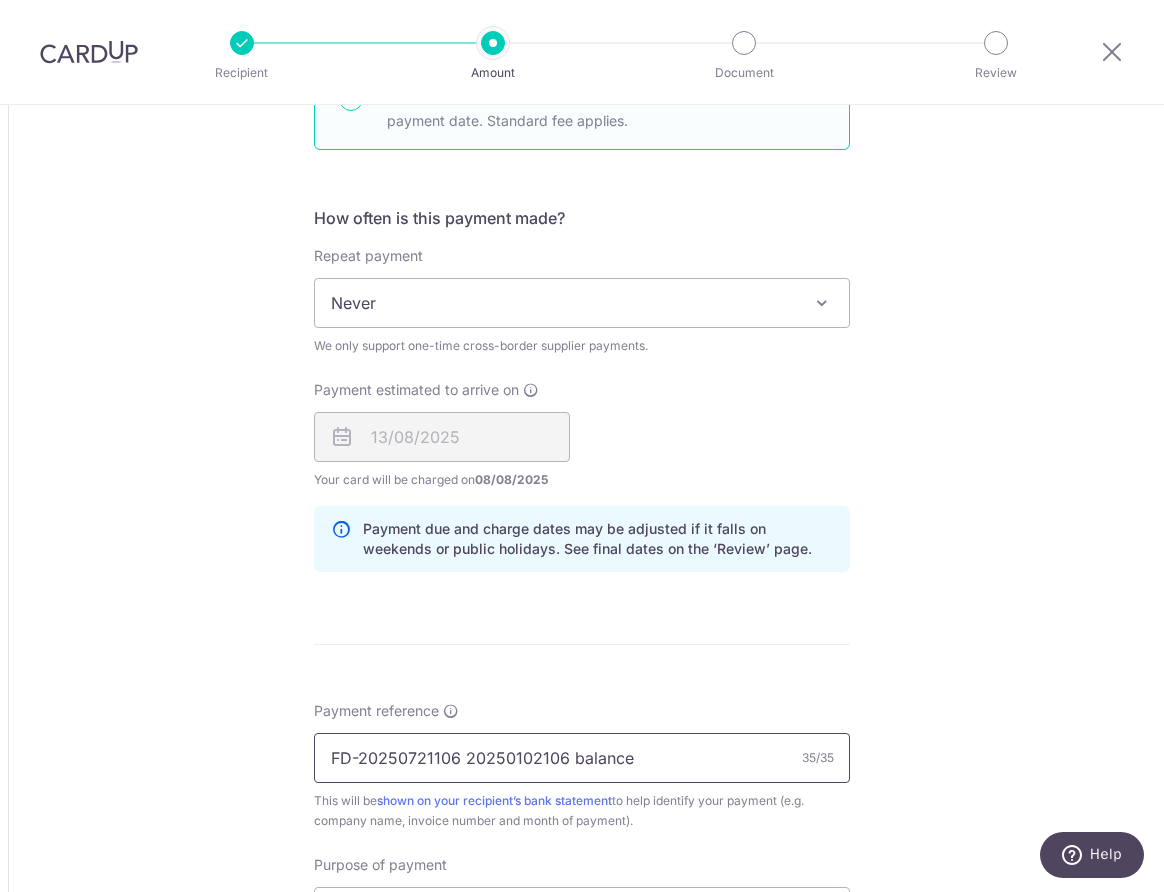 drag, startPoint x: 352, startPoint y: 760, endPoint x: 327, endPoint y: 757, distance: 25.179358 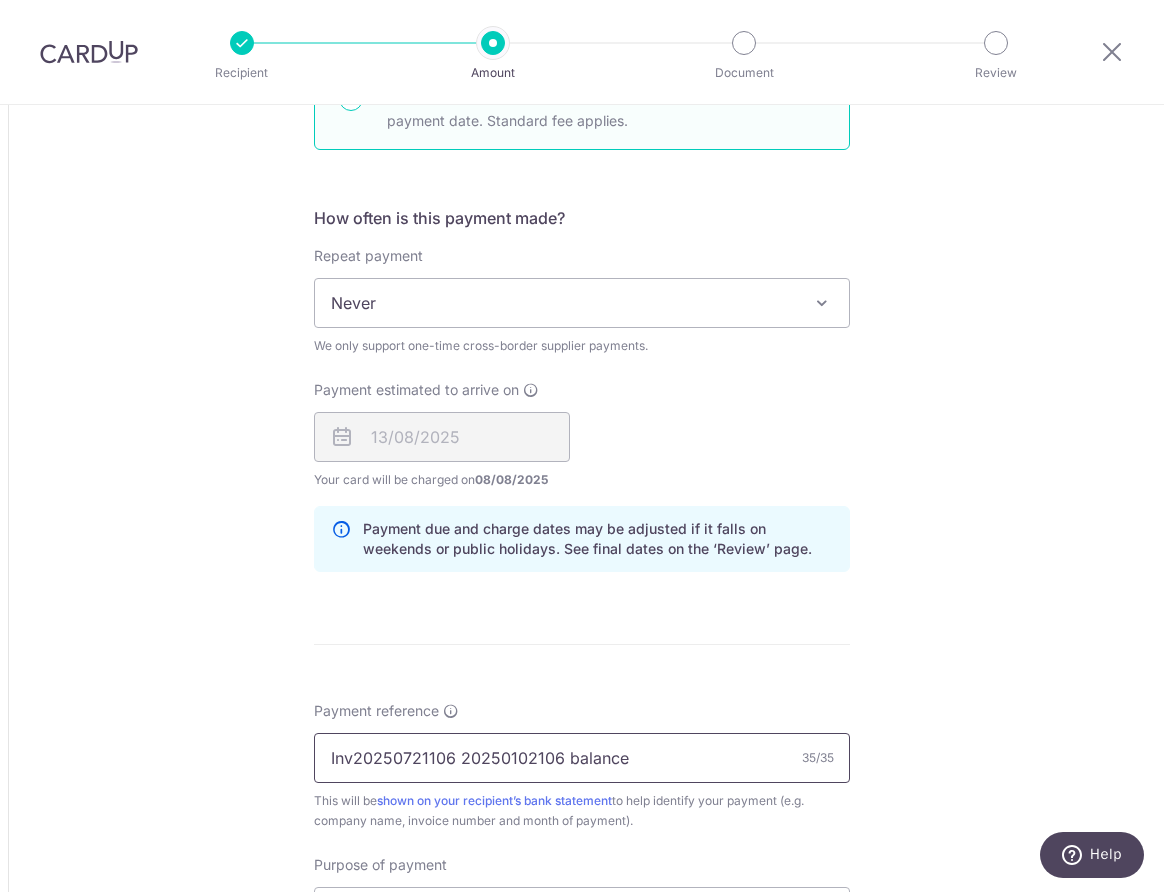 drag, startPoint x: 345, startPoint y: 755, endPoint x: 278, endPoint y: 760, distance: 67.18631 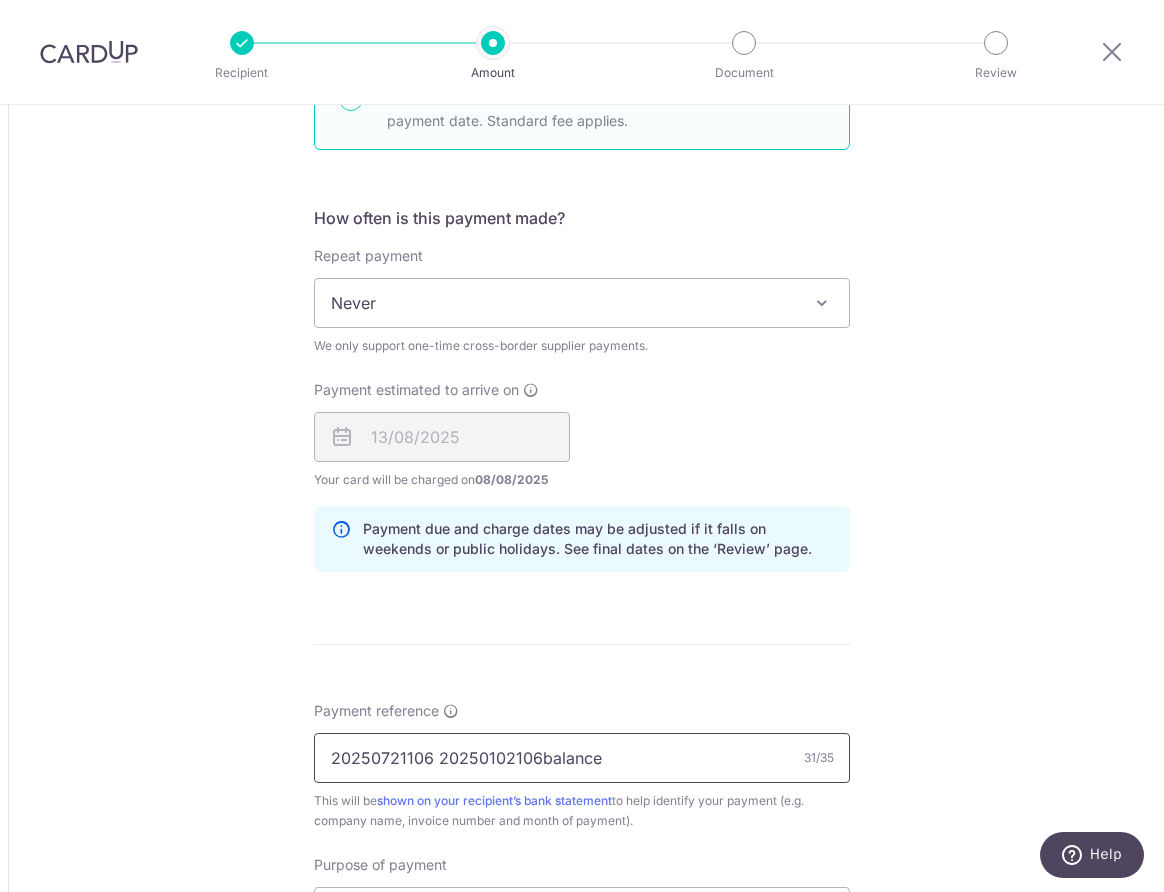 type on "20250721106 20250102106balance" 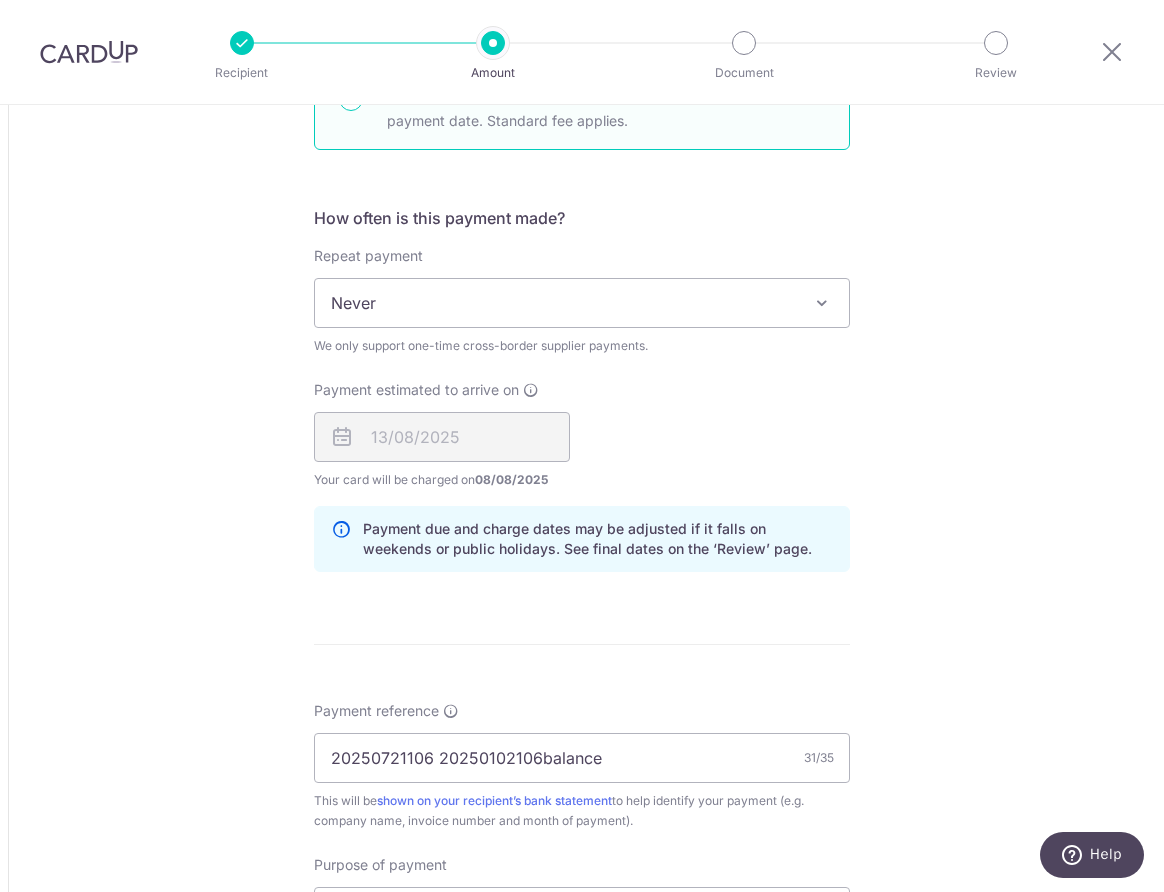 click on "Tell us more about your payment
Amount due to recipient
CNY
17,696.00
17696
1 CNY =  0.17868557   SGD
Market exchange rate
SGD
3162.02
Amount we will convert" at bounding box center (582, 247) 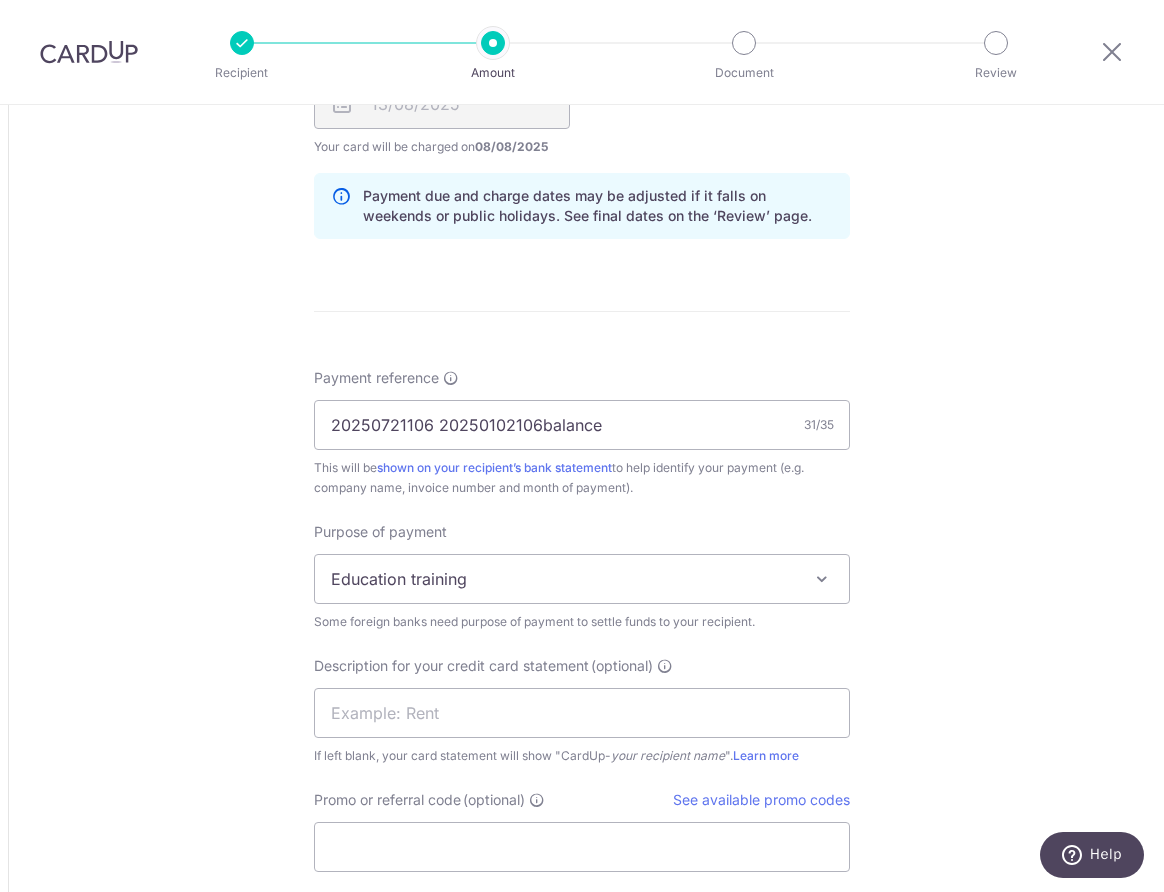 scroll, scrollTop: 1785, scrollLeft: 0, axis: vertical 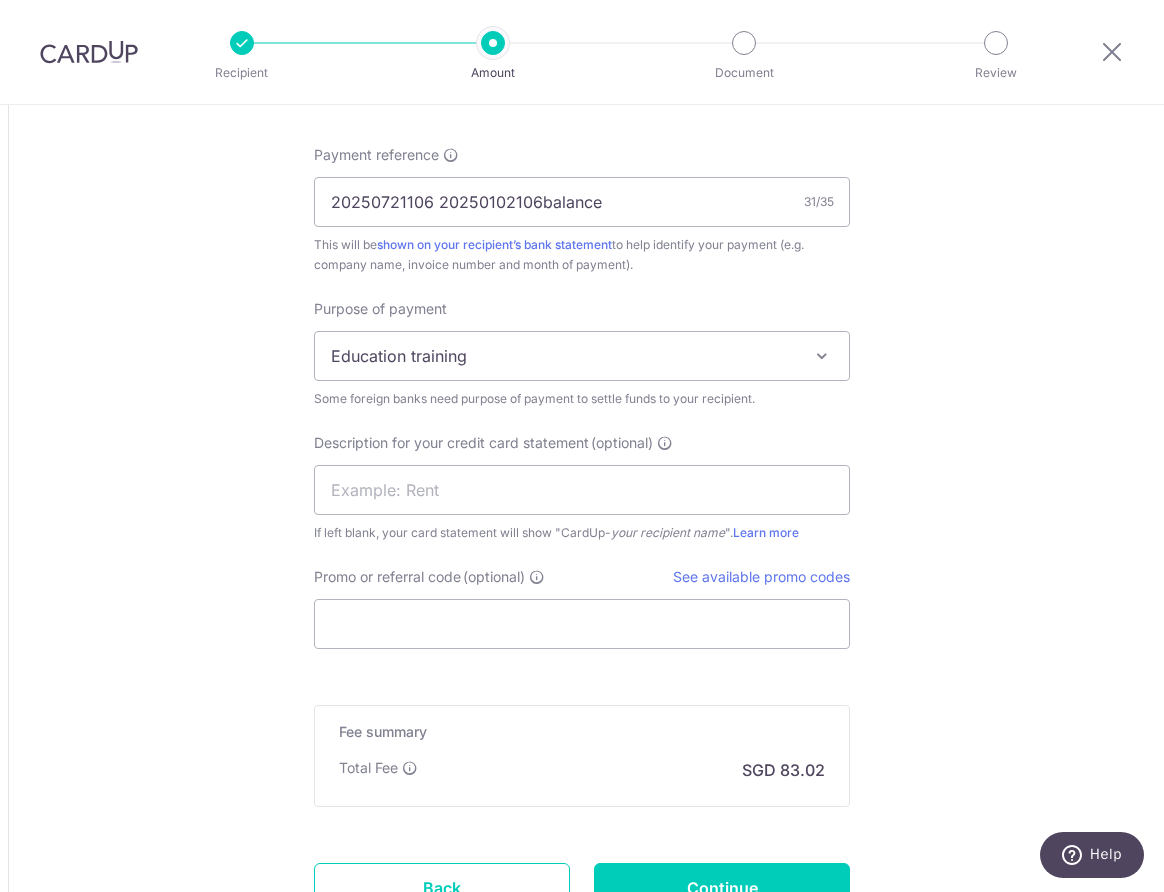 click on "Education training" at bounding box center (582, 356) 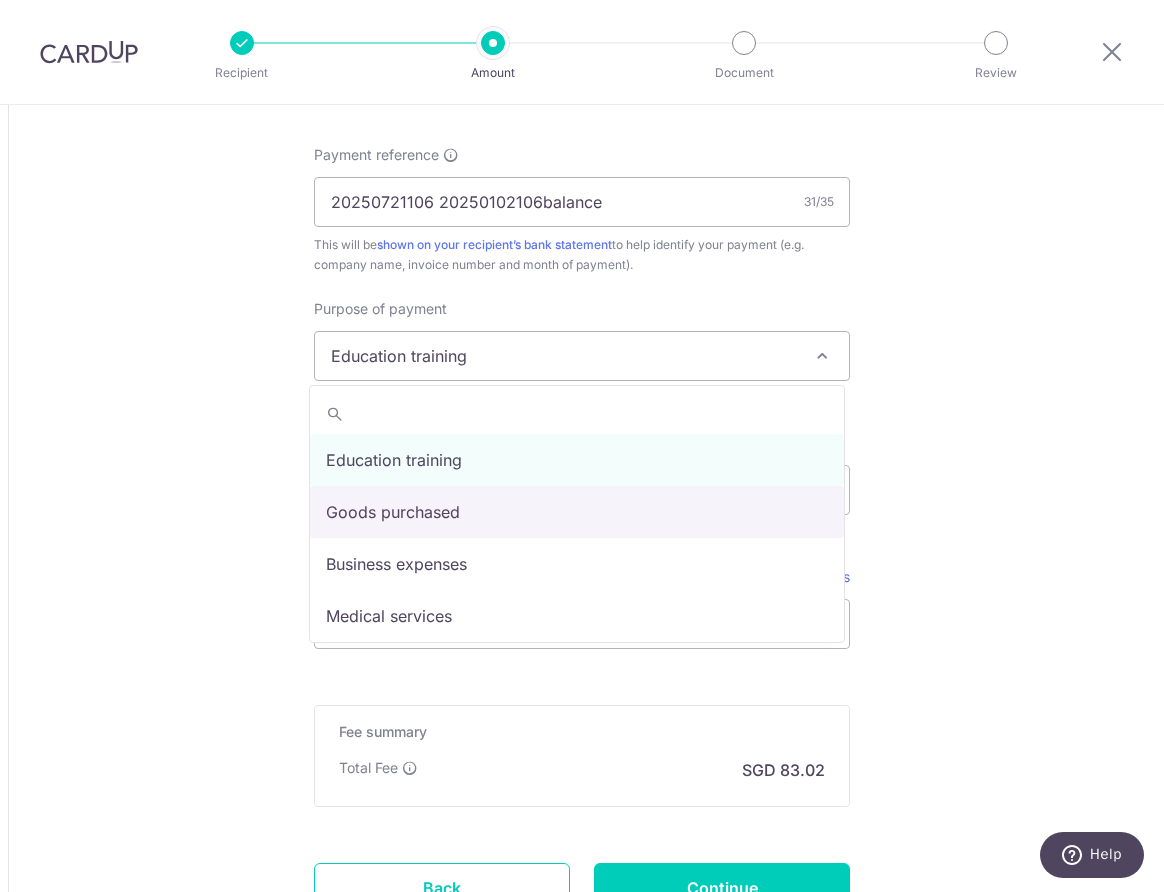 select on "Goods purchased" 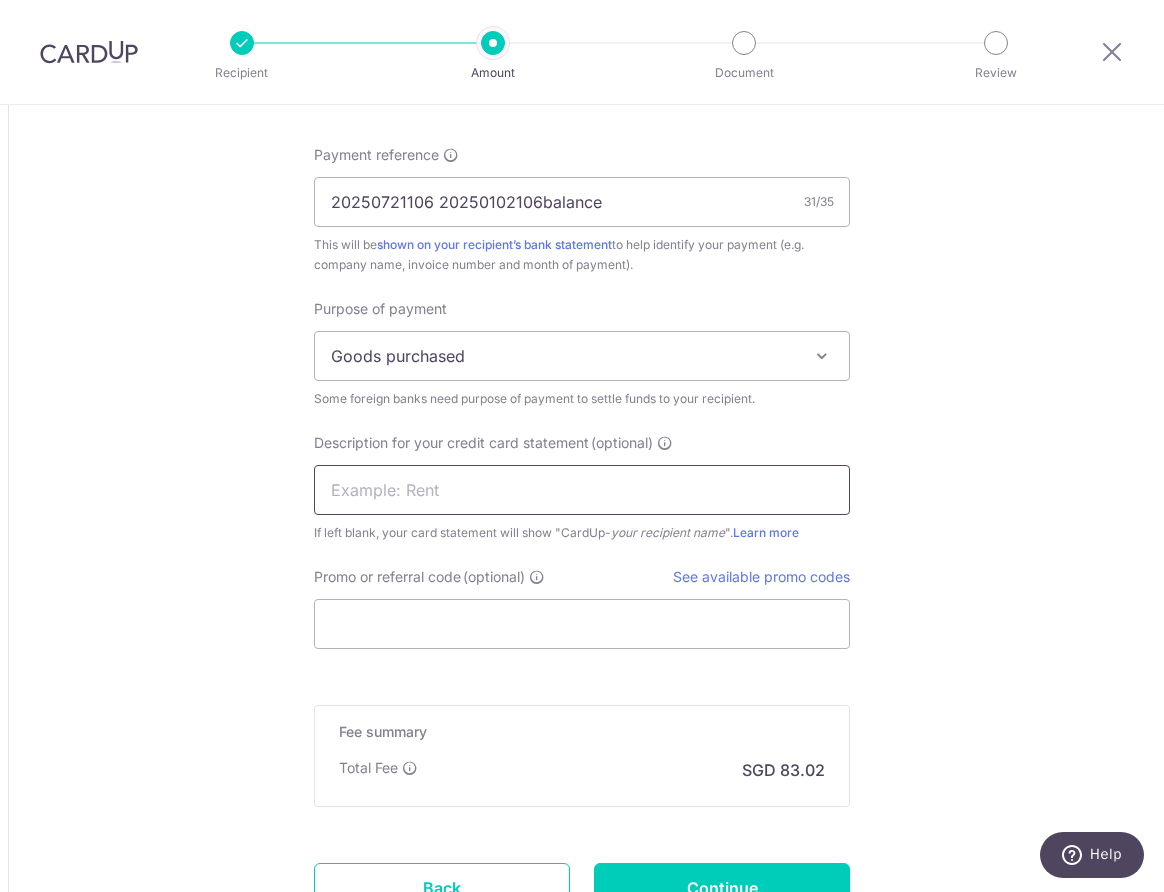click at bounding box center [582, 490] 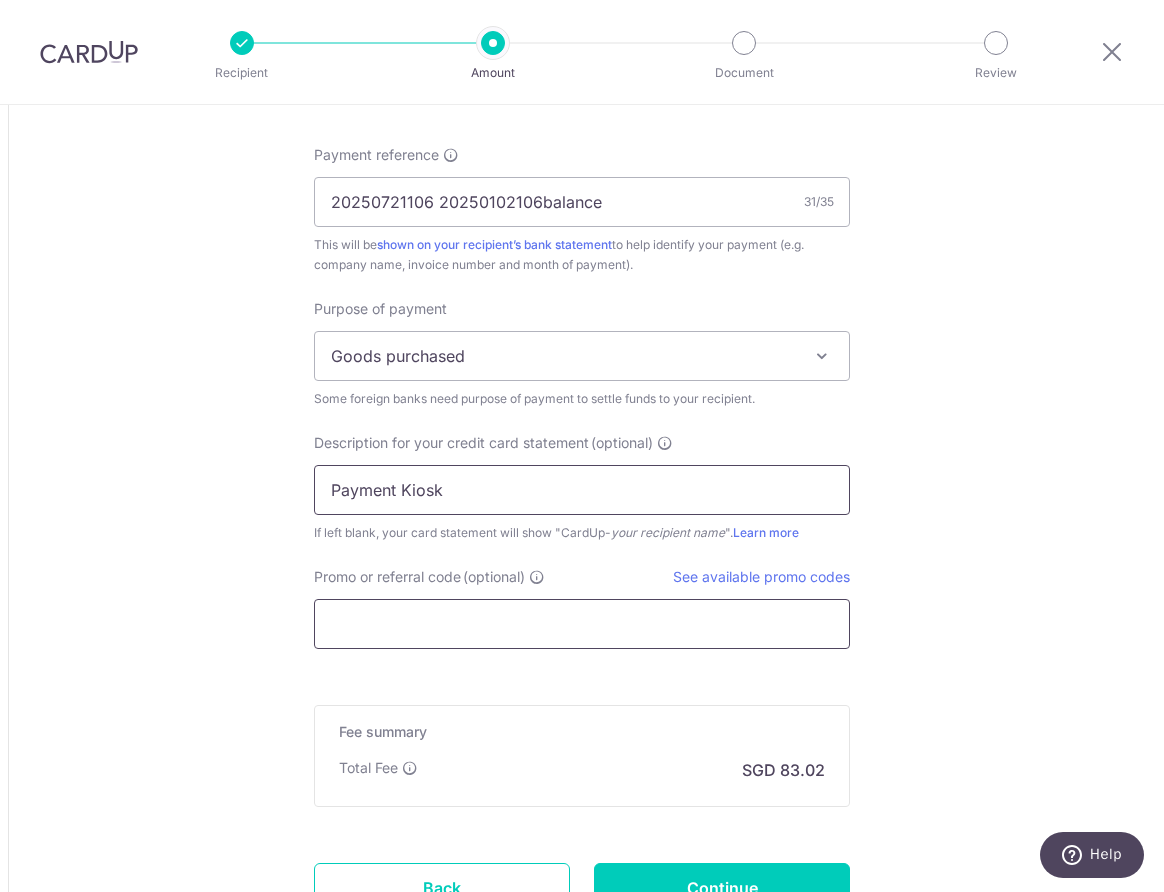 type on "Payment Kiosk" 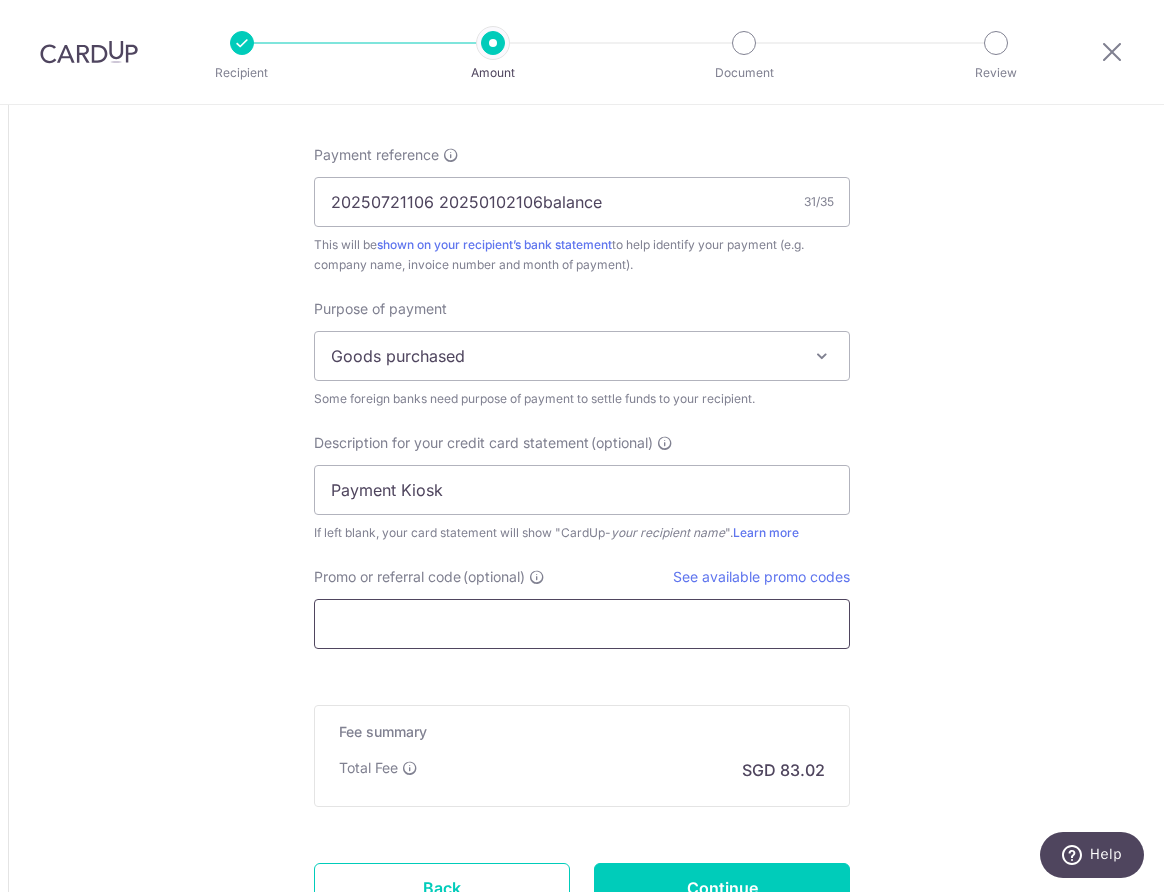 click on "Promo or referral code
(optional)" at bounding box center [582, 624] 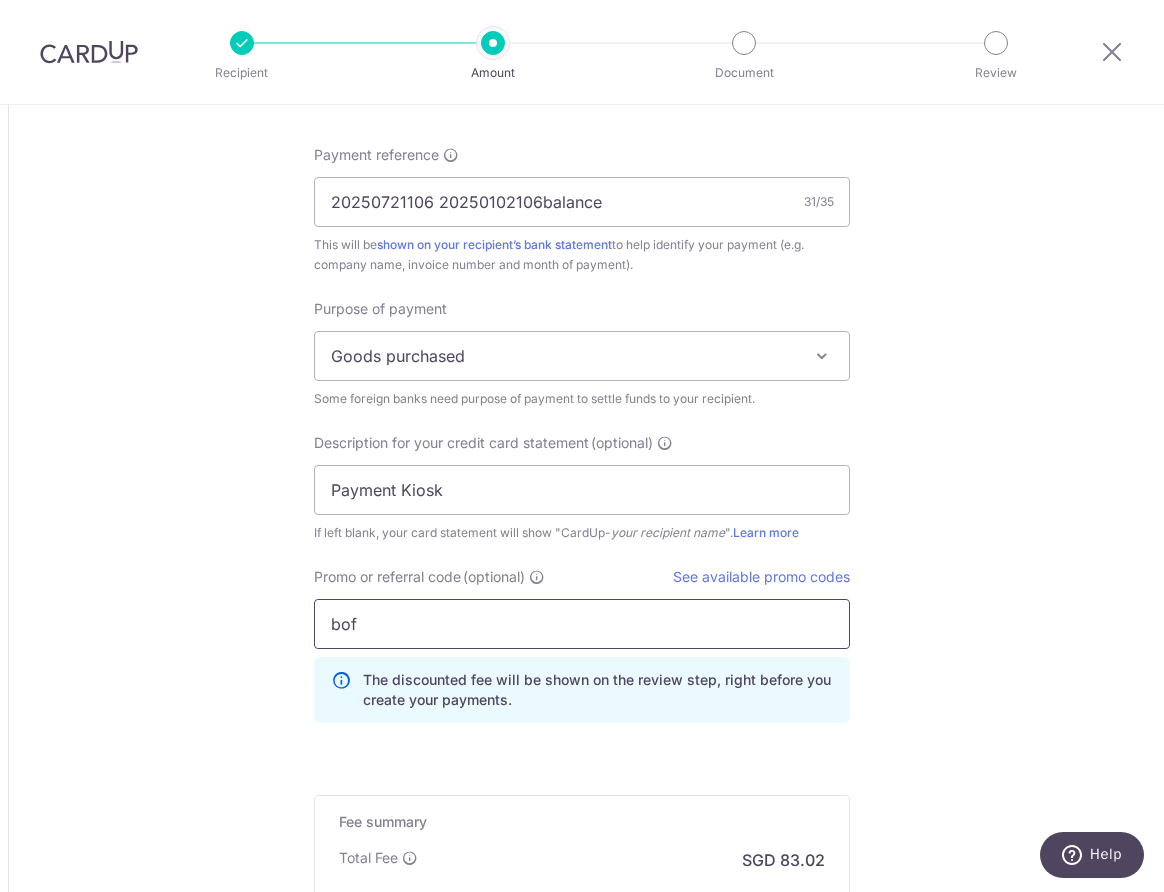 type on "bofF185" 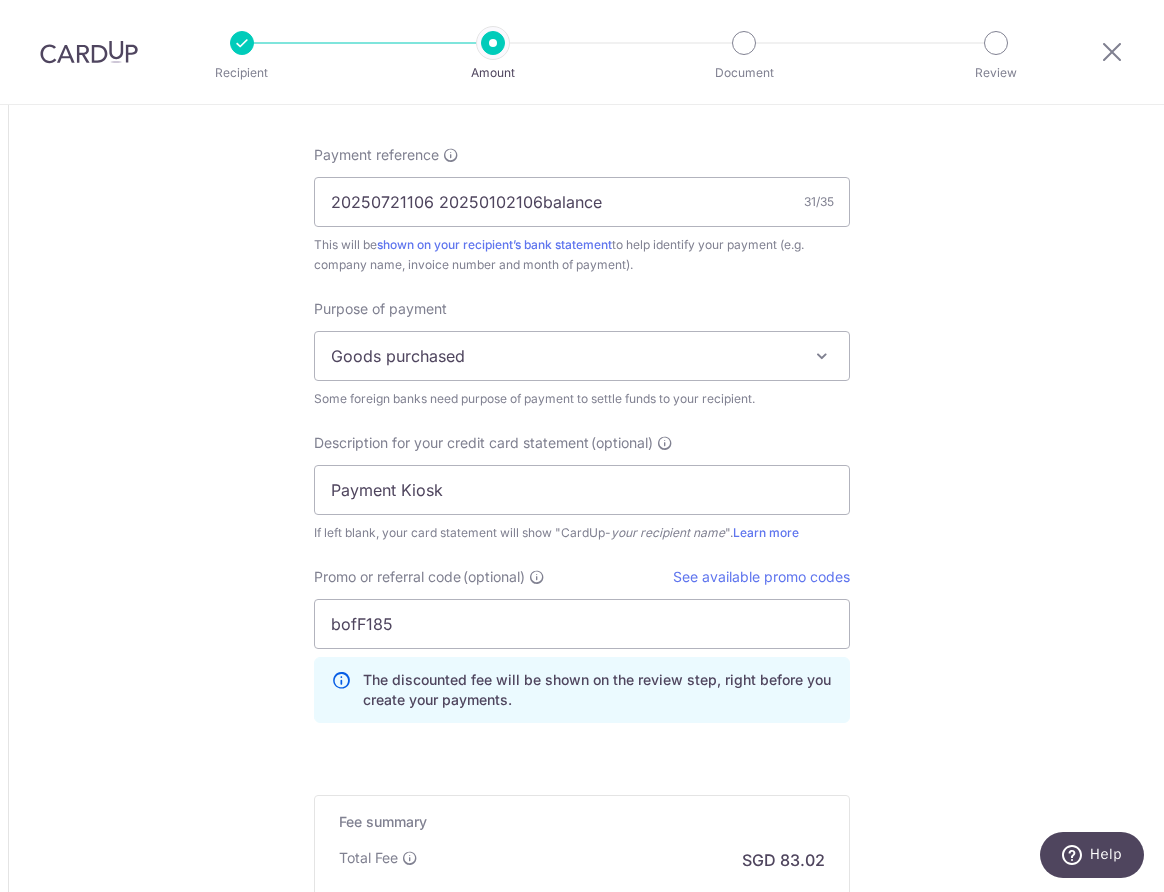click on "Tell us more about your payment
Amount due to recipient
CNY
17,696.00
17696
1 CNY =  0.17868557   SGD
Market exchange rate
SGD
3162.02
Amount we will convert" at bounding box center [582, -264] 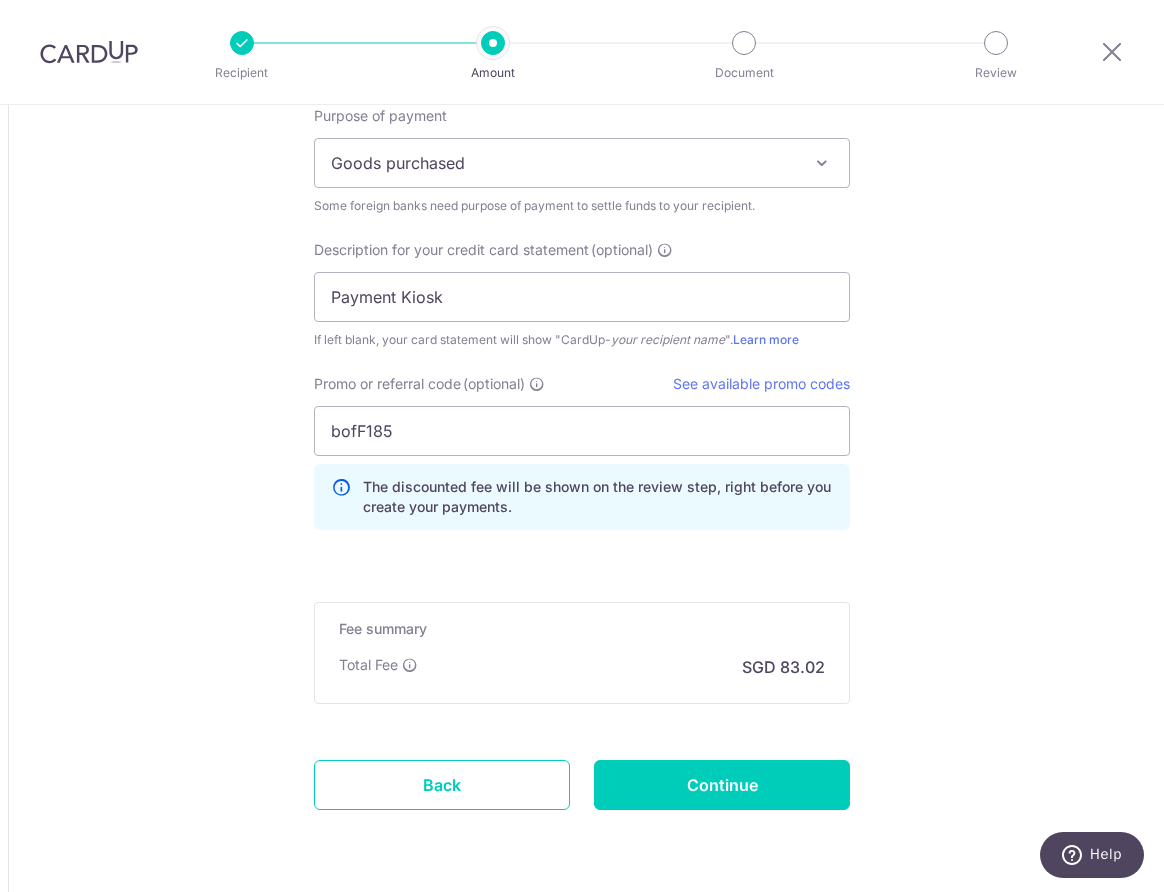 scroll, scrollTop: 2033, scrollLeft: 0, axis: vertical 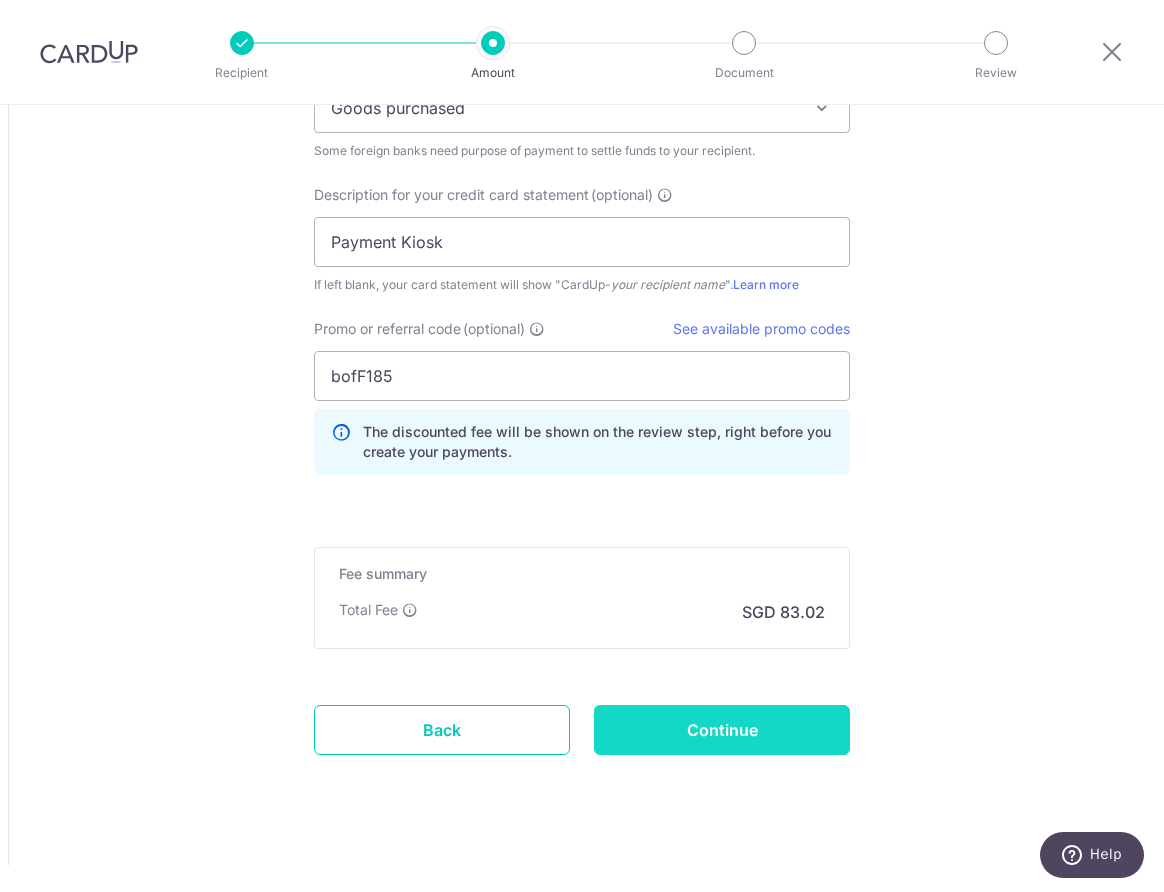 click on "Continue" at bounding box center [722, 730] 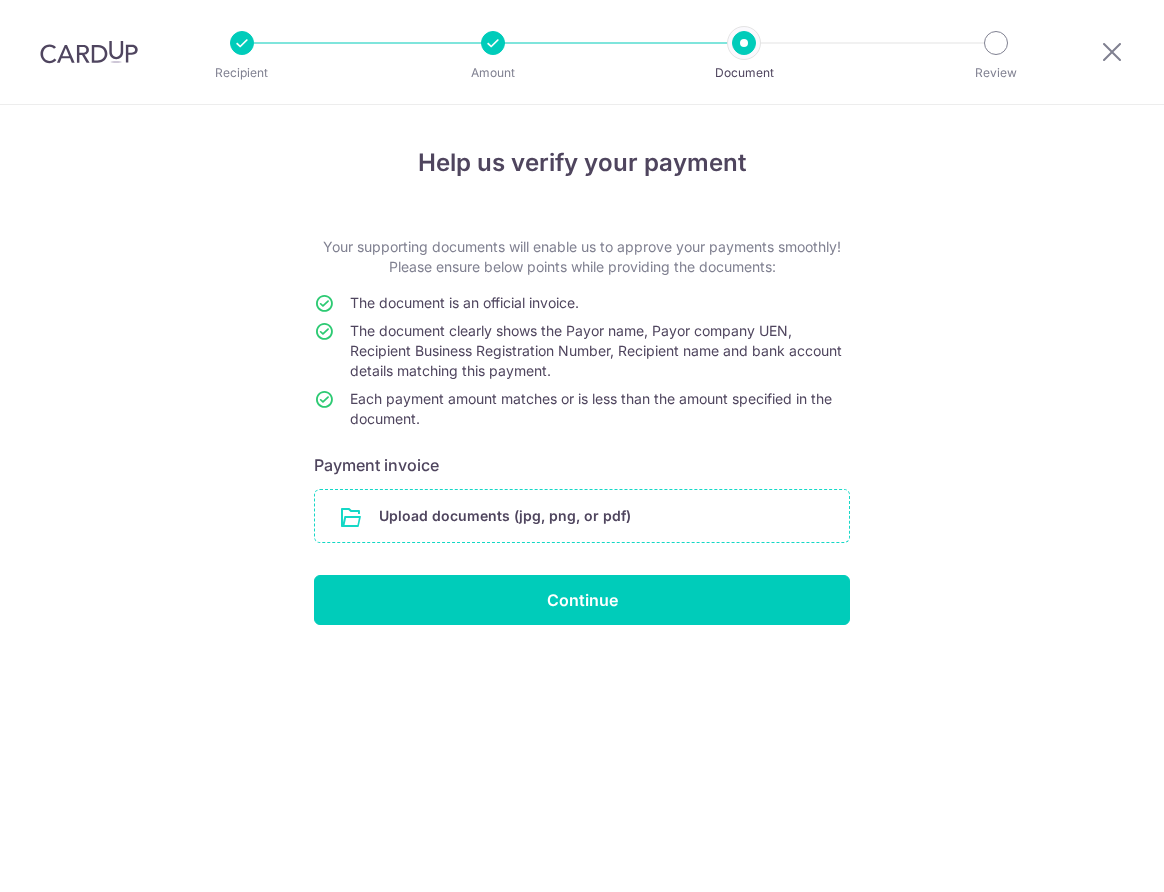 scroll, scrollTop: 0, scrollLeft: 0, axis: both 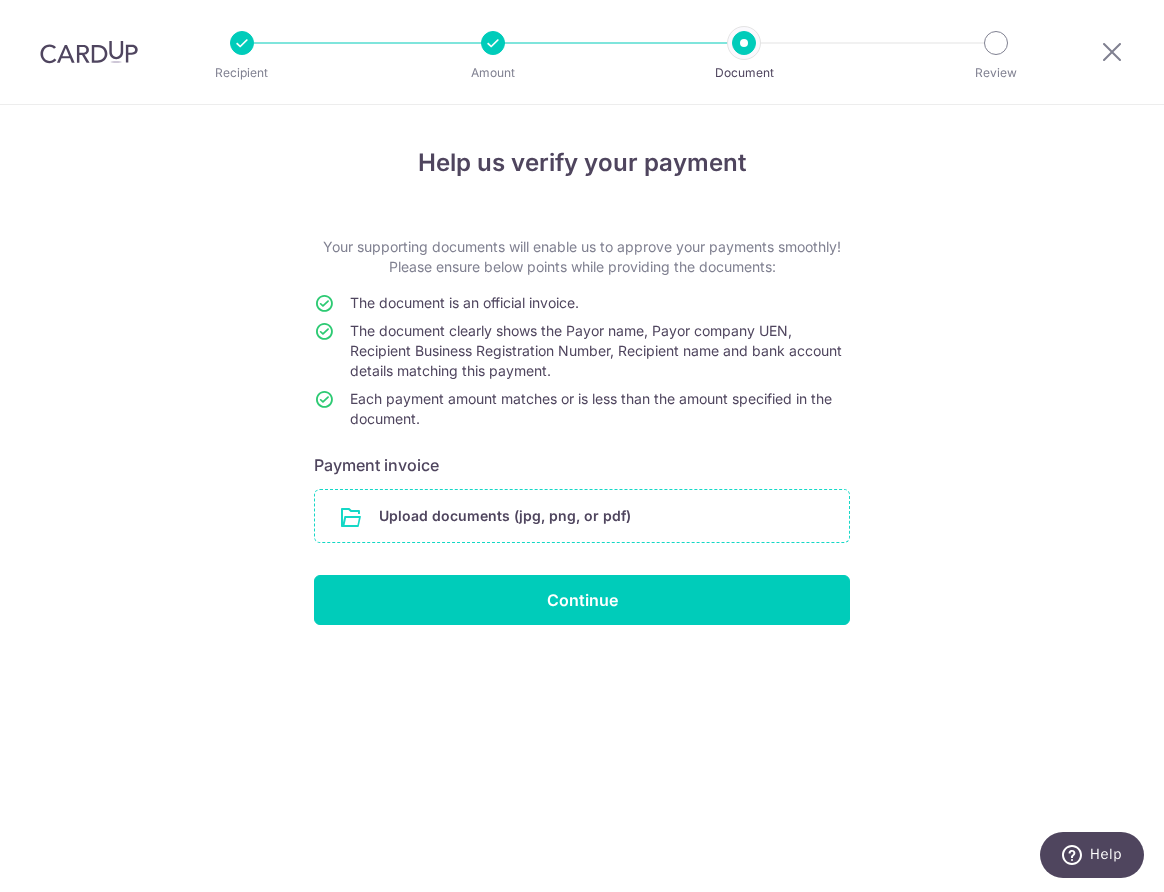 click at bounding box center [582, 516] 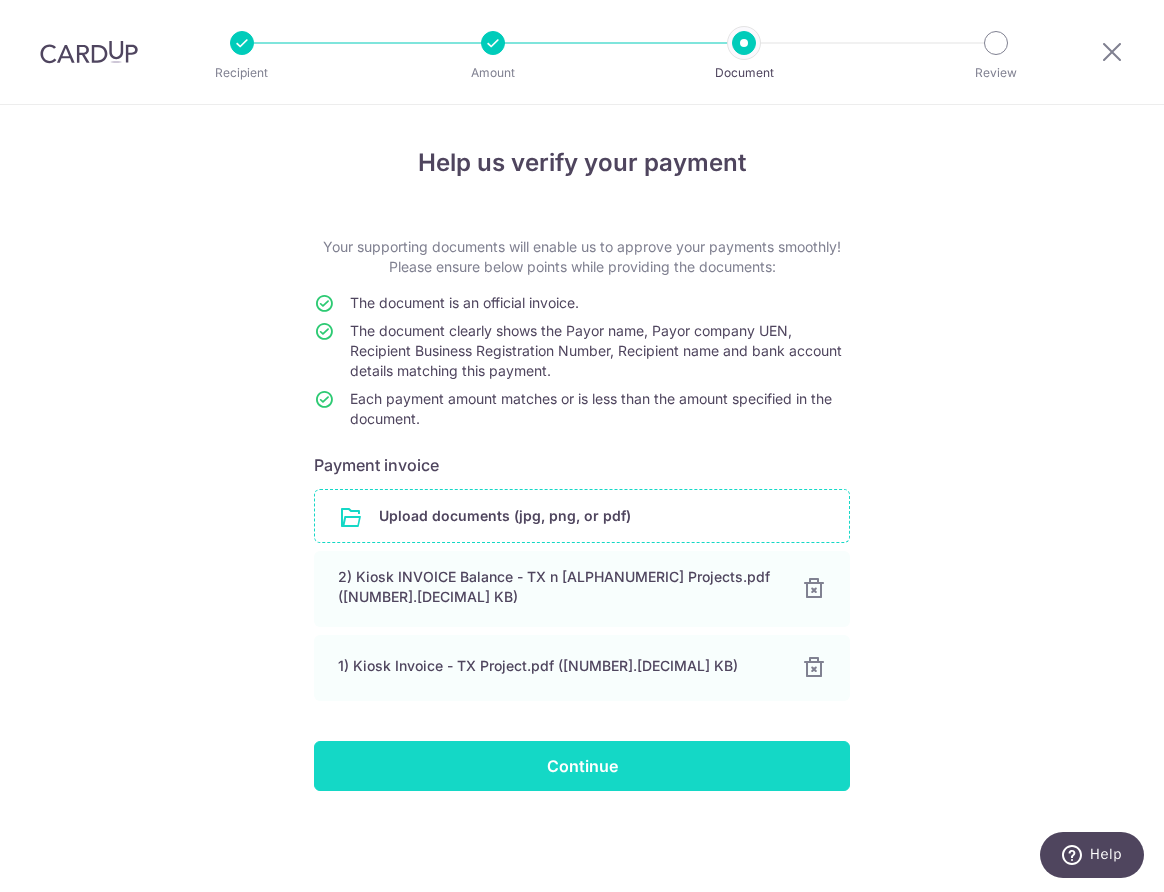 click on "Continue" at bounding box center [582, 766] 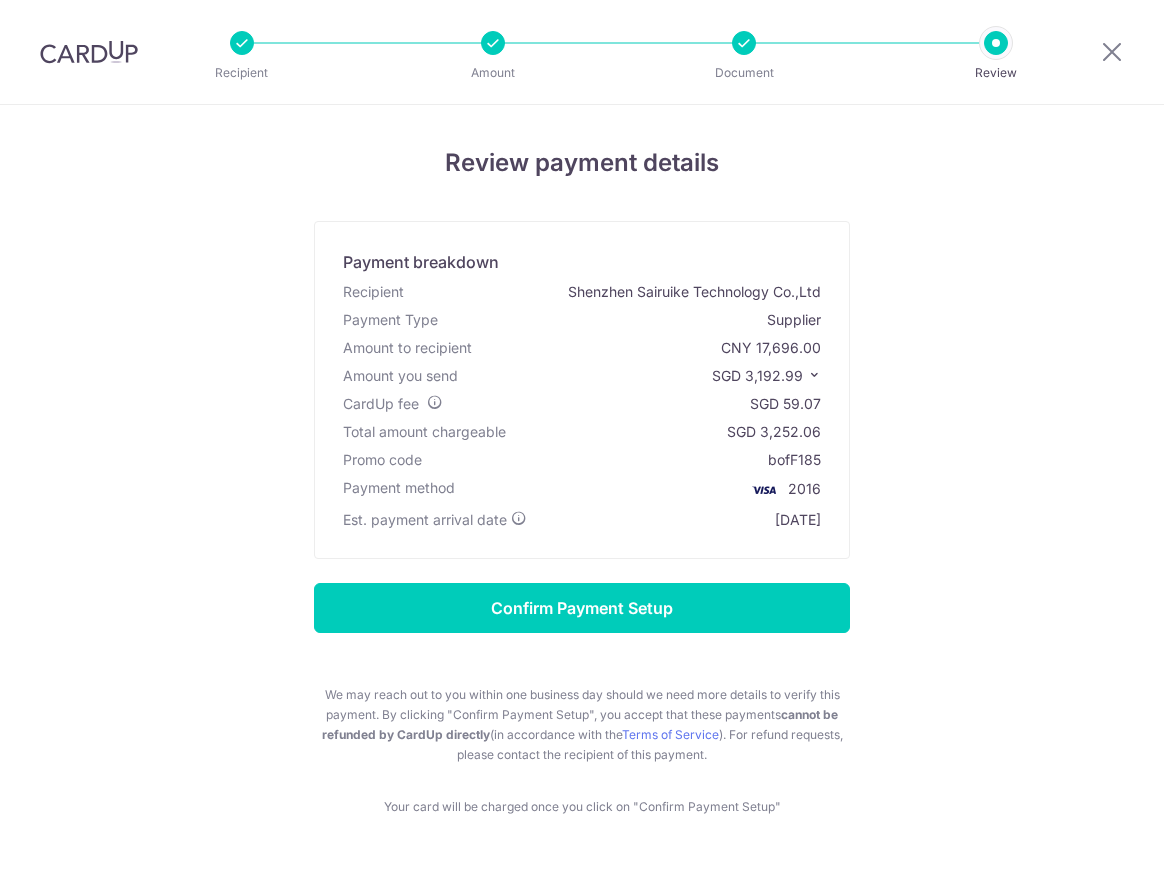 scroll, scrollTop: 0, scrollLeft: 0, axis: both 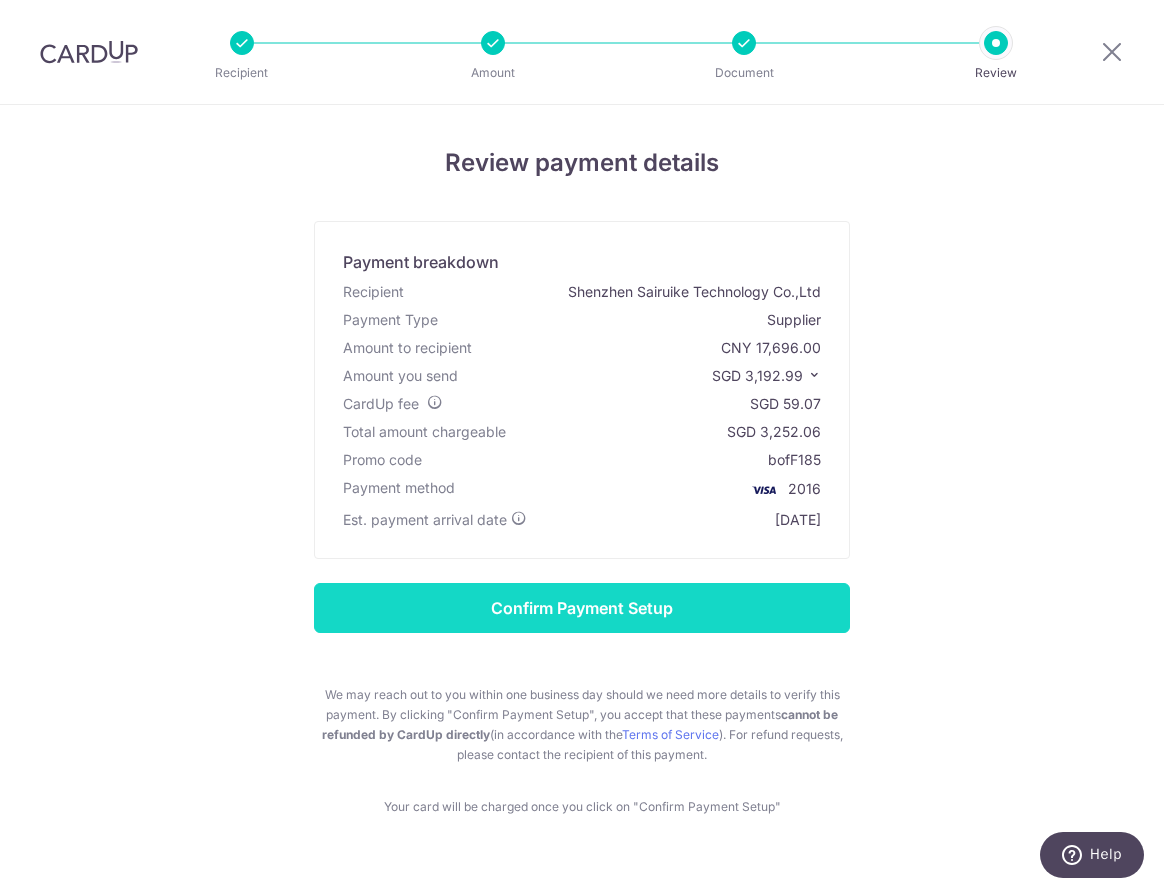 click on "Confirm Payment Setup" at bounding box center [582, 608] 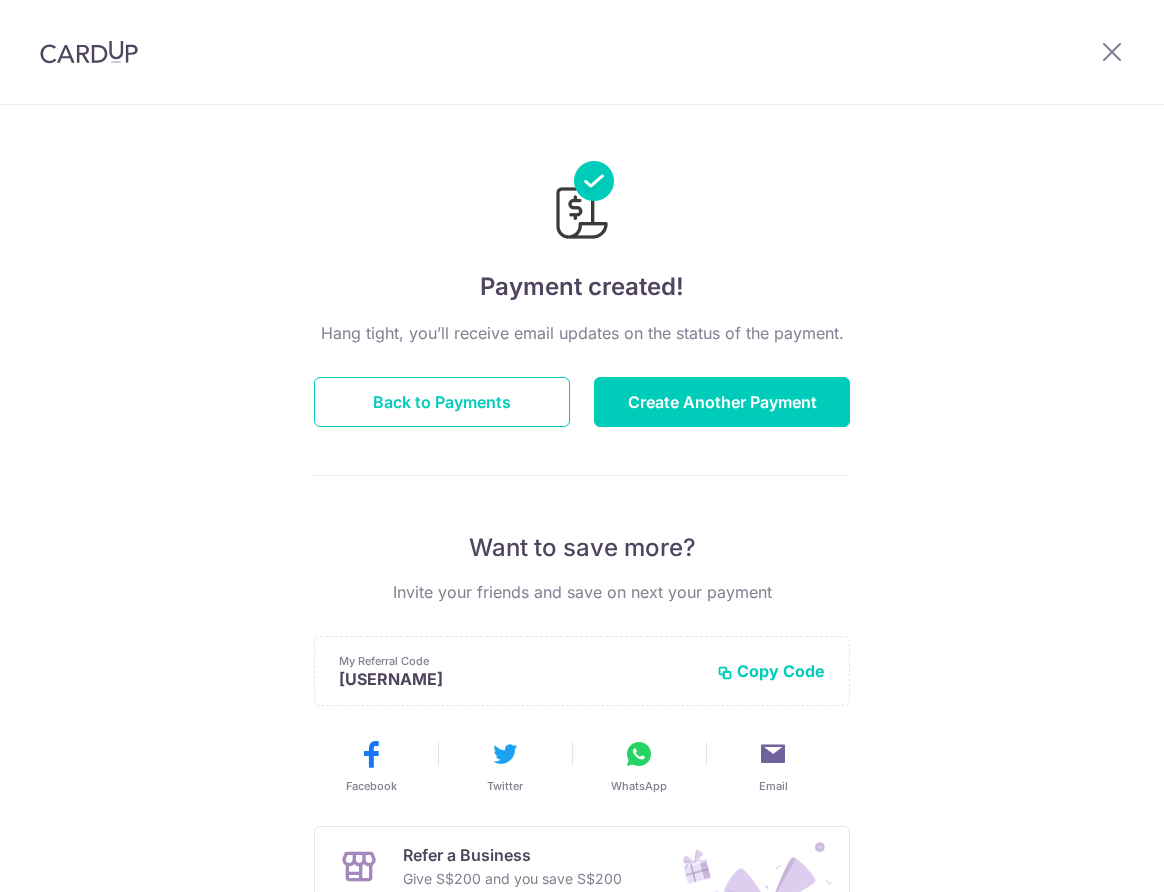 scroll, scrollTop: 0, scrollLeft: 0, axis: both 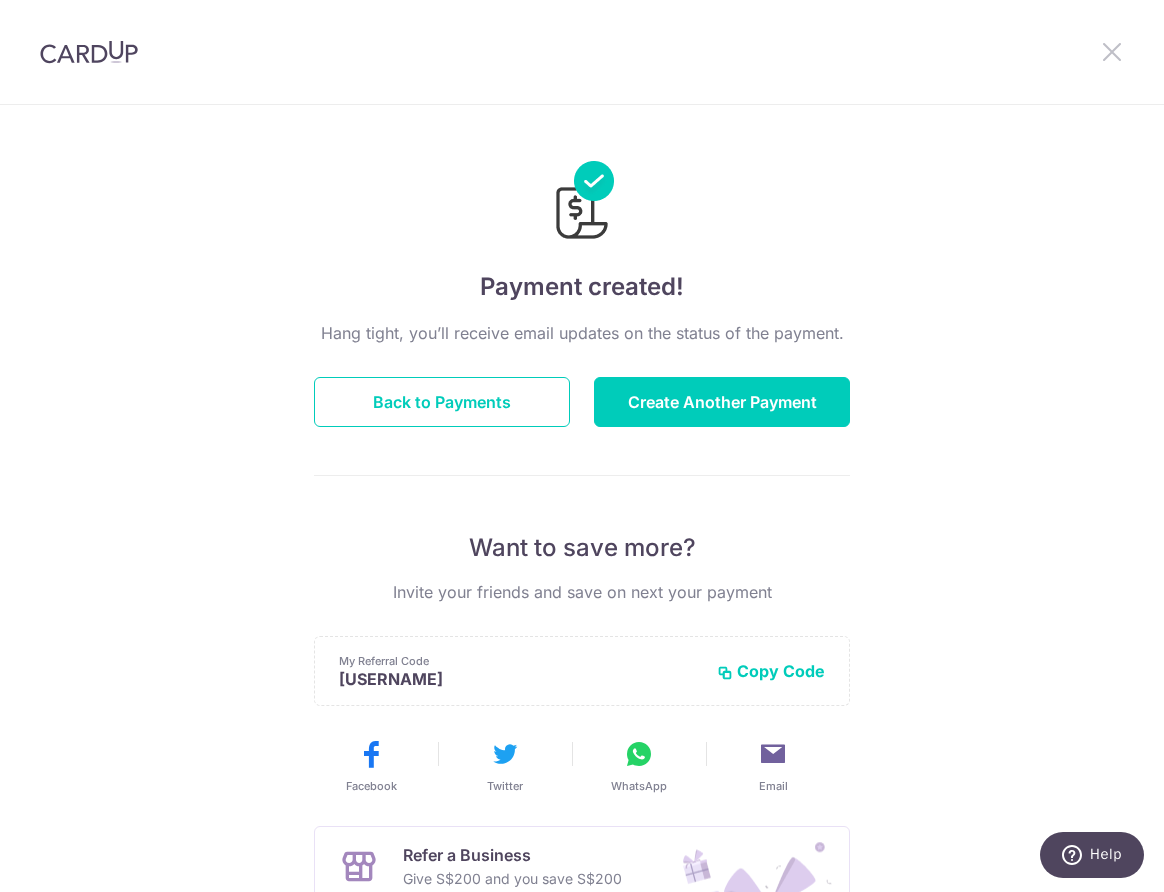 click at bounding box center [1112, 51] 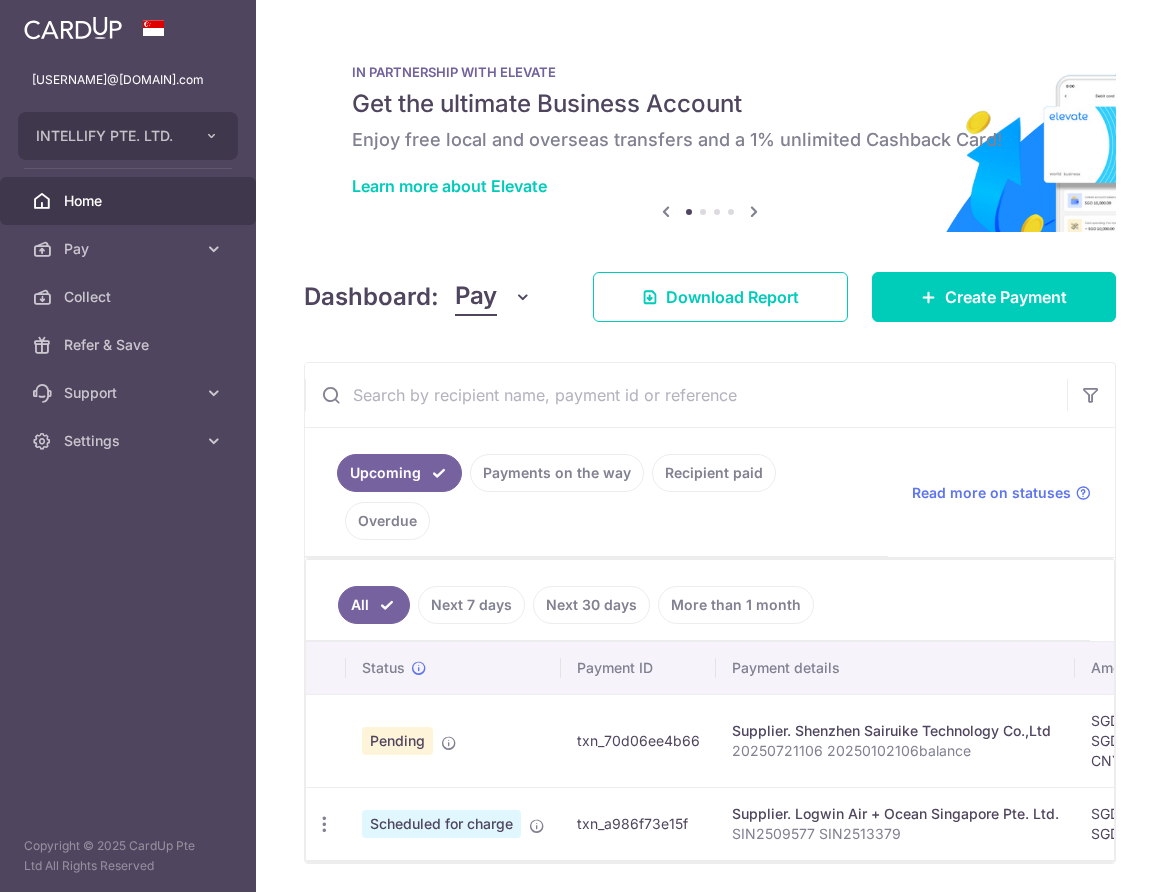 scroll, scrollTop: 0, scrollLeft: 0, axis: both 